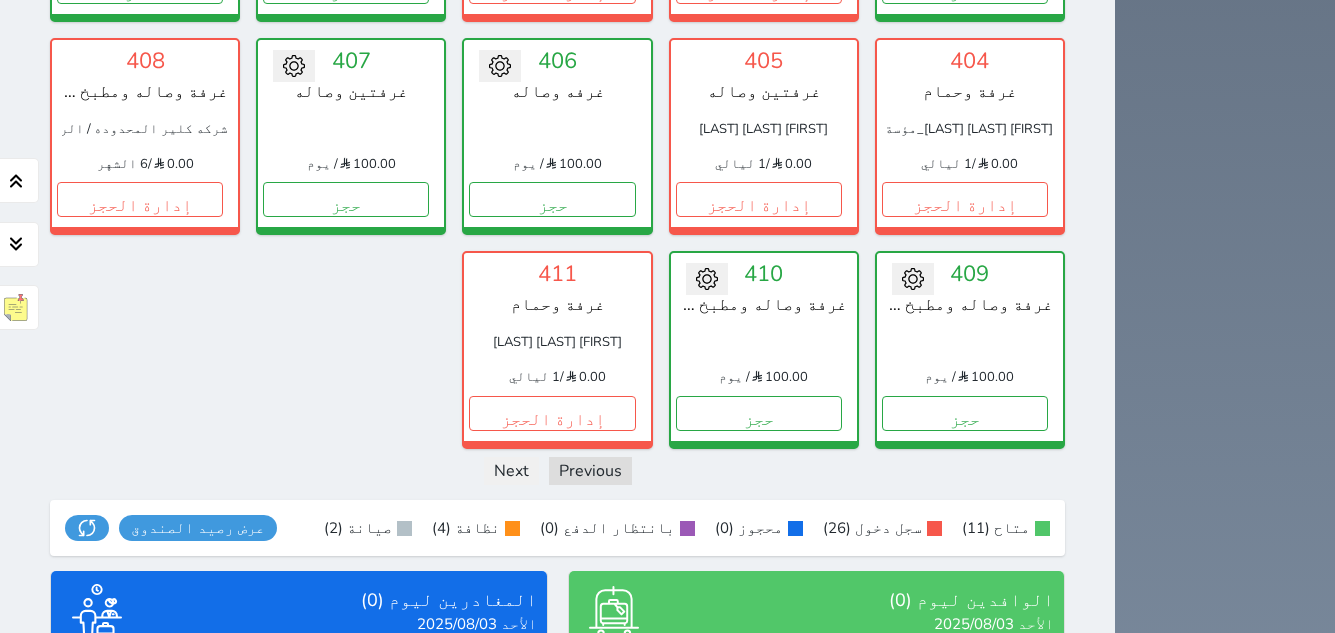 scroll, scrollTop: 1775, scrollLeft: 0, axis: vertical 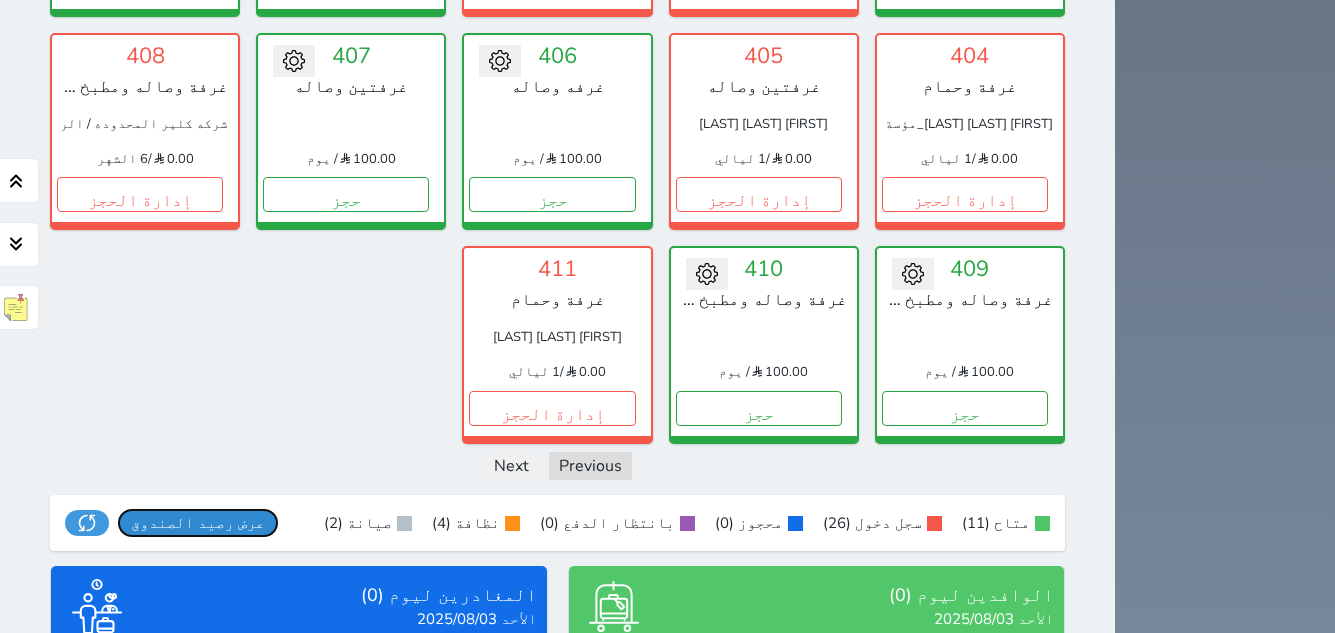 click on "عرض رصيد الصندوق" at bounding box center [198, 523] 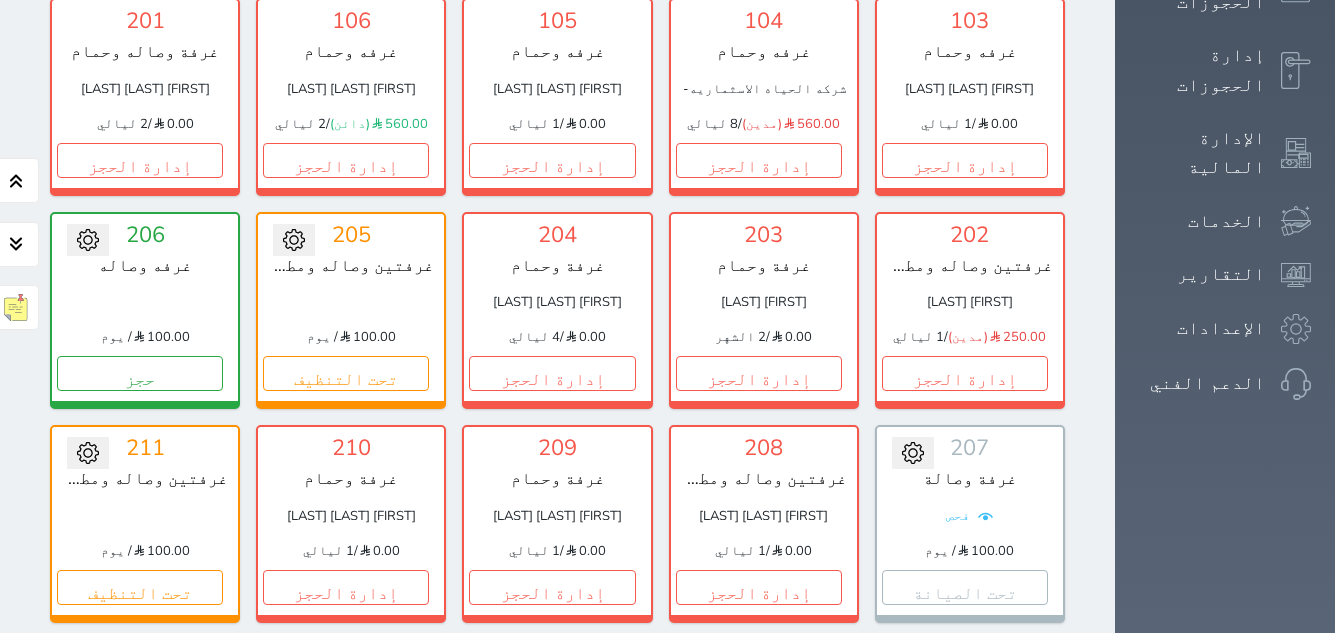 scroll, scrollTop: 575, scrollLeft: 0, axis: vertical 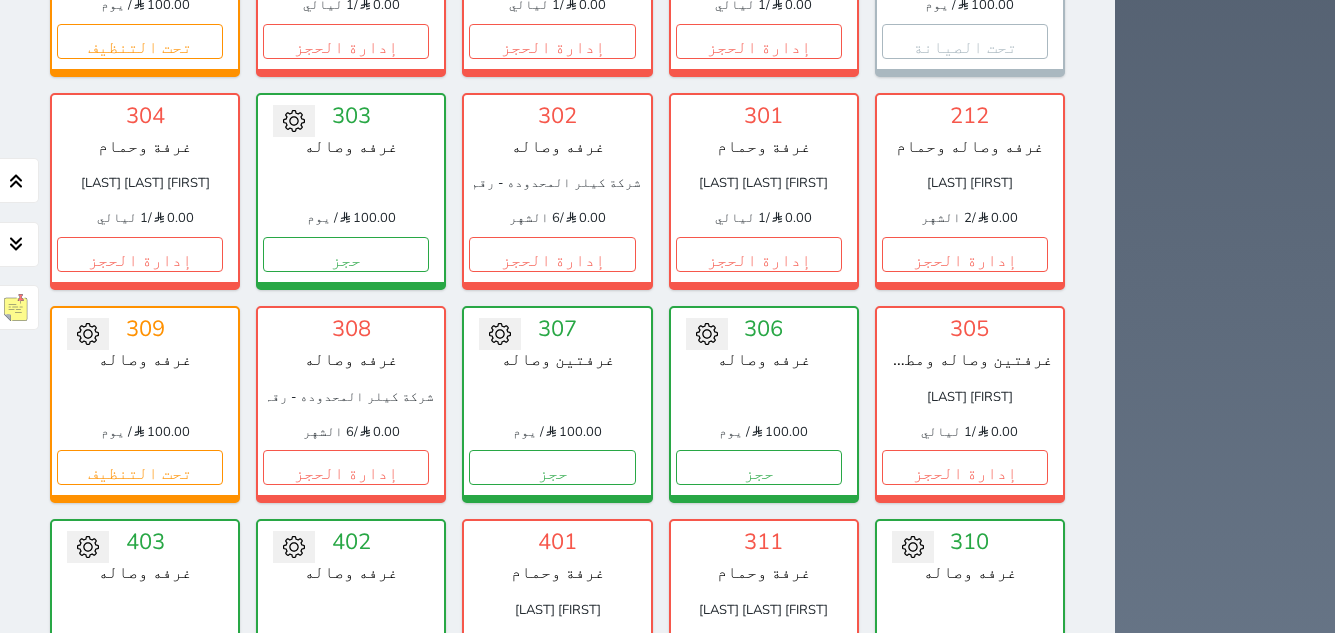 click on "إدارة الحجز" at bounding box center [759, 681] 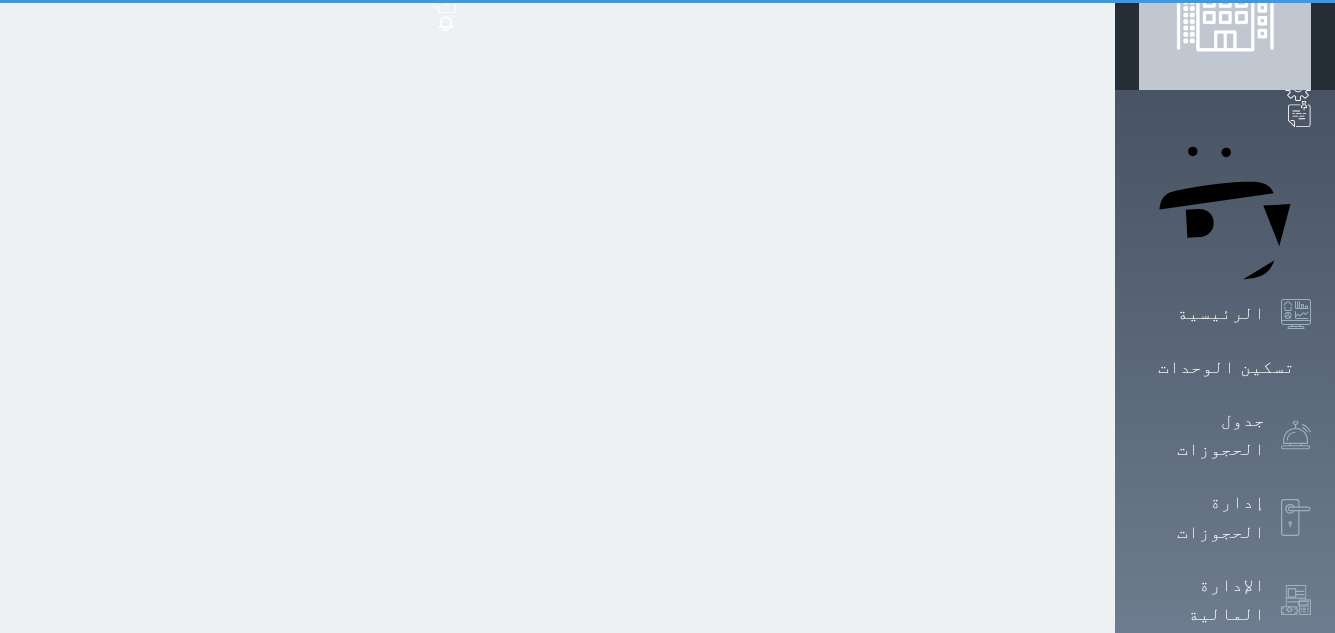 scroll, scrollTop: 0, scrollLeft: 0, axis: both 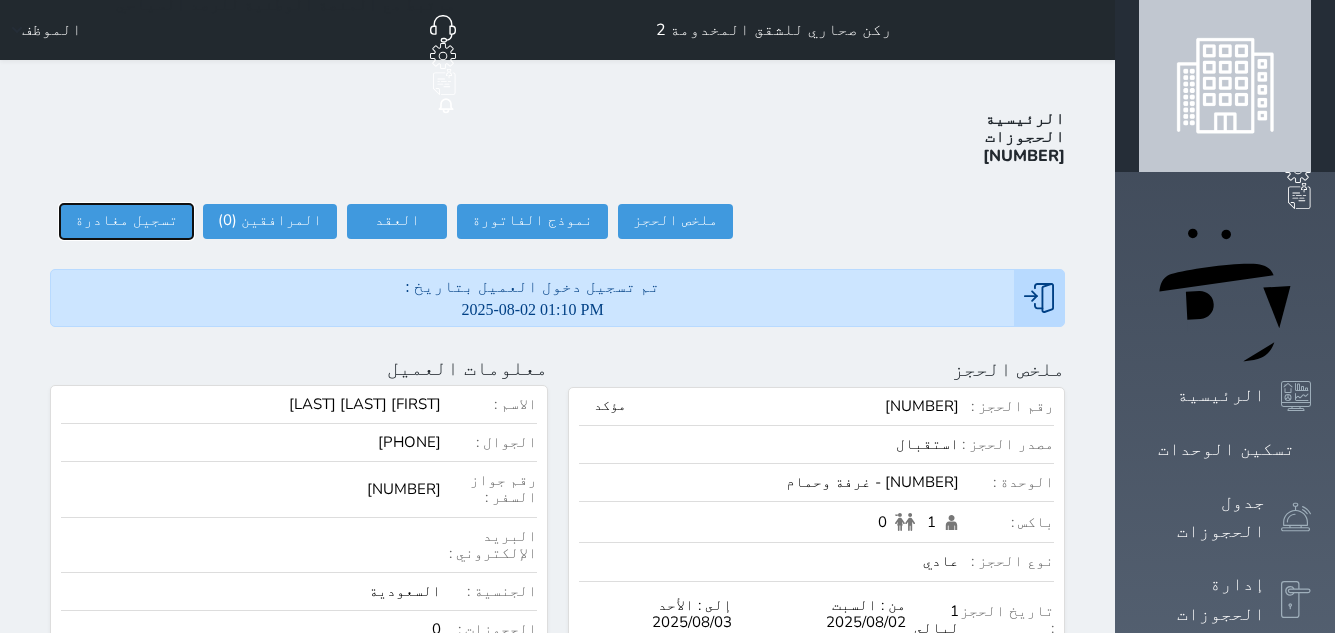 click on "تسجيل مغادرة" at bounding box center (126, 221) 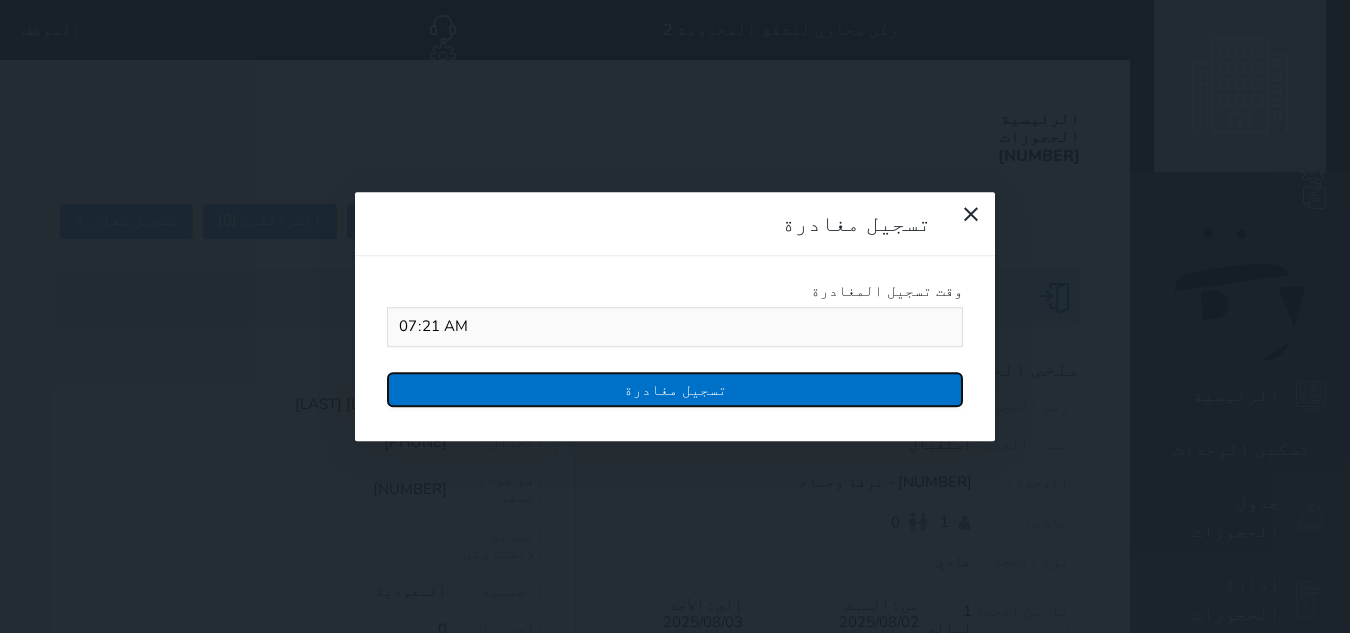 click on "تسجيل مغادرة" at bounding box center [675, 389] 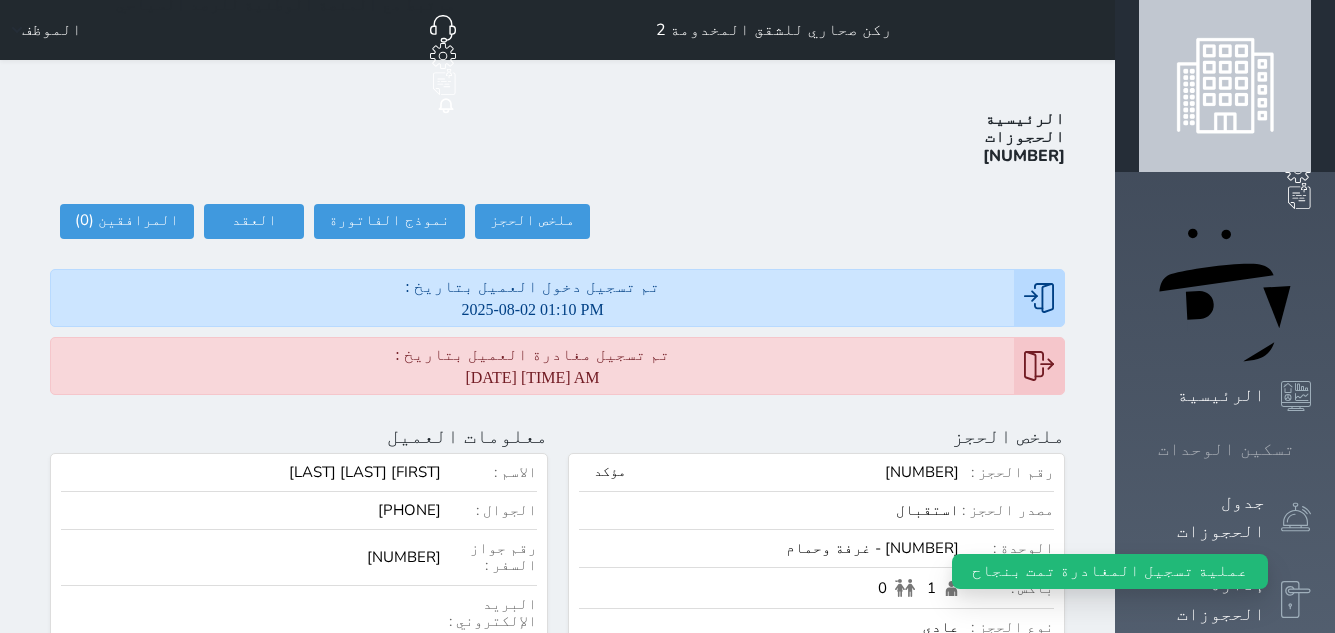click at bounding box center [1311, 449] 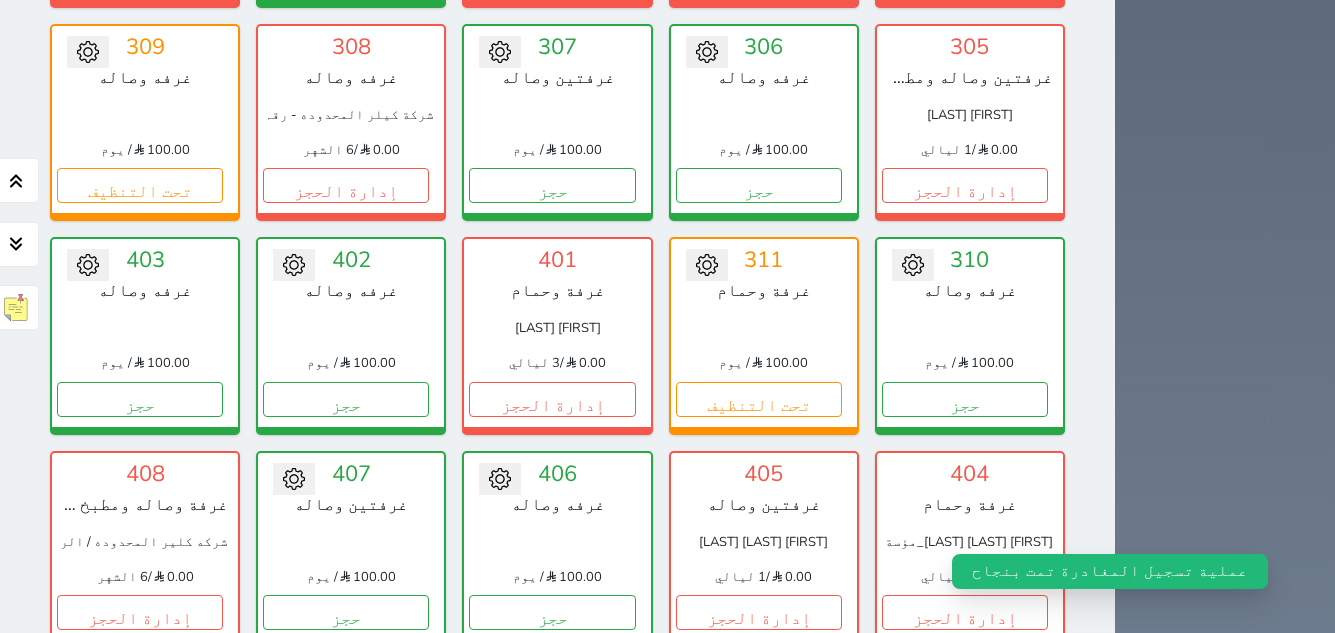 scroll, scrollTop: 1578, scrollLeft: 0, axis: vertical 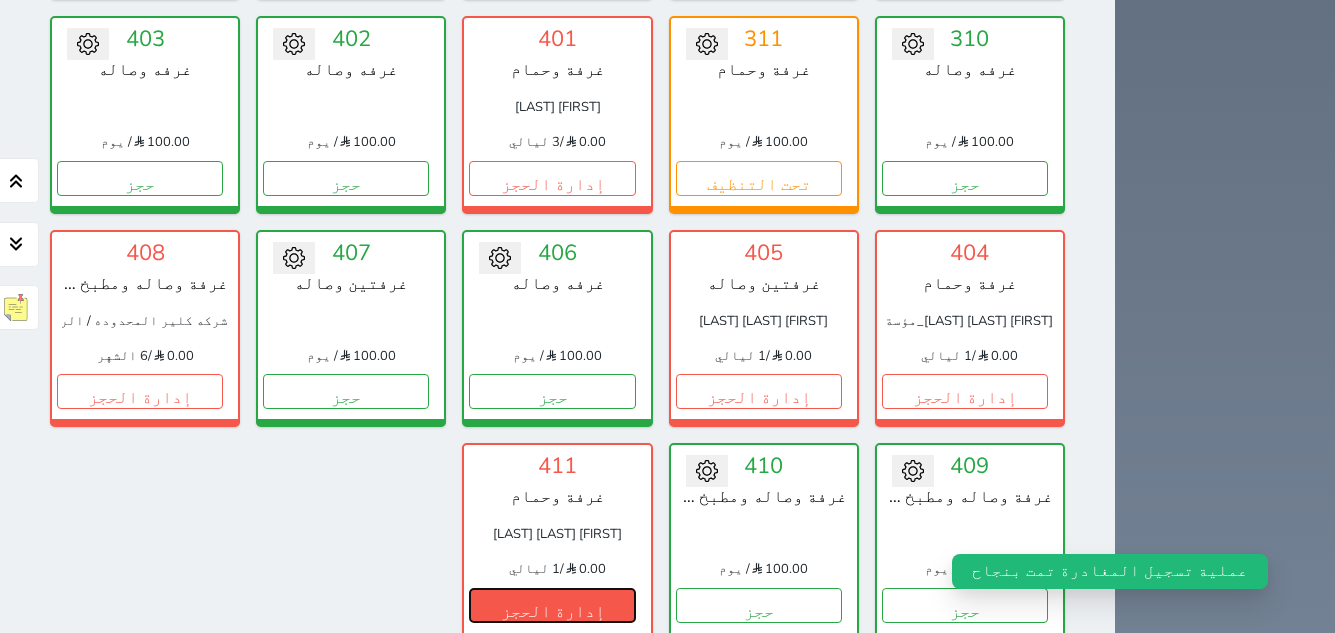 click on "إدارة الحجز" at bounding box center (552, 605) 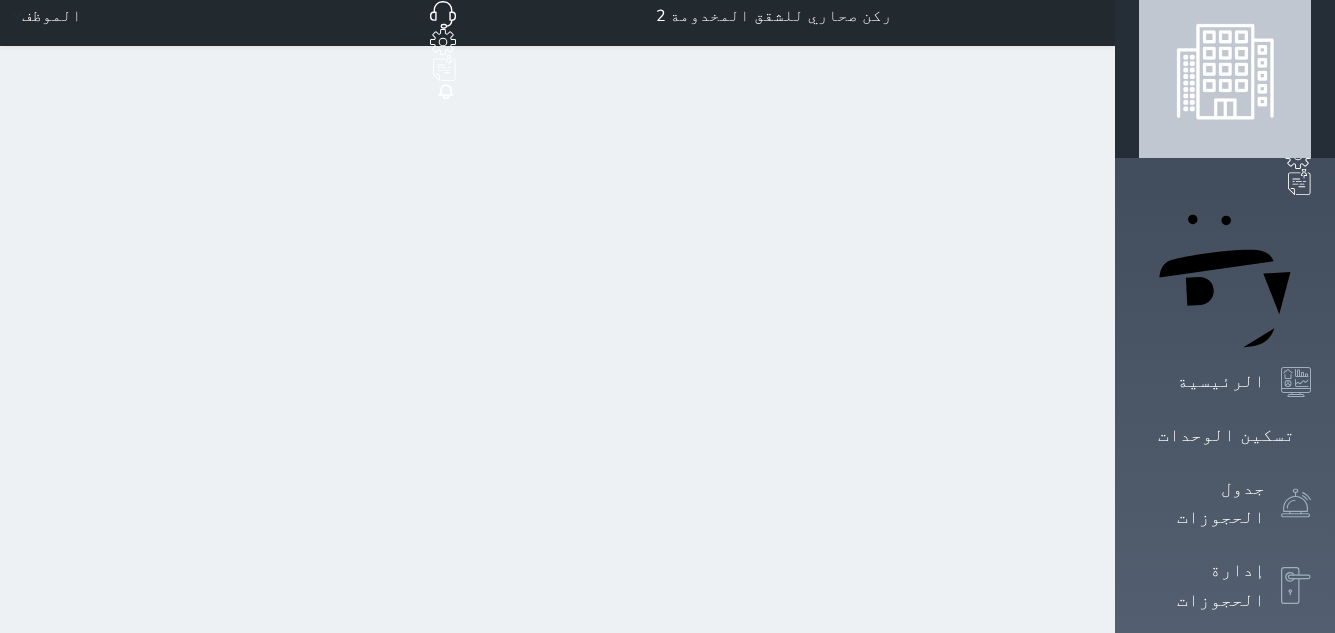 scroll, scrollTop: 0, scrollLeft: 0, axis: both 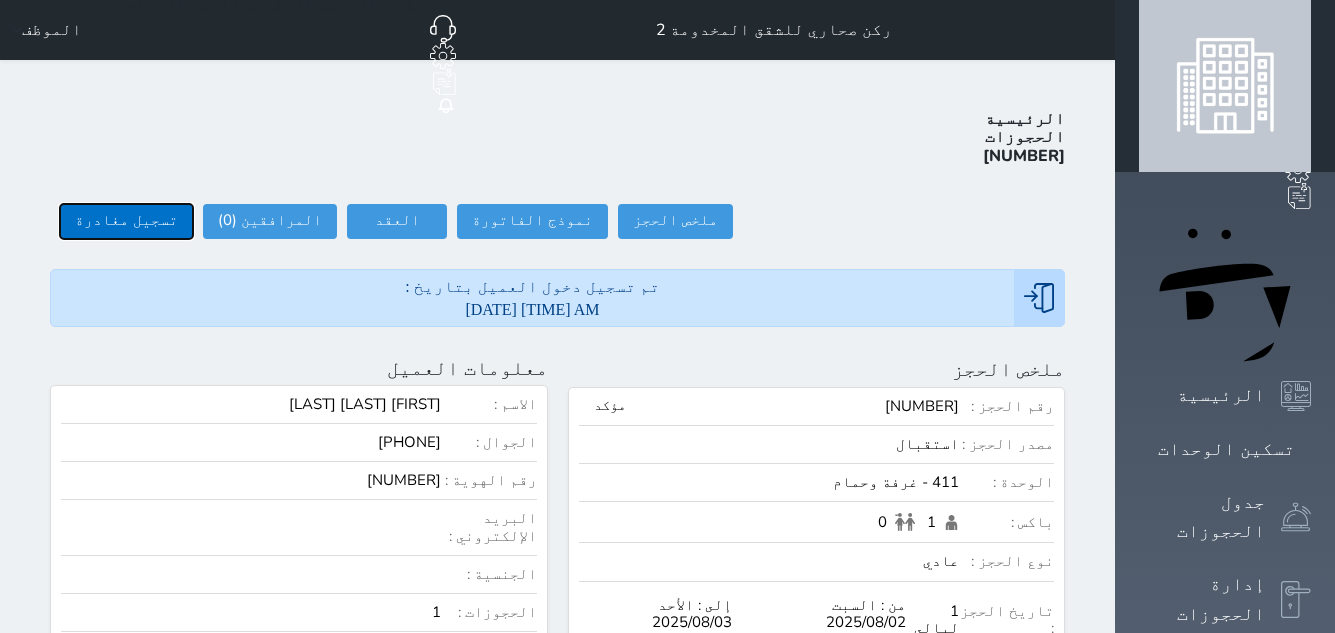 click on "تسجيل مغادرة" at bounding box center (126, 221) 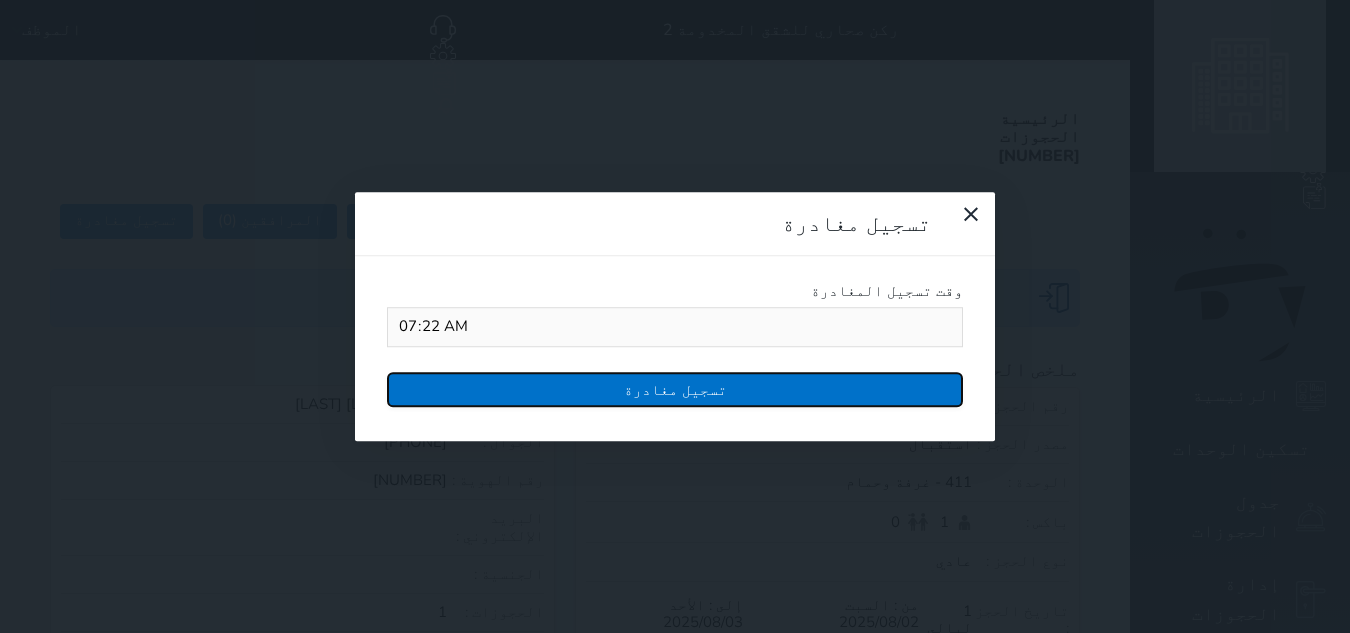 click on "تسجيل مغادرة" at bounding box center [675, 389] 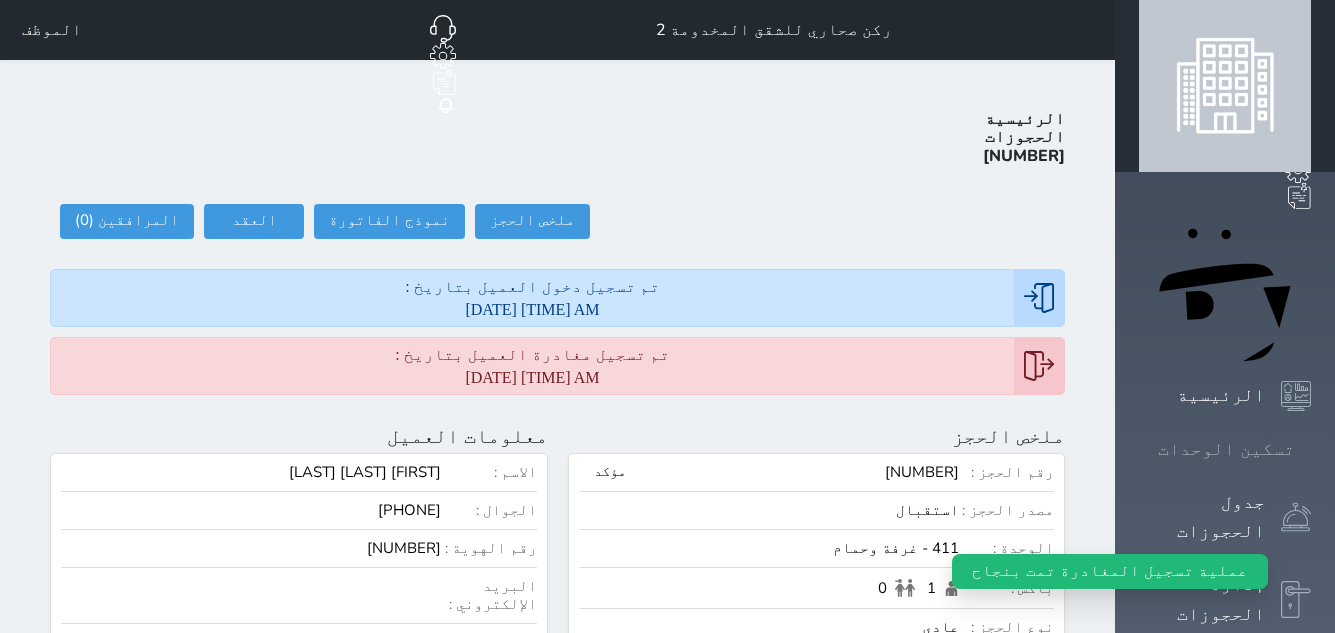 click 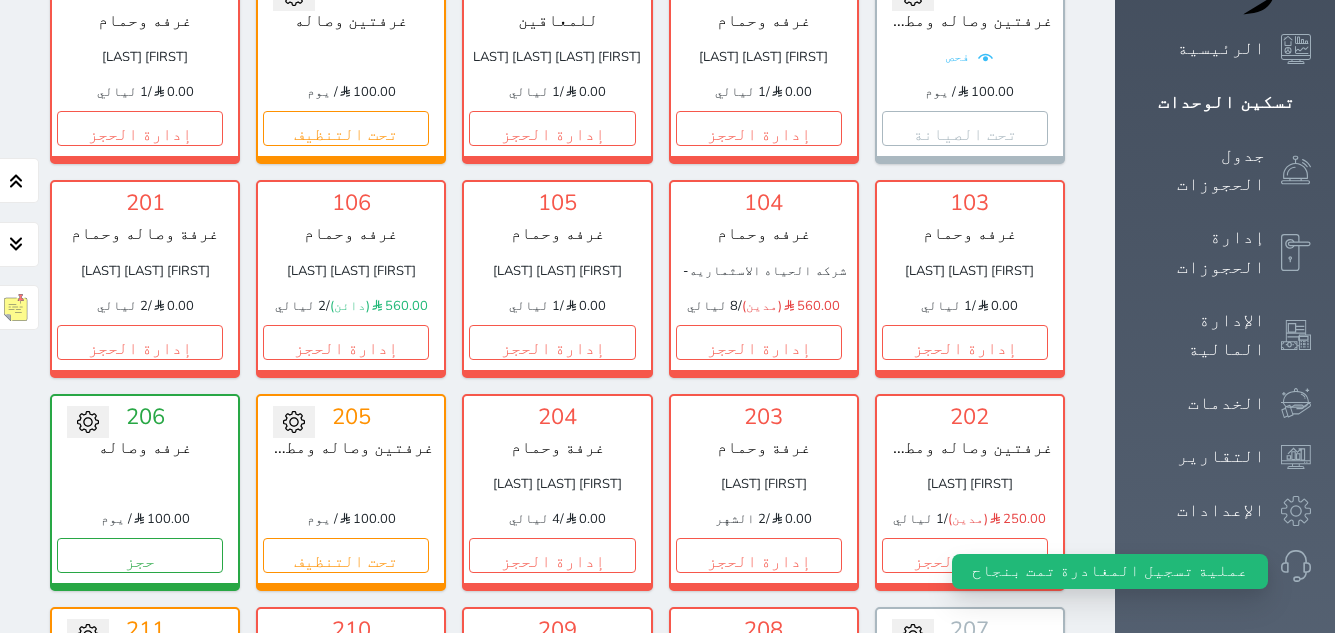 scroll, scrollTop: 378, scrollLeft: 0, axis: vertical 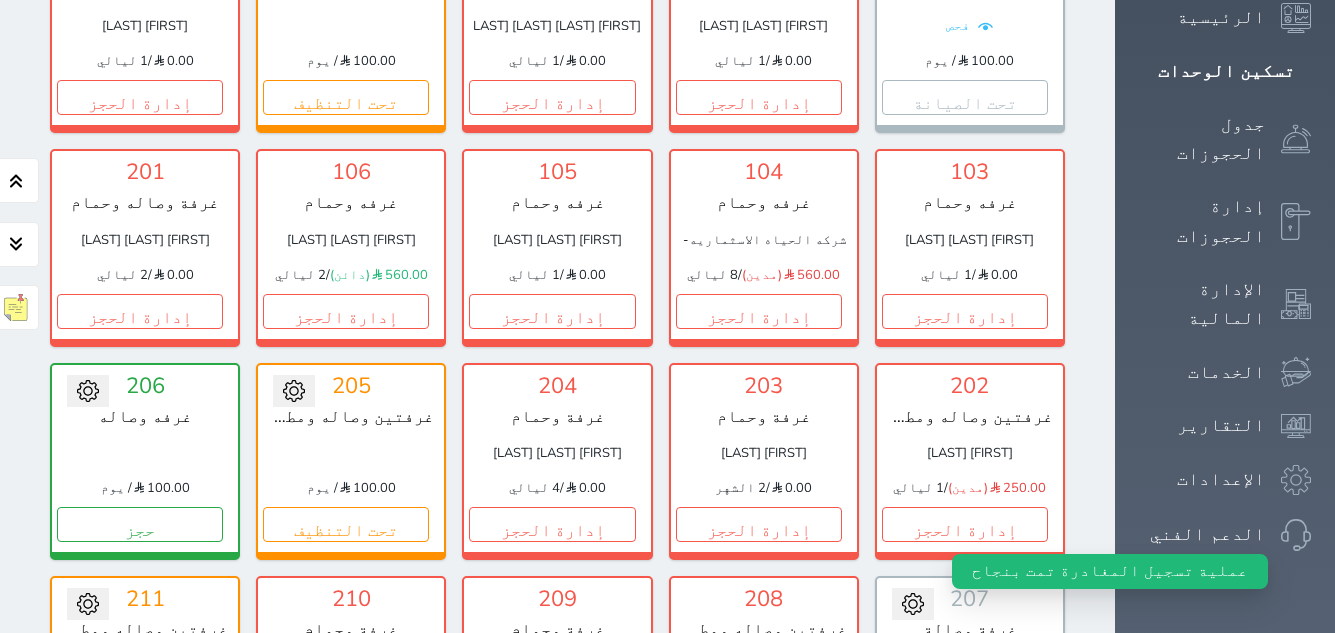 click on "إدارة الحجز" at bounding box center [552, 738] 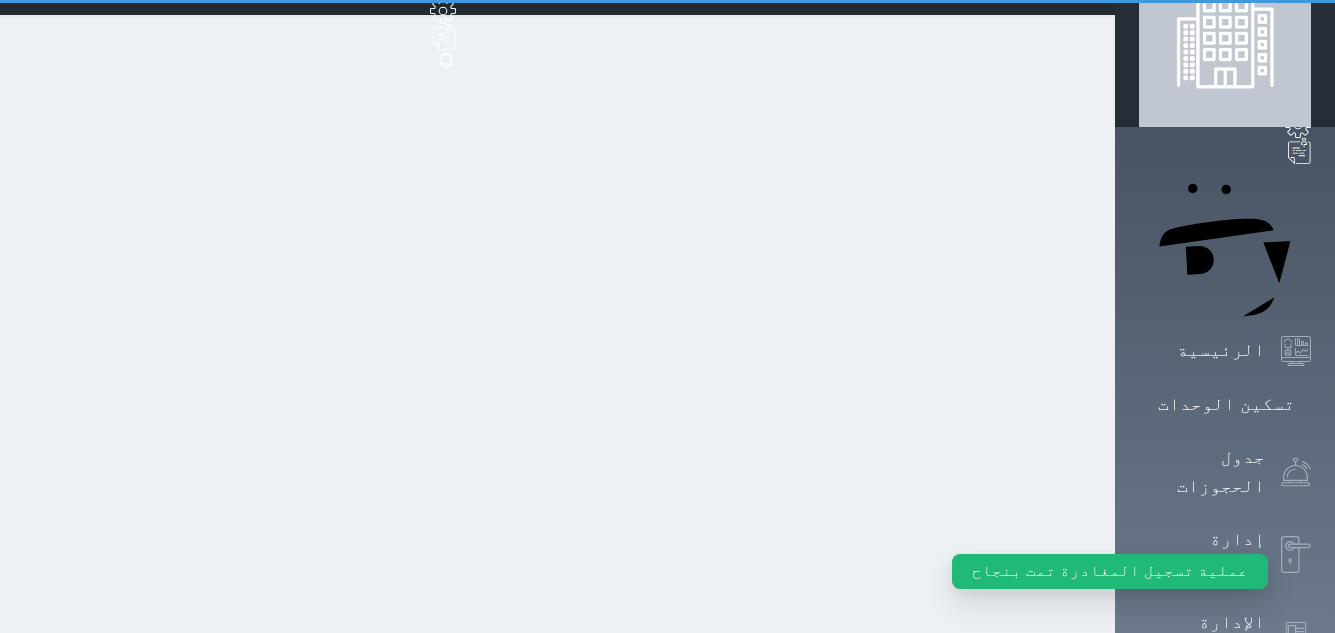 scroll, scrollTop: 0, scrollLeft: 0, axis: both 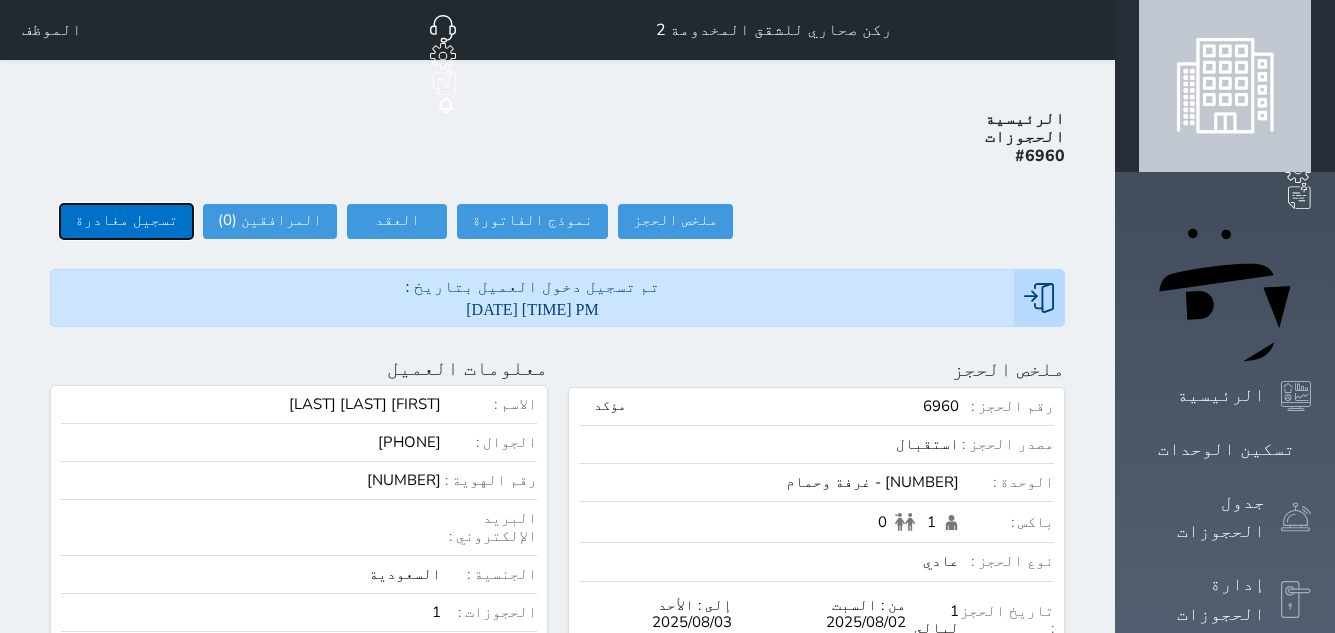 click on "تسجيل مغادرة" at bounding box center (126, 221) 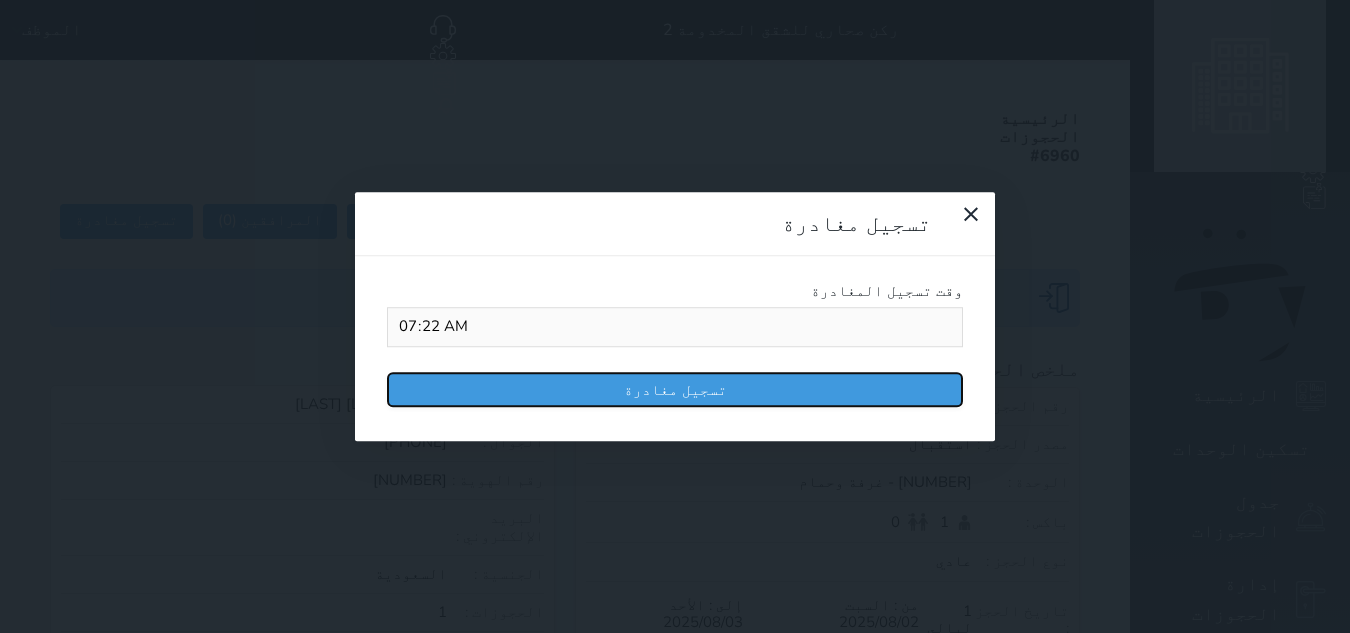 click on "تسجيل مغادرة" at bounding box center [675, 389] 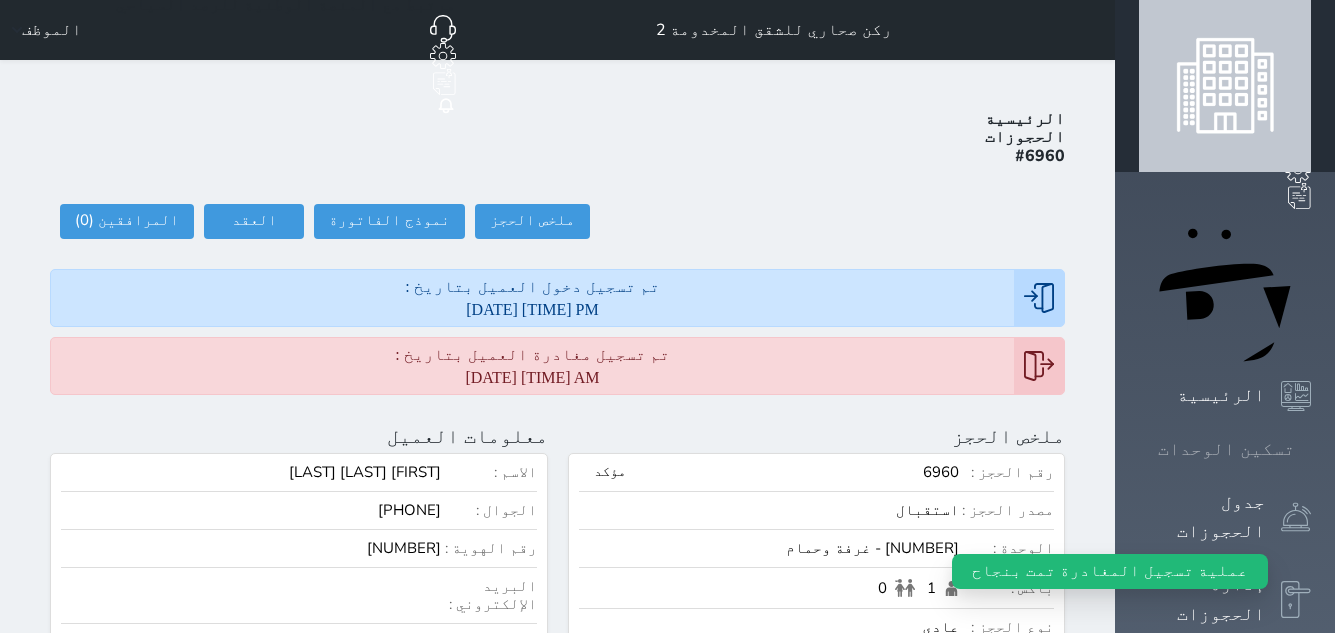 click 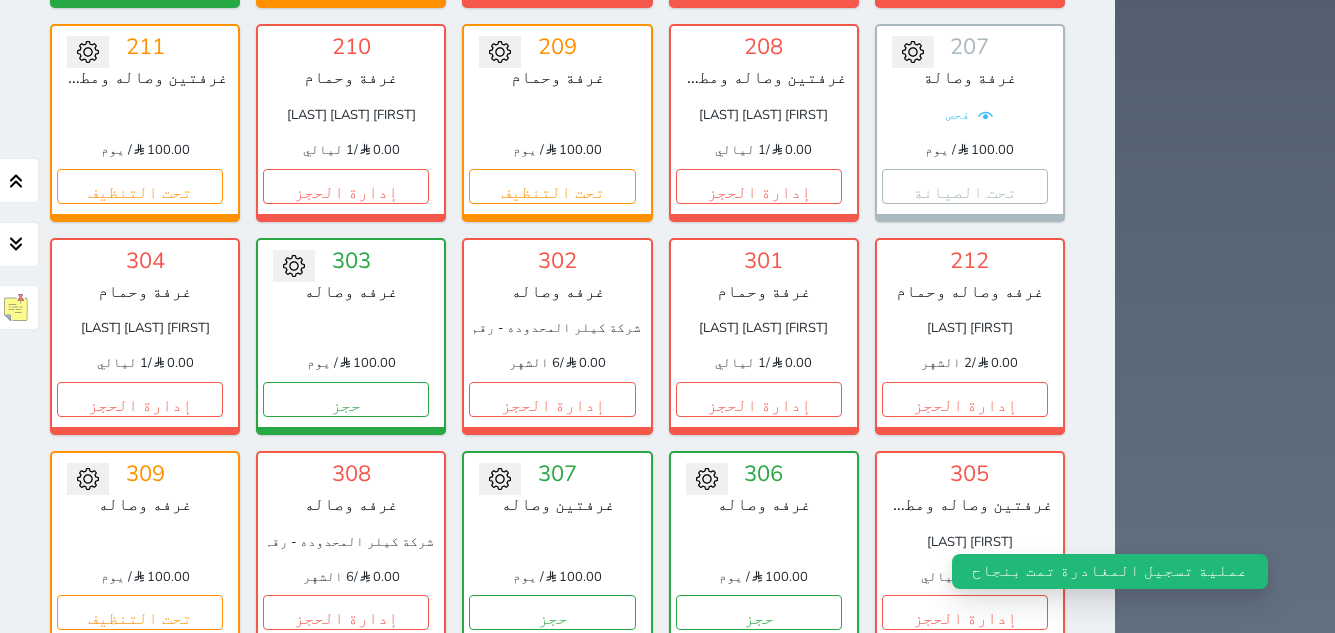 scroll, scrollTop: 978, scrollLeft: 0, axis: vertical 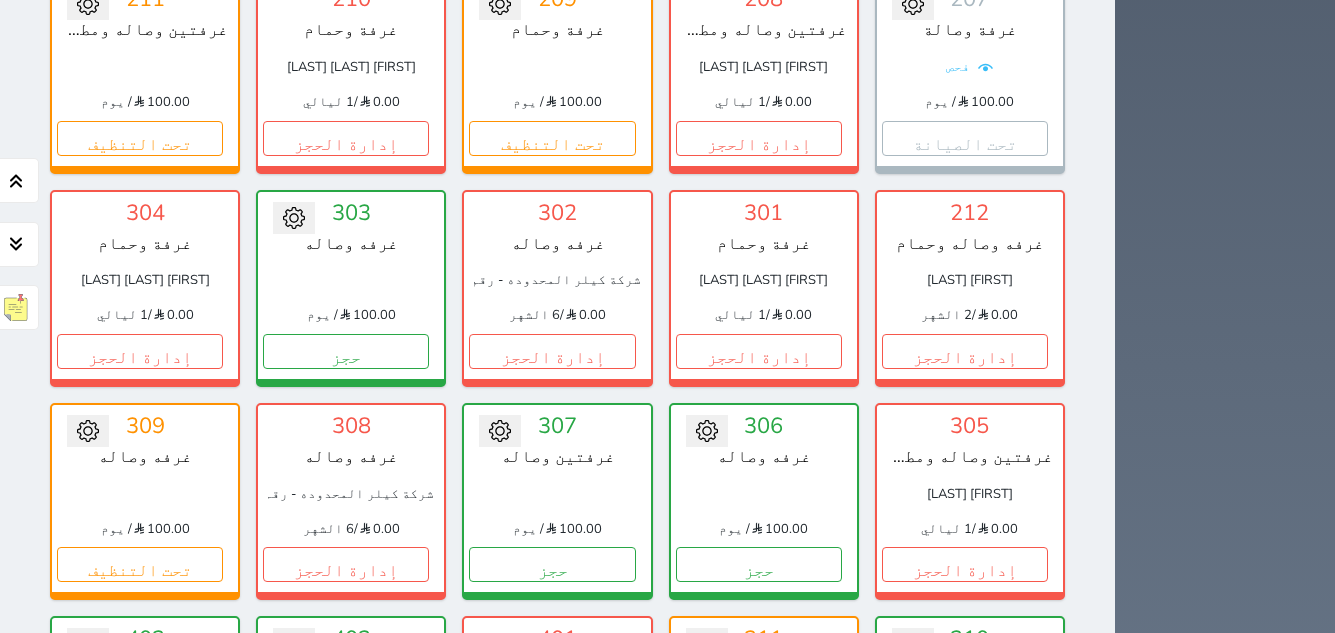 click on "إدارة الحجز" at bounding box center (552, 778) 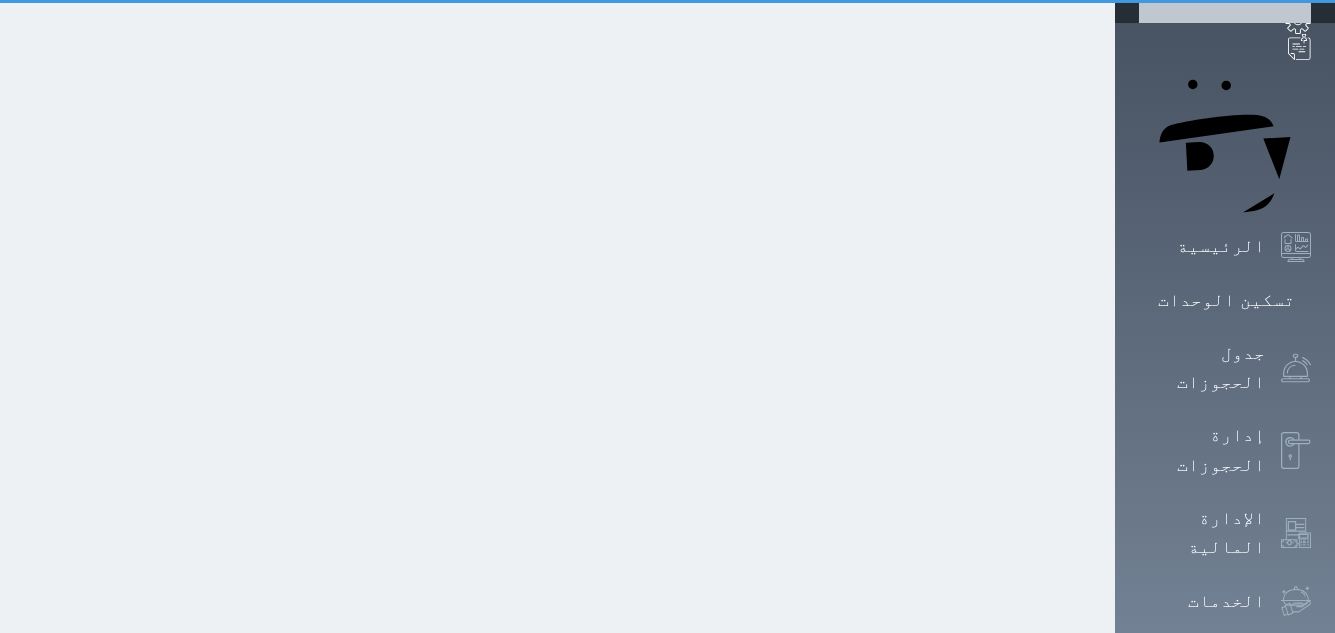 scroll, scrollTop: 0, scrollLeft: 0, axis: both 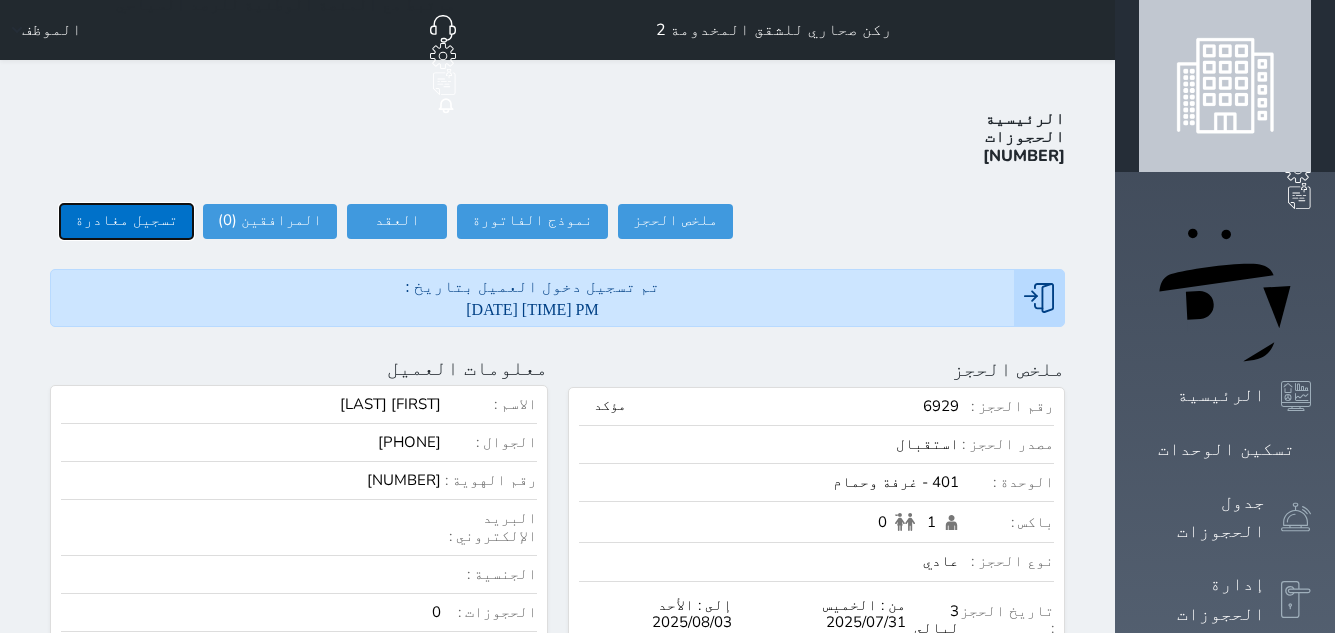 click on "تسجيل مغادرة" at bounding box center (126, 221) 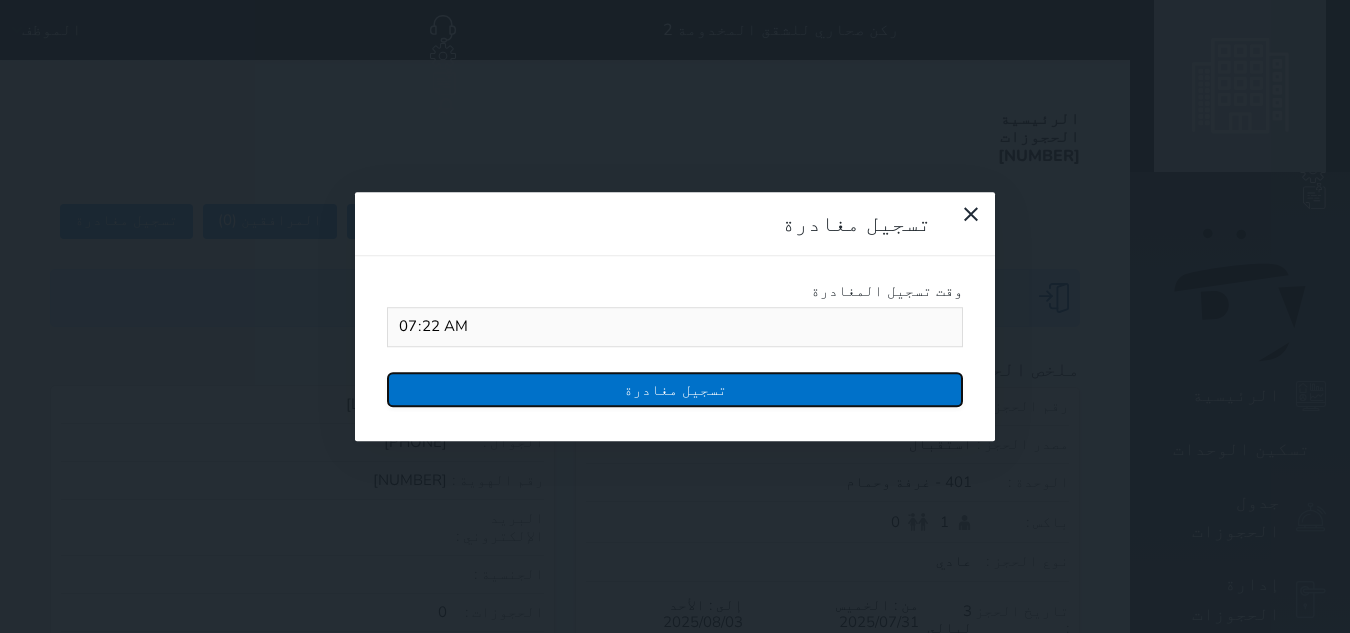 click on "تسجيل مغادرة" at bounding box center [675, 389] 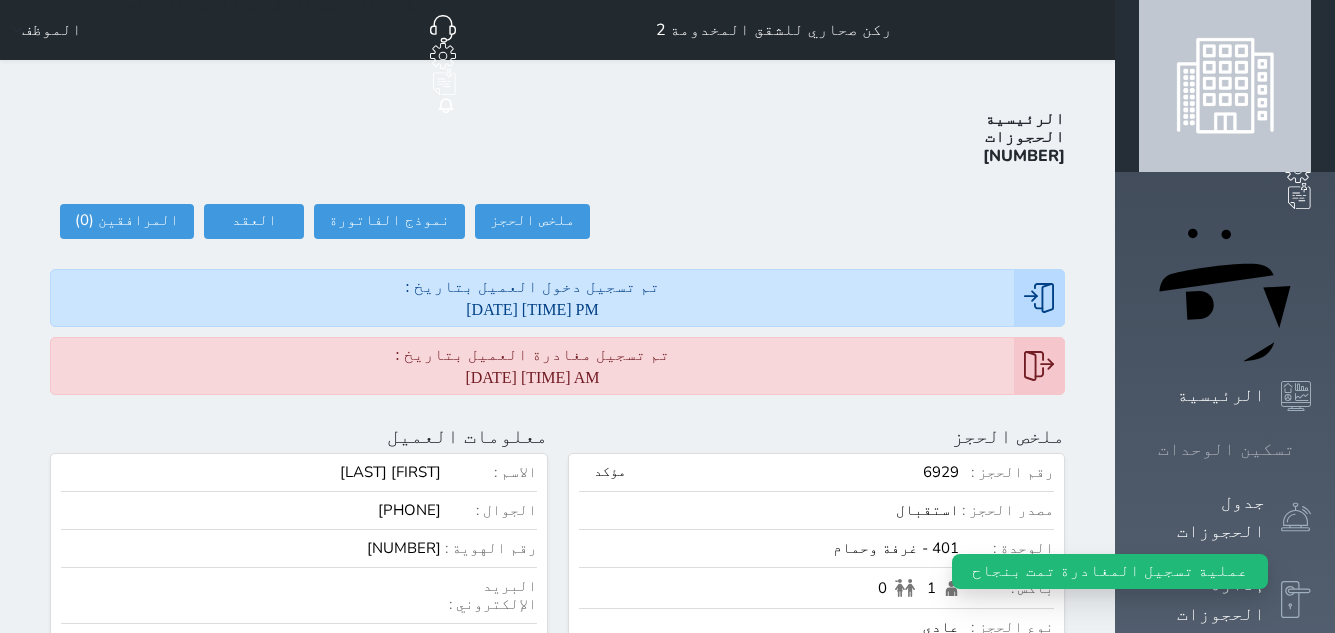 click on "تسكين الوحدات" at bounding box center [1226, 449] 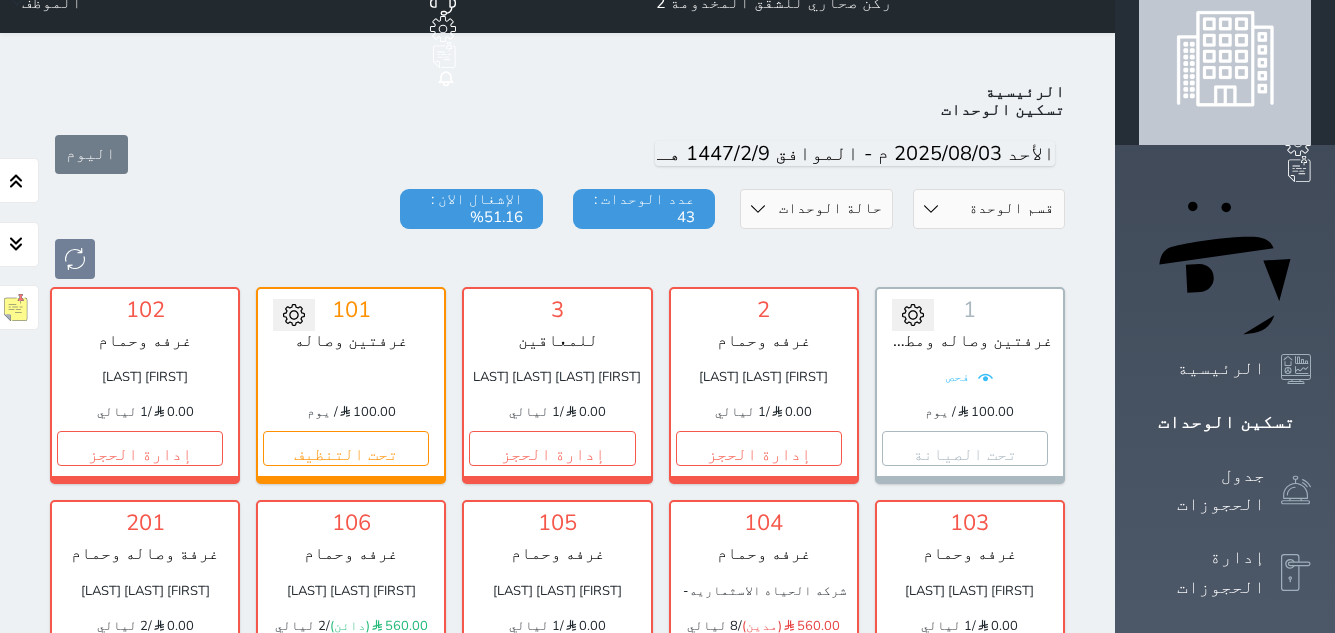 scroll, scrollTop: 0, scrollLeft: 0, axis: both 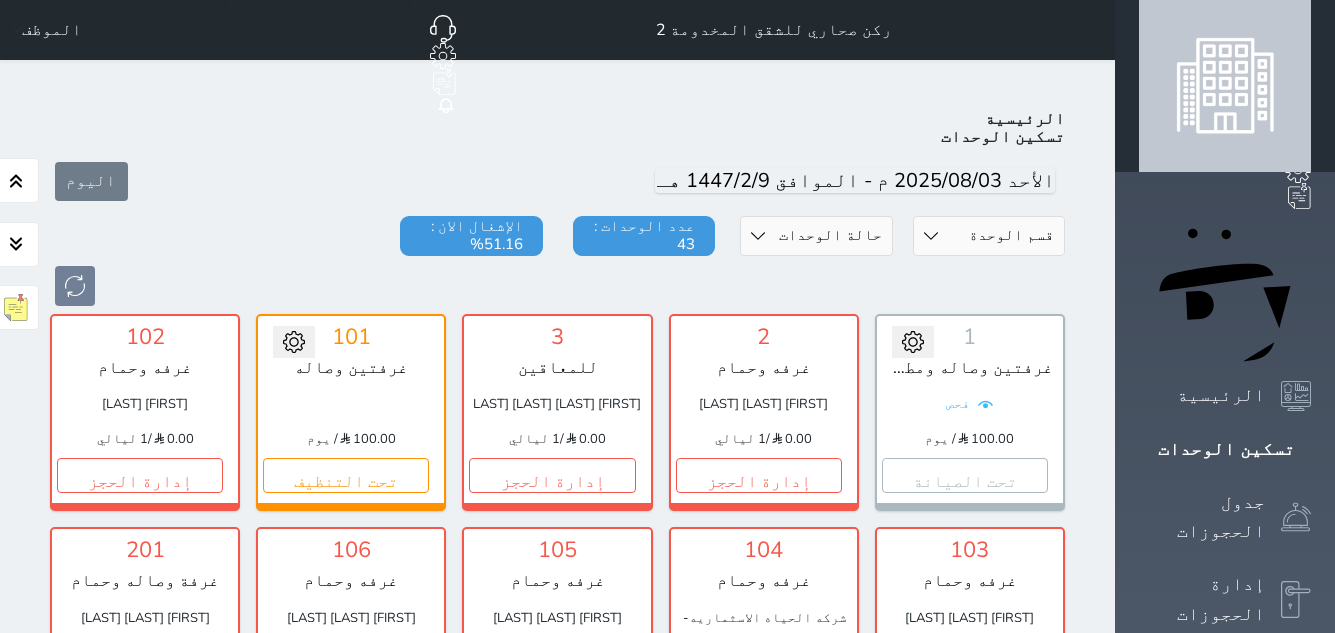 click on "الإدارة المالية" at bounding box center (1225, 682) 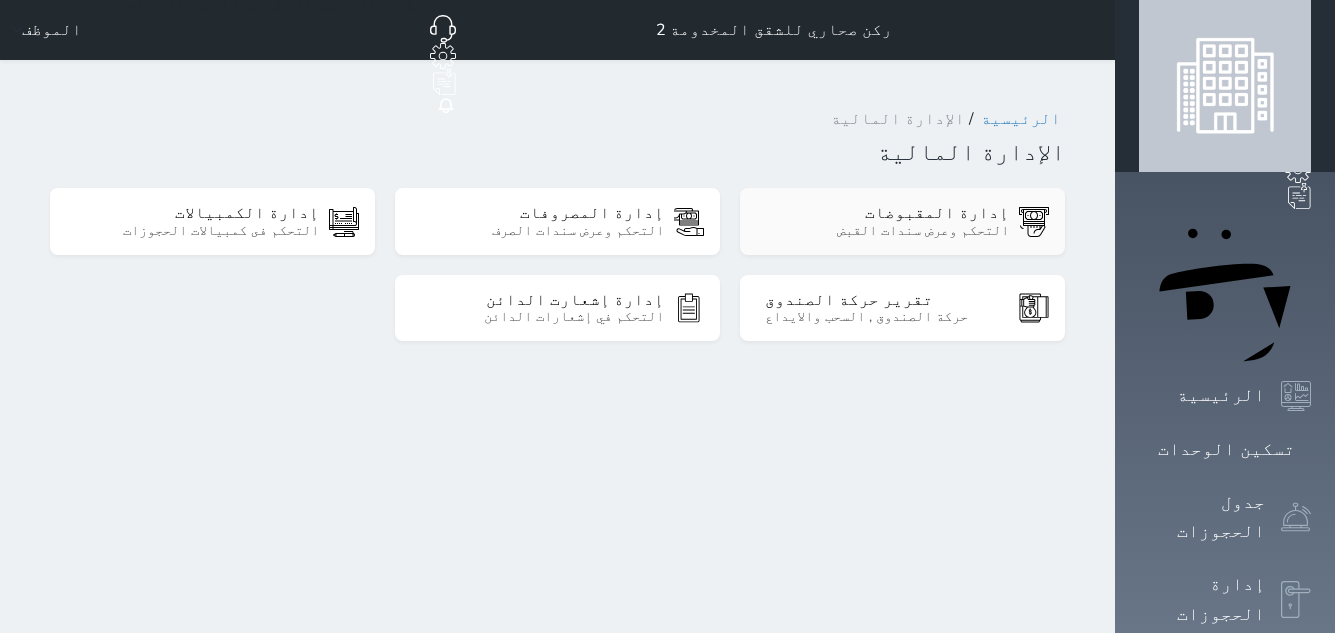 click on "التحكم وعرض سندات القبض" at bounding box center (887, 231) 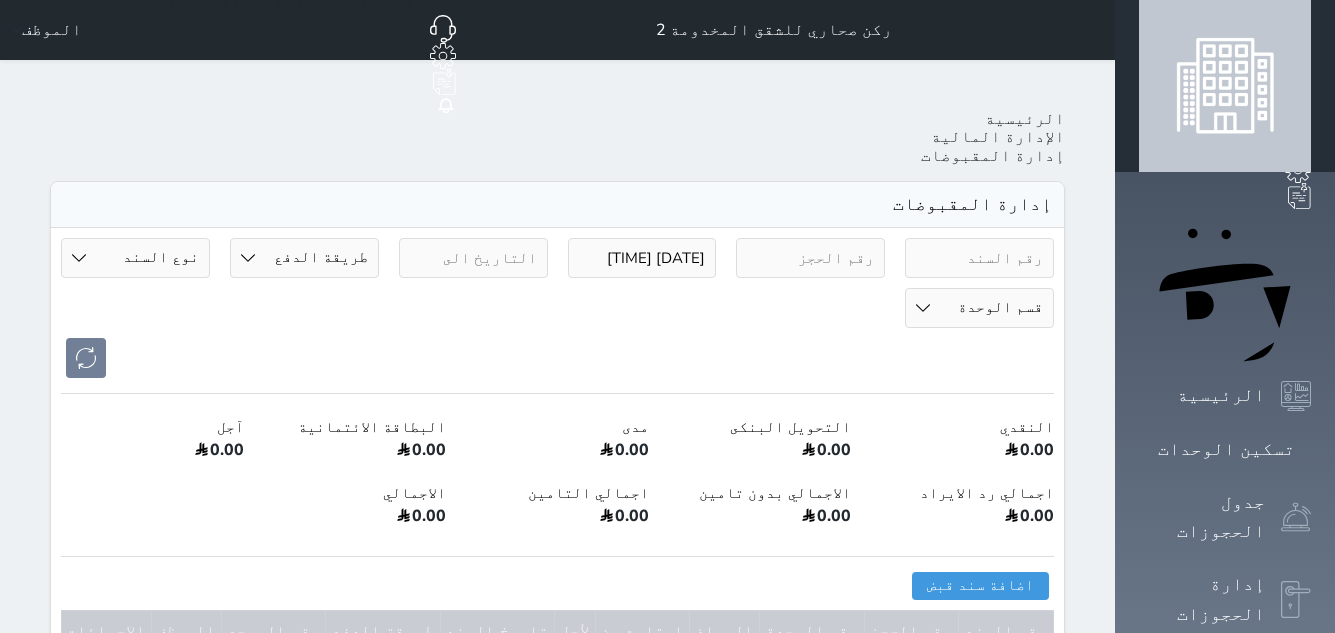 select 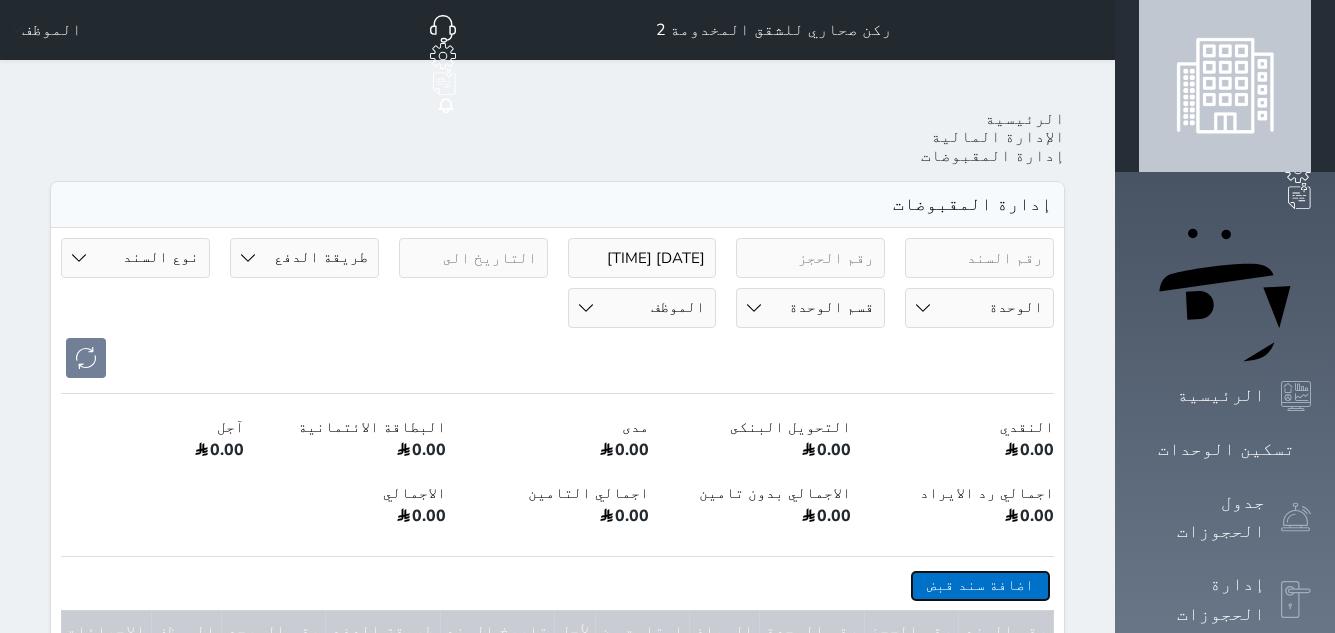 click on "اضافة سند قبض" at bounding box center (980, 585) 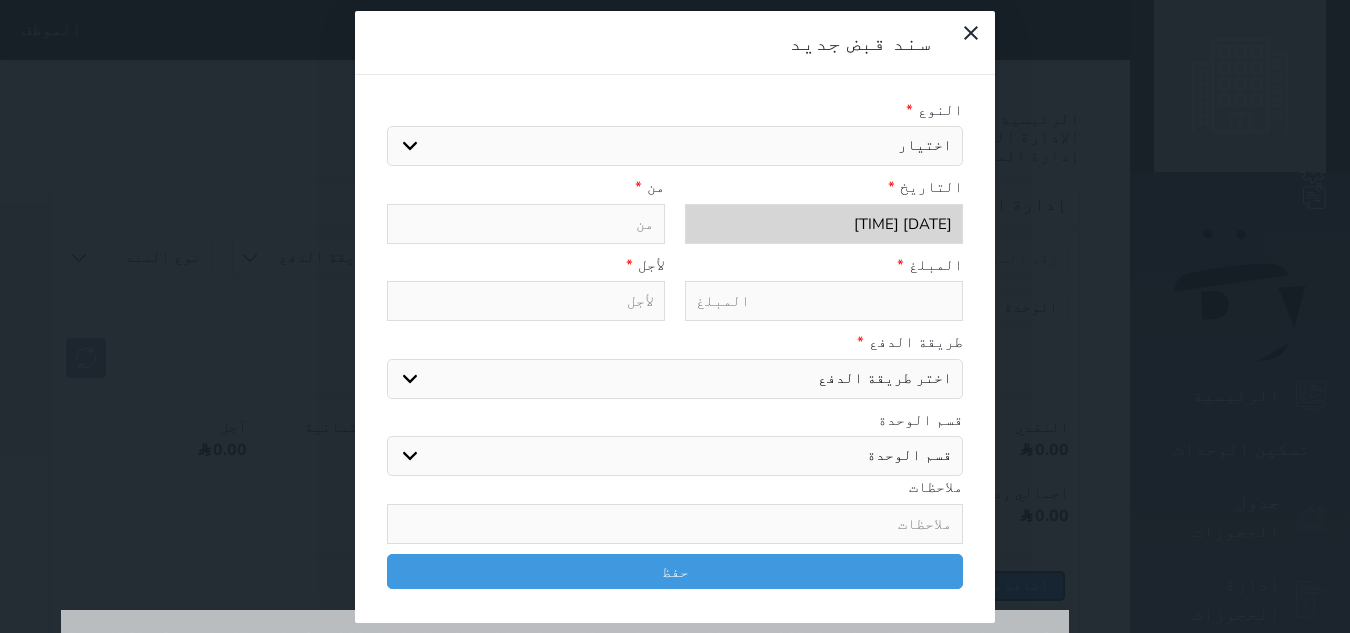 select 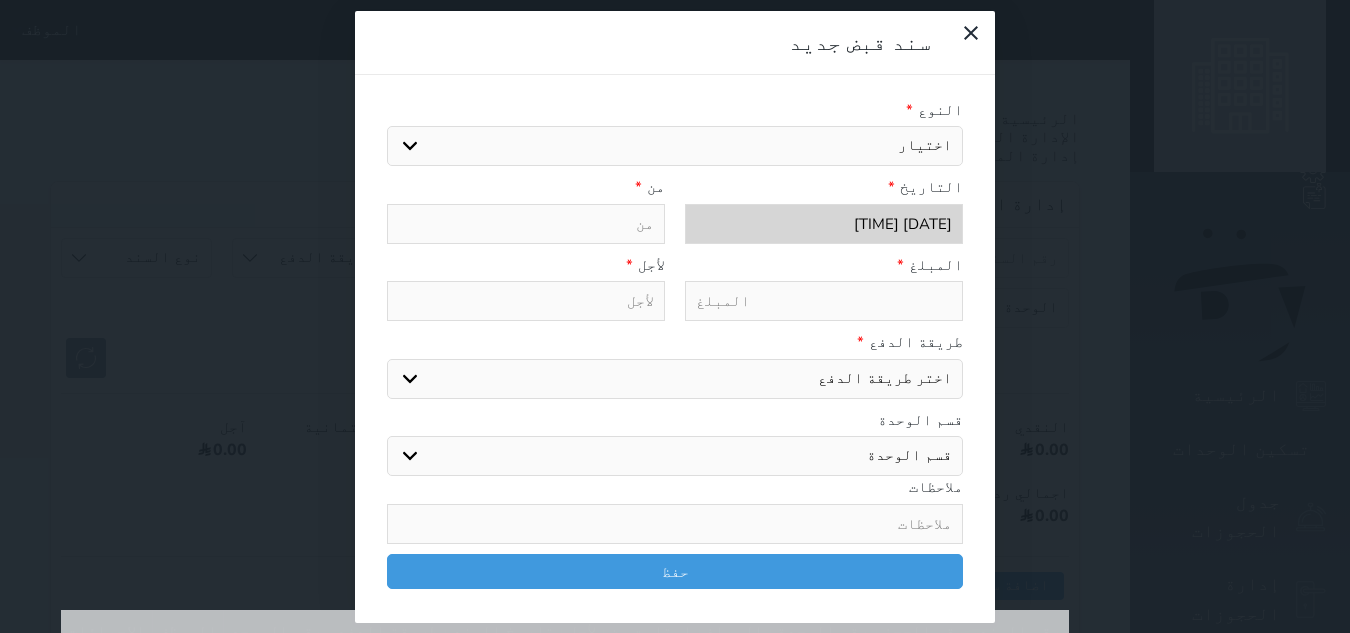 click on "اختيار   مقبوضات عامة قيمة إيجار فواتير تحويل من الادارة الى الصندوق خدمات تامين عربون لا ينطبق آخر مغسلة واي فاي - الإنترنت مواقف السيارات طعام الأغذية والمشروبات مشروبات المشروبات الباردة المشروبات الساخنة الإفطار غداء عشاء مخبز و كعك حمام سباحة الصالة الرياضية سبا و خدمات الجمال اختيار وإسقاط (خدمات النقل) ميني بار كابل - تلفزيون سرير إضافي تصفيف الشعر التسوق خدمات الجولات السياحية المنظمة خدمات الدليل السياحي تحصيل كمبيالة" at bounding box center (675, 146) 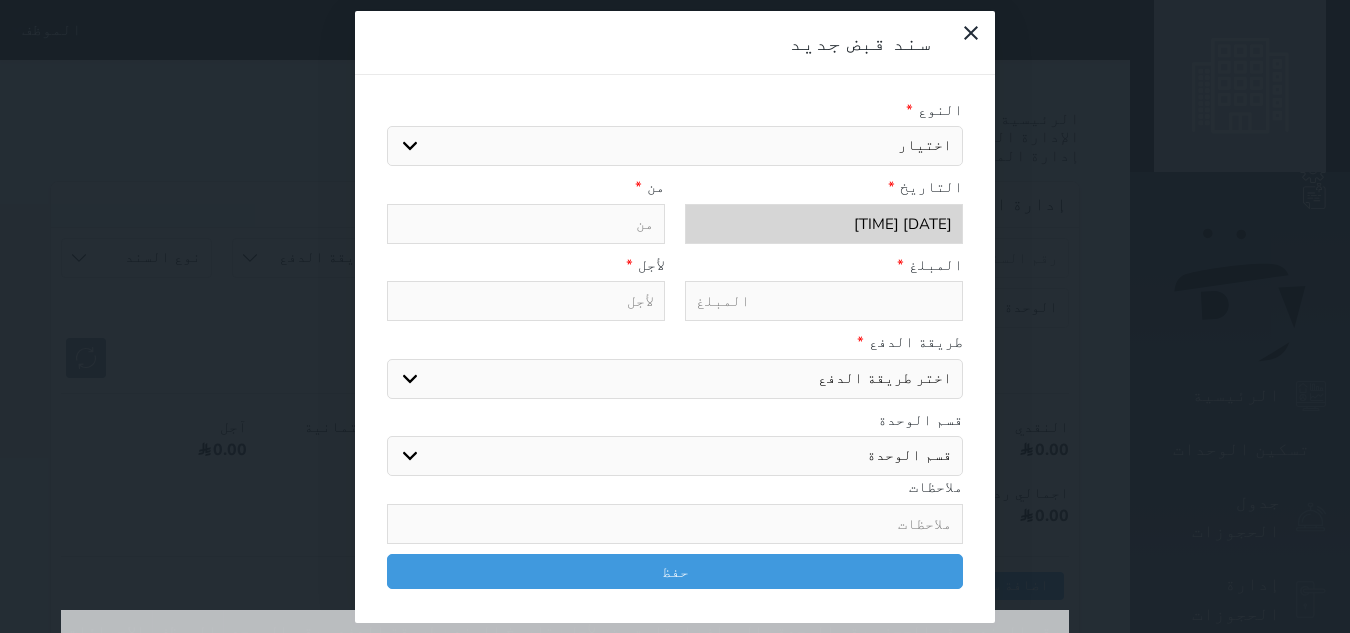 select on "[NUMBER]" 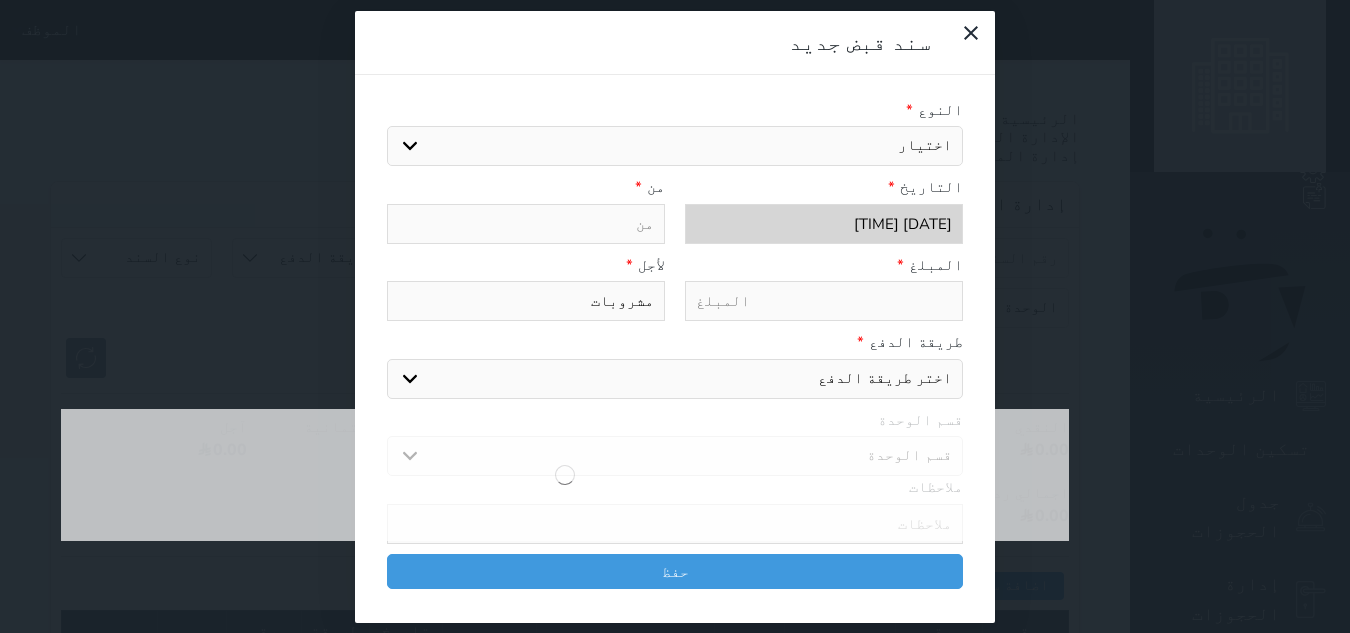 click at bounding box center (565, 475) 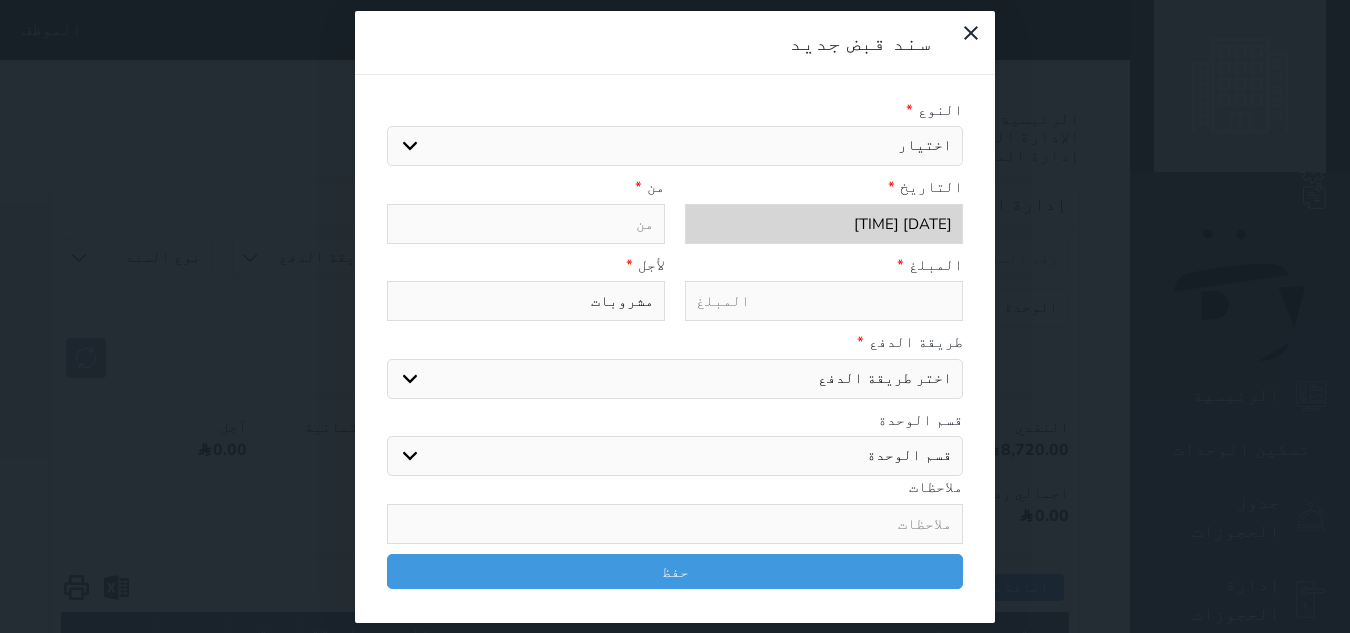 click at bounding box center [824, 301] 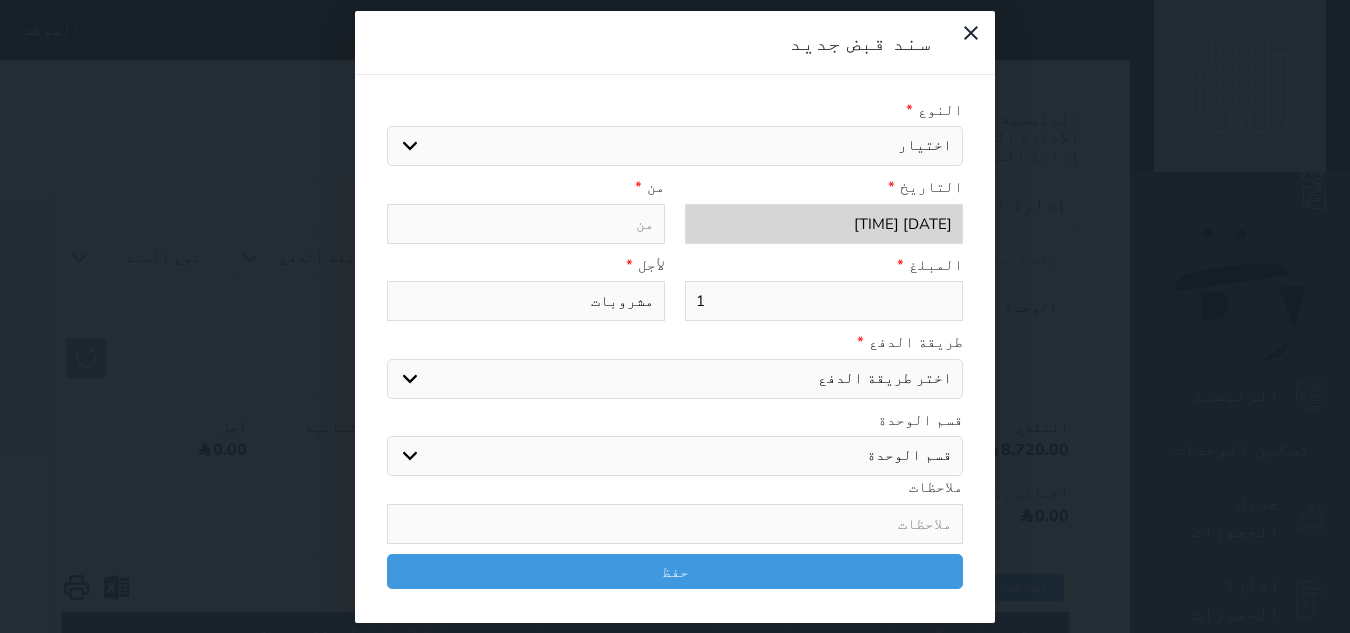 type on "1" 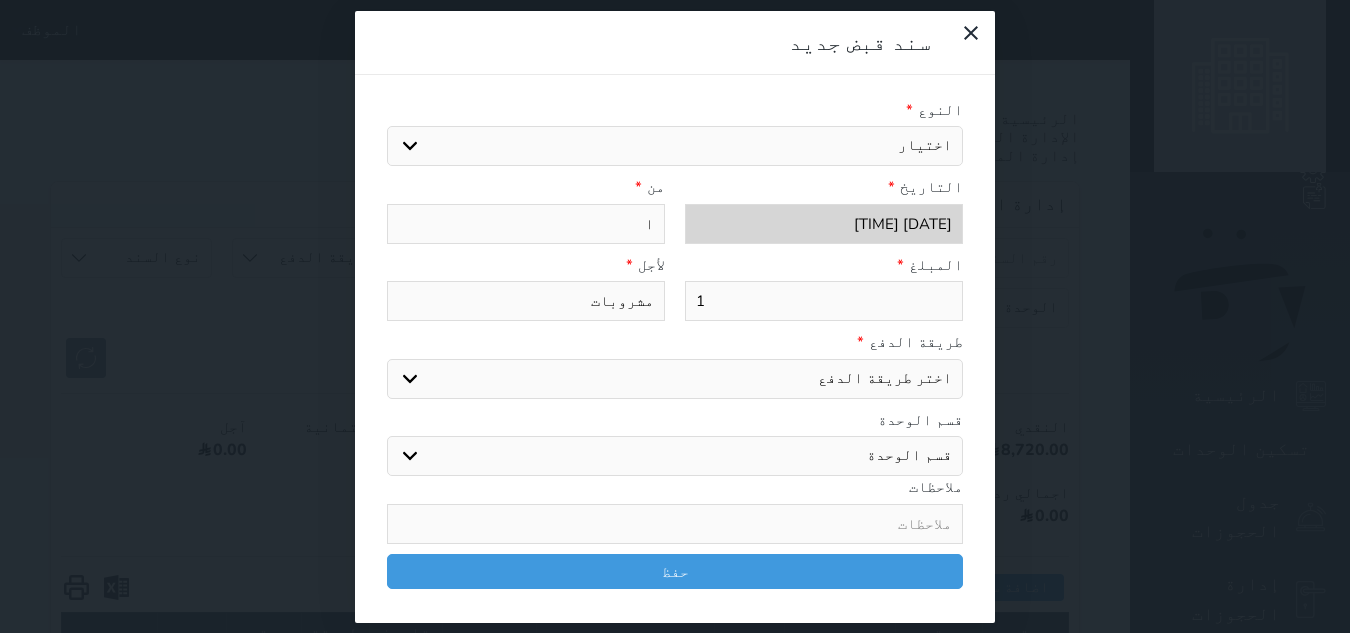 type on "ال" 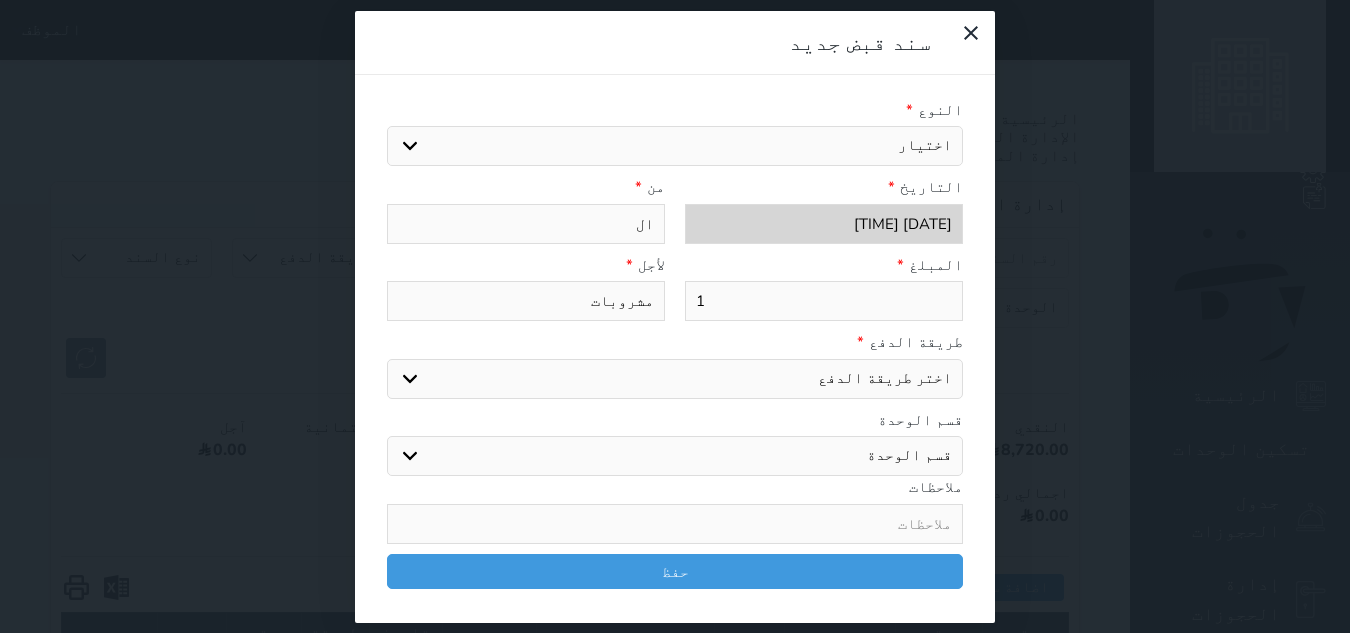 type on "الن" 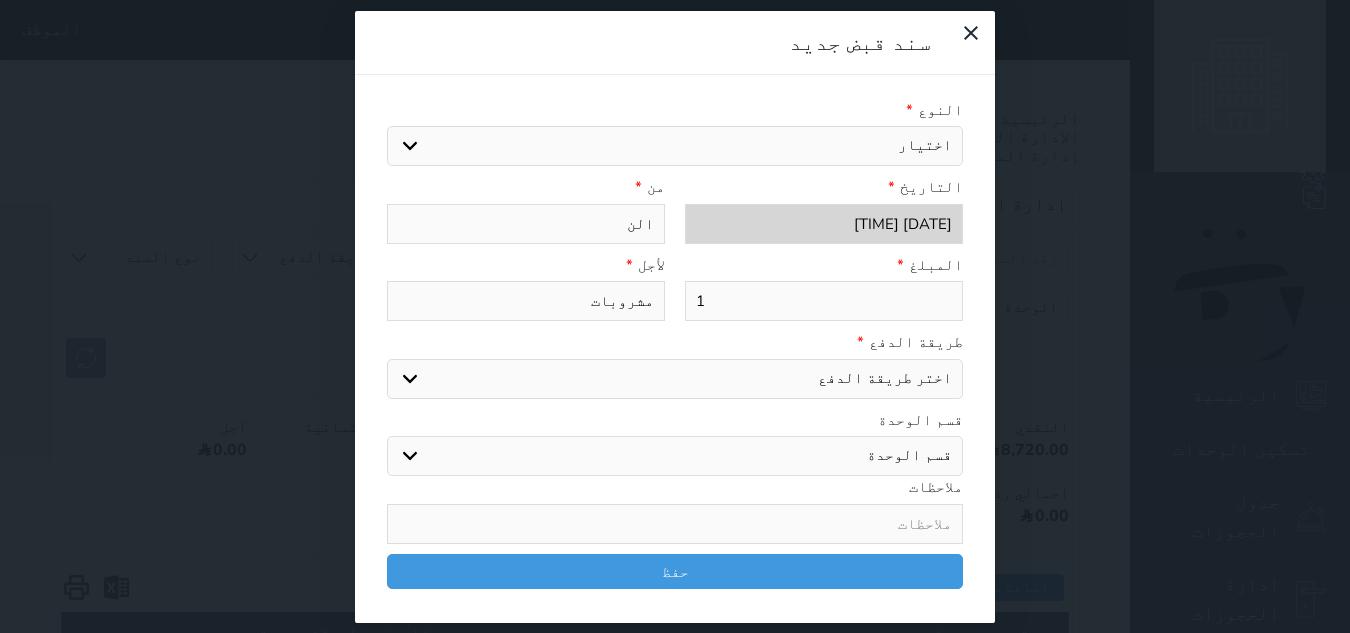 type on "النز" 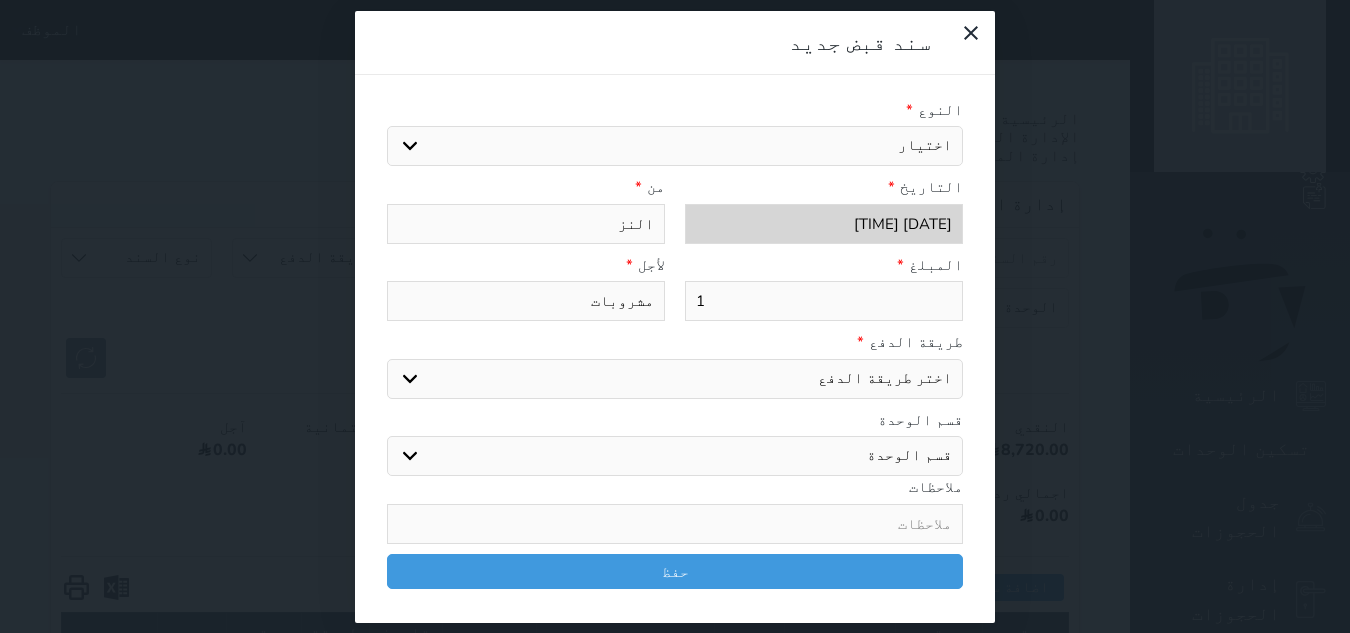 type on "النزي" 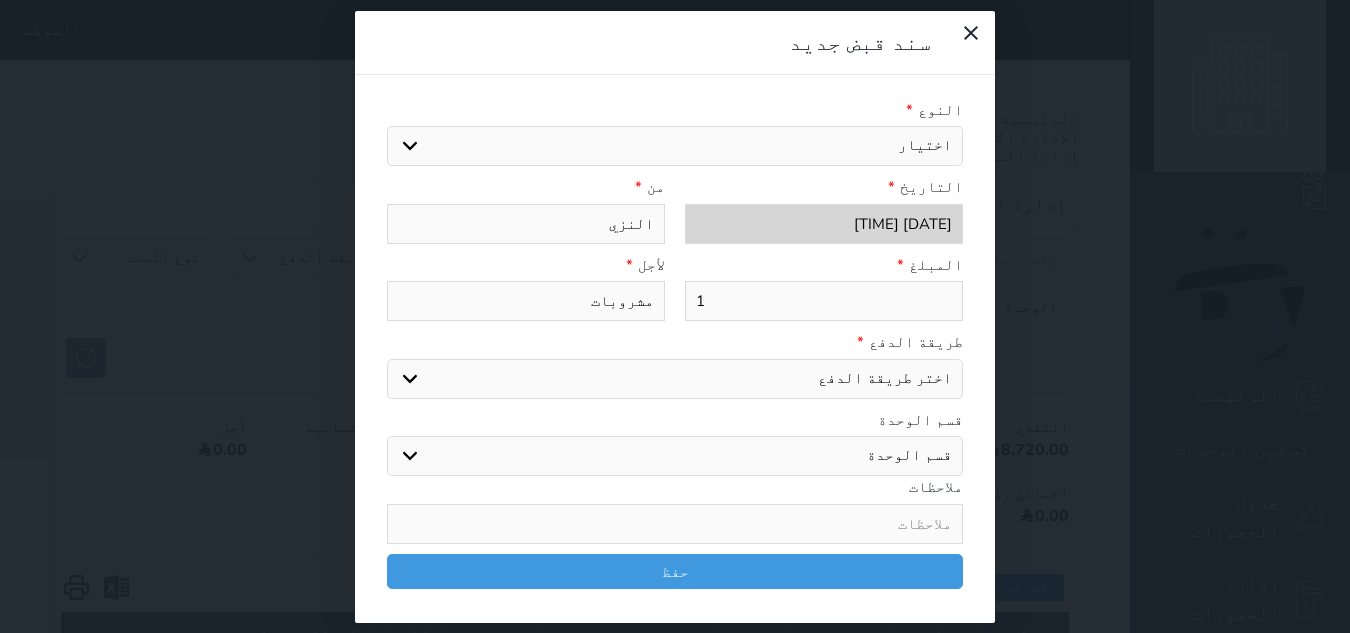 type on "النزيل" 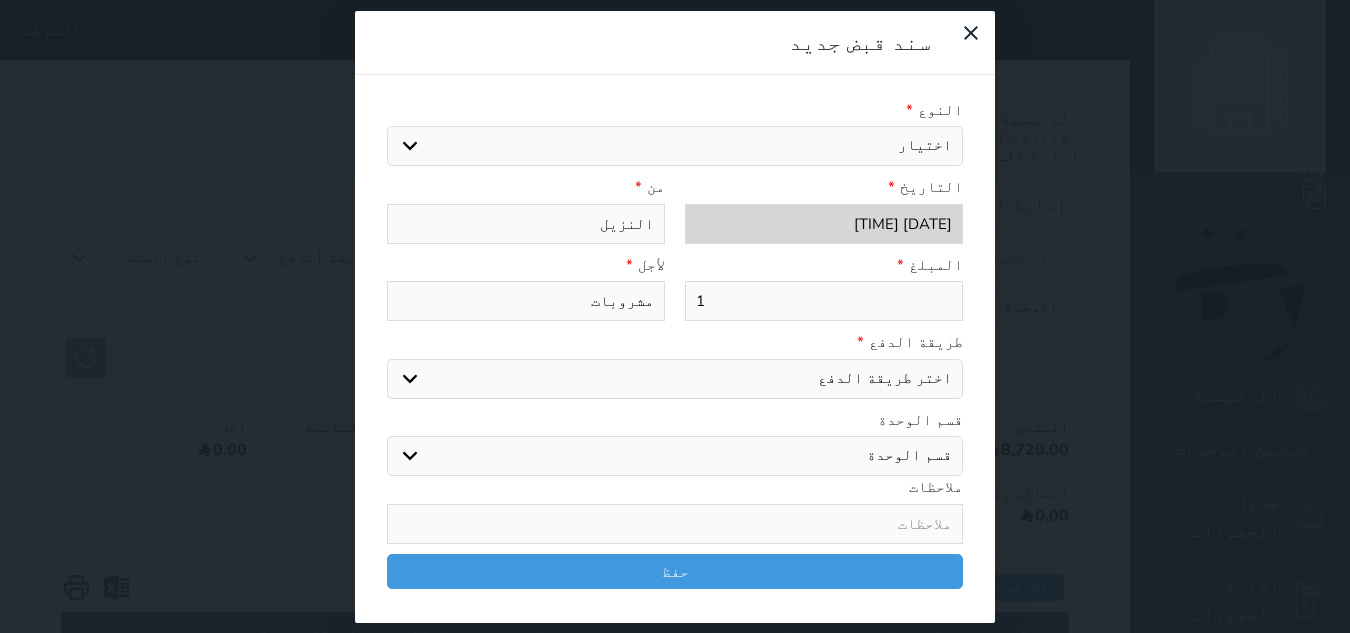 type on "النزيل" 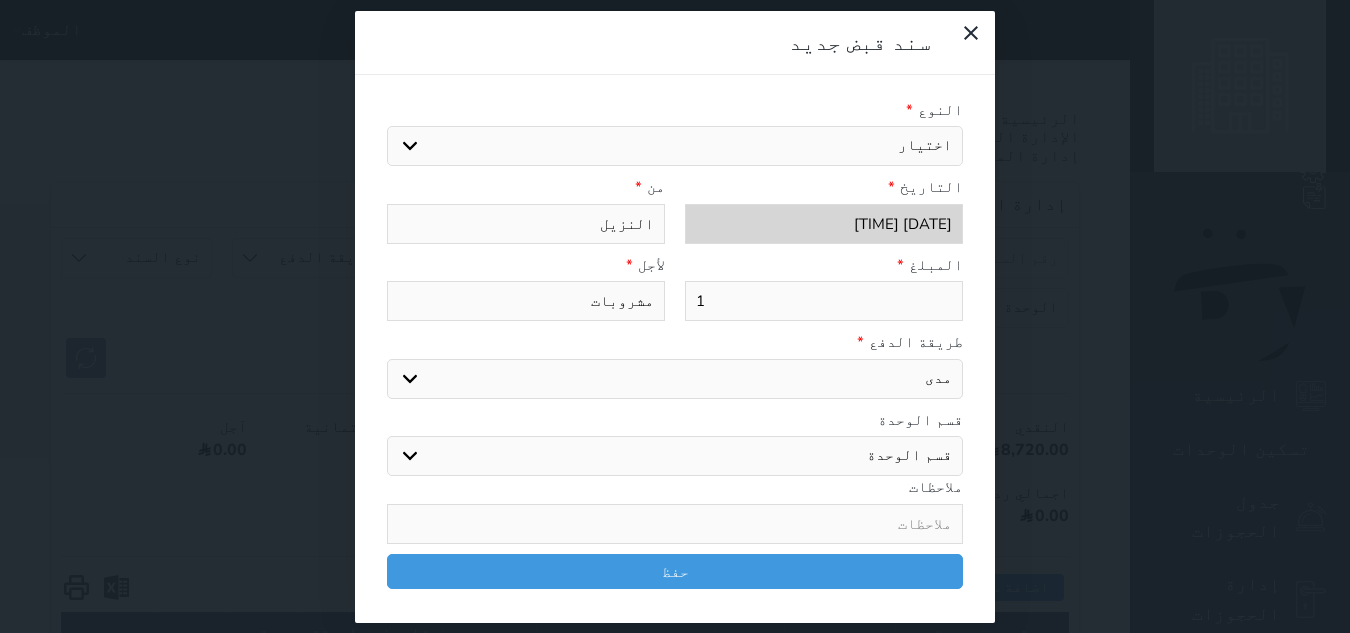 click on "اختر طريقة الدفع   دفع نقدى   تحويل بنكى   مدى   بطاقة ائتمان   آجل" at bounding box center (675, 379) 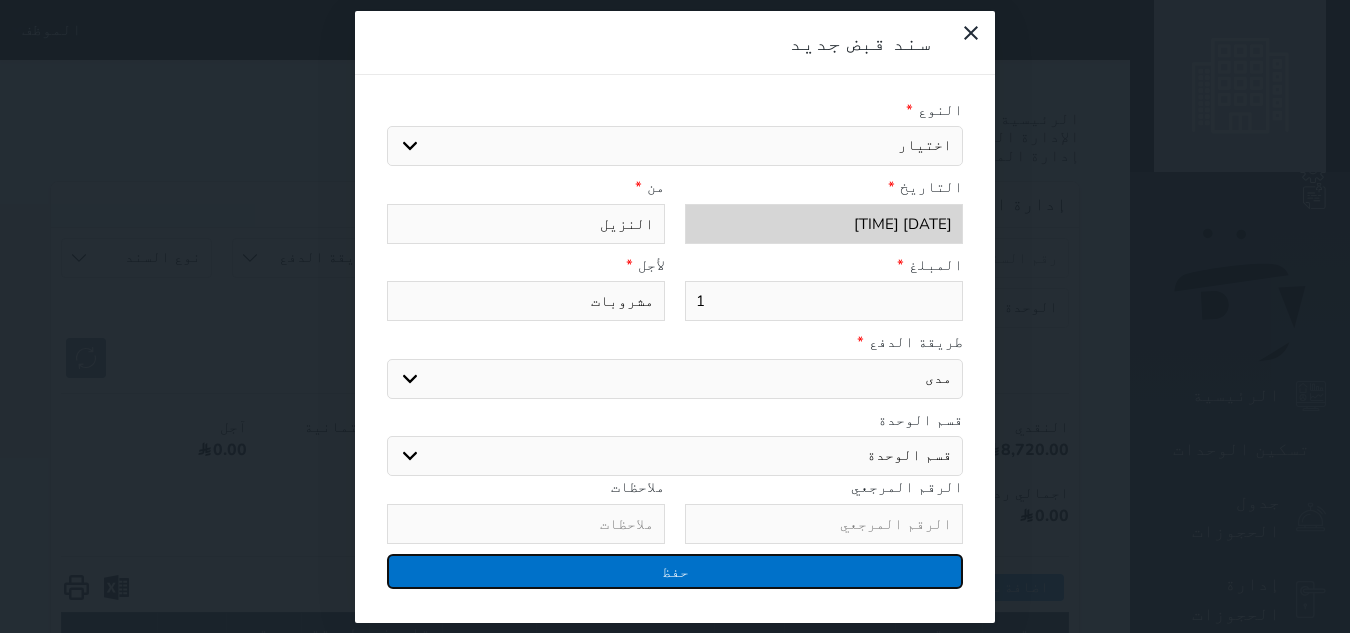 click on "حفظ" at bounding box center (675, 571) 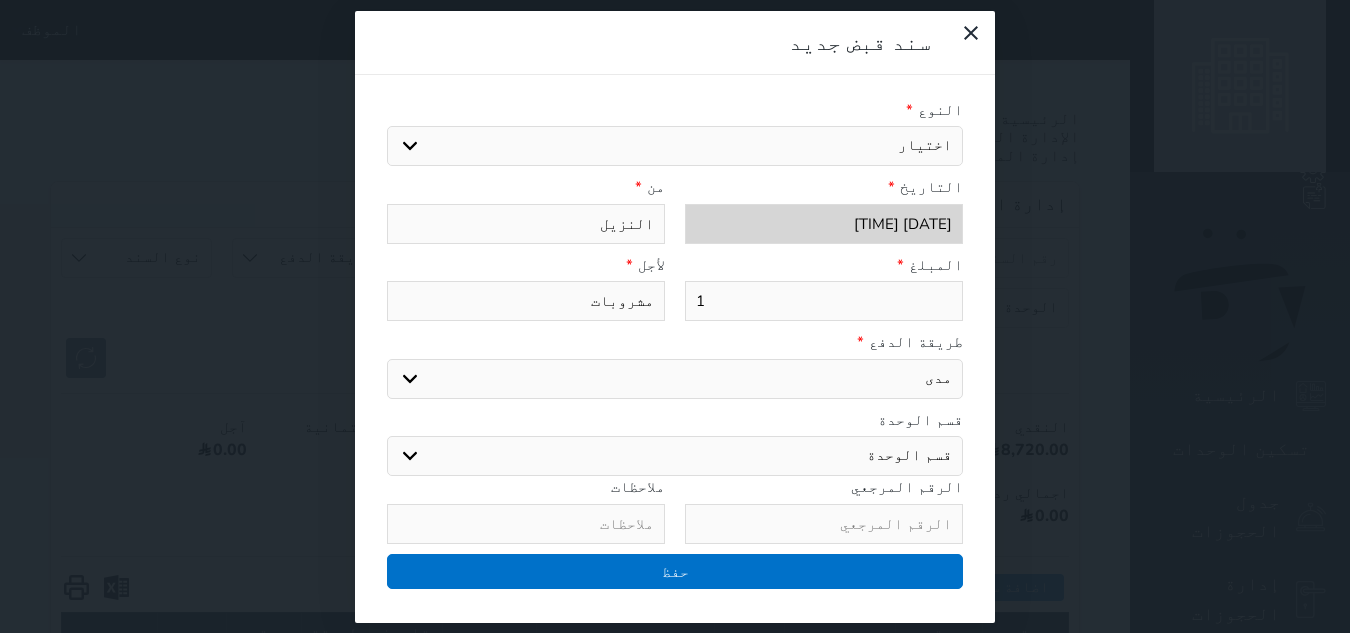select 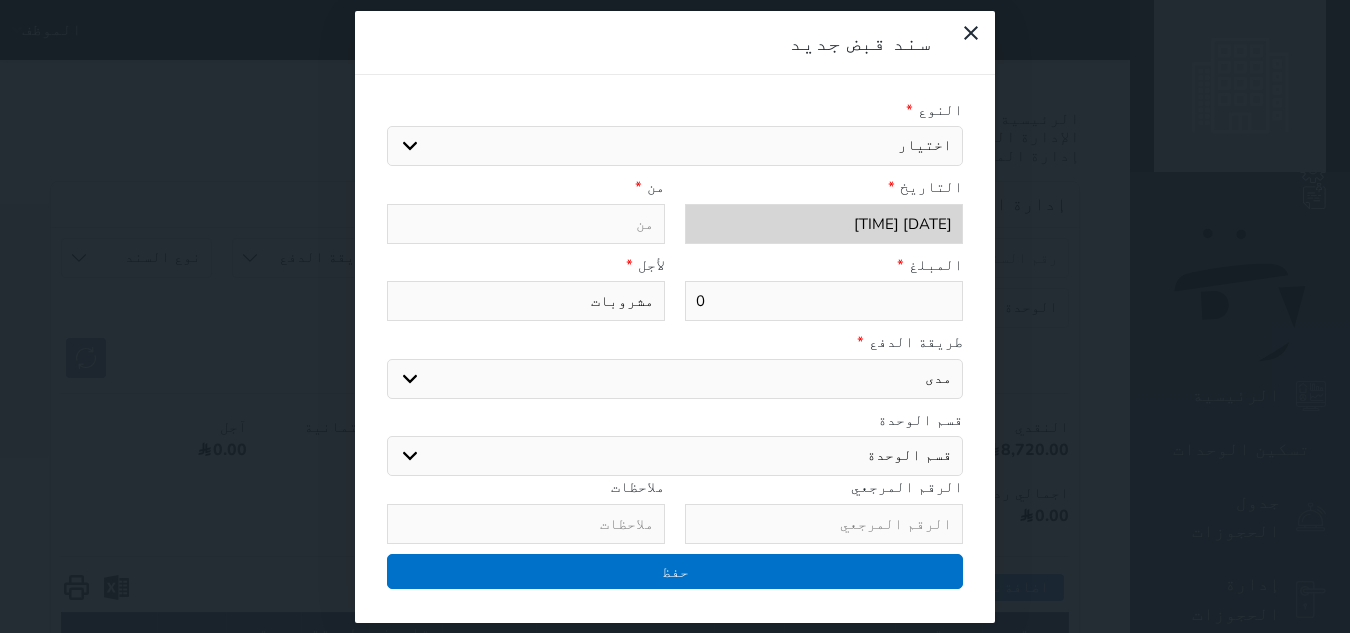 type on "0" 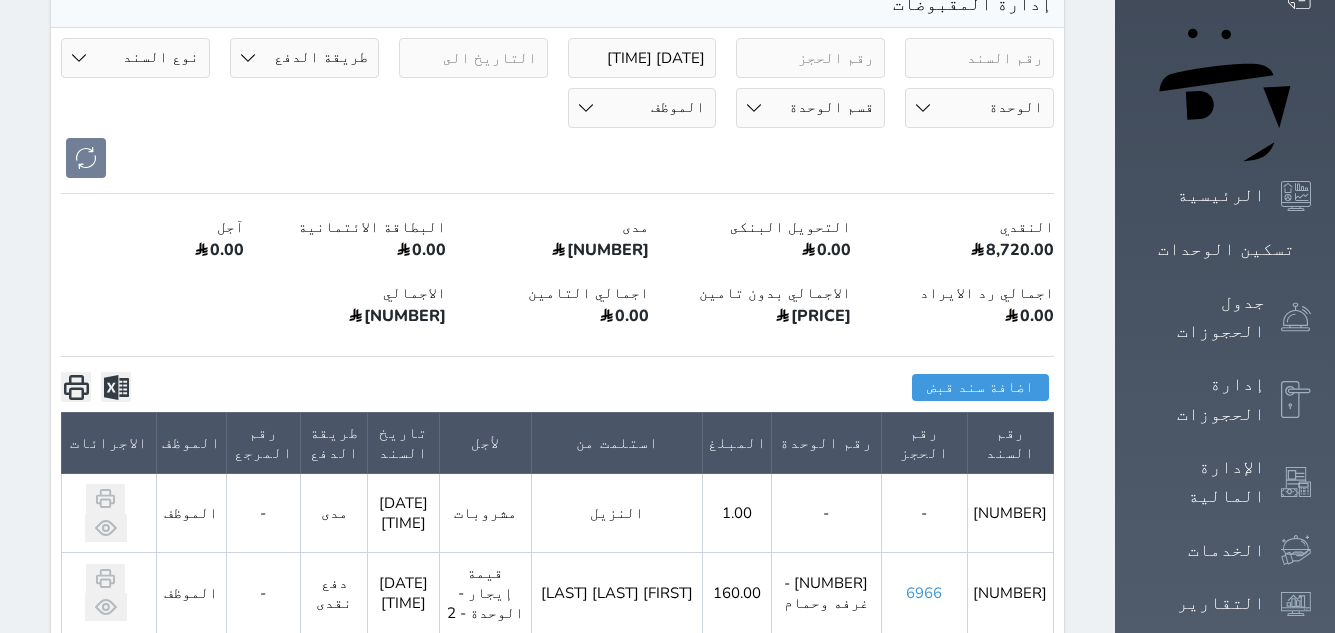 scroll, scrollTop: 0, scrollLeft: 0, axis: both 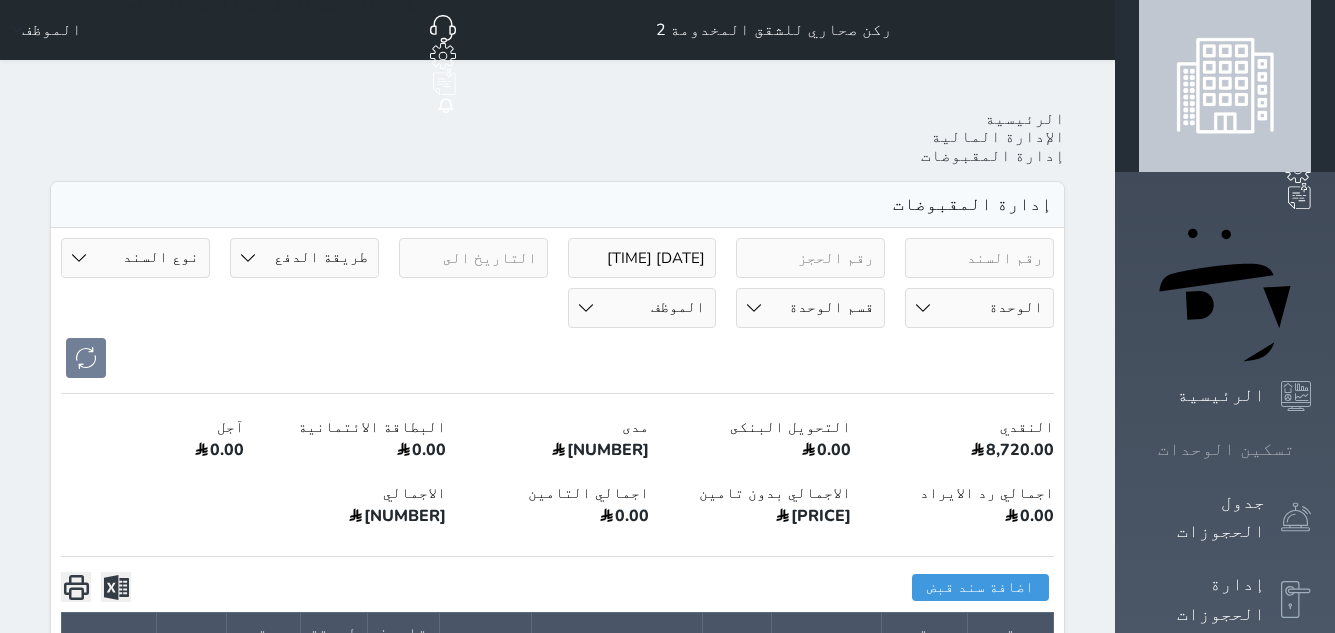 click 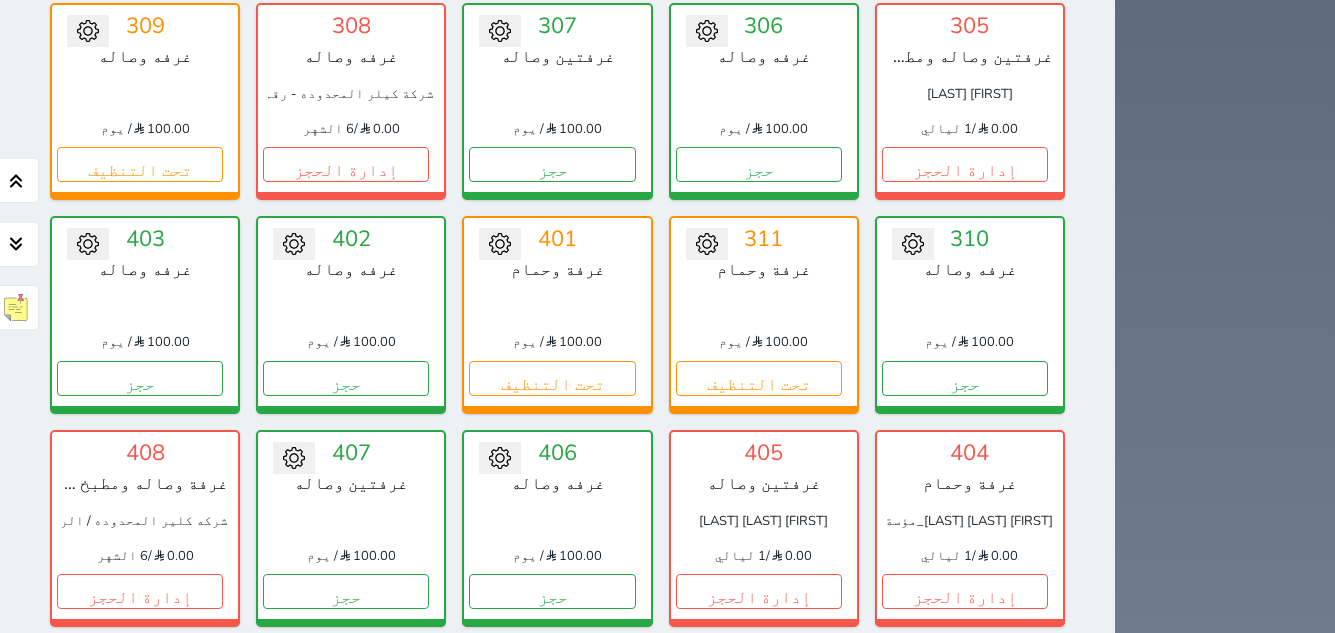 scroll, scrollTop: 1578, scrollLeft: 0, axis: vertical 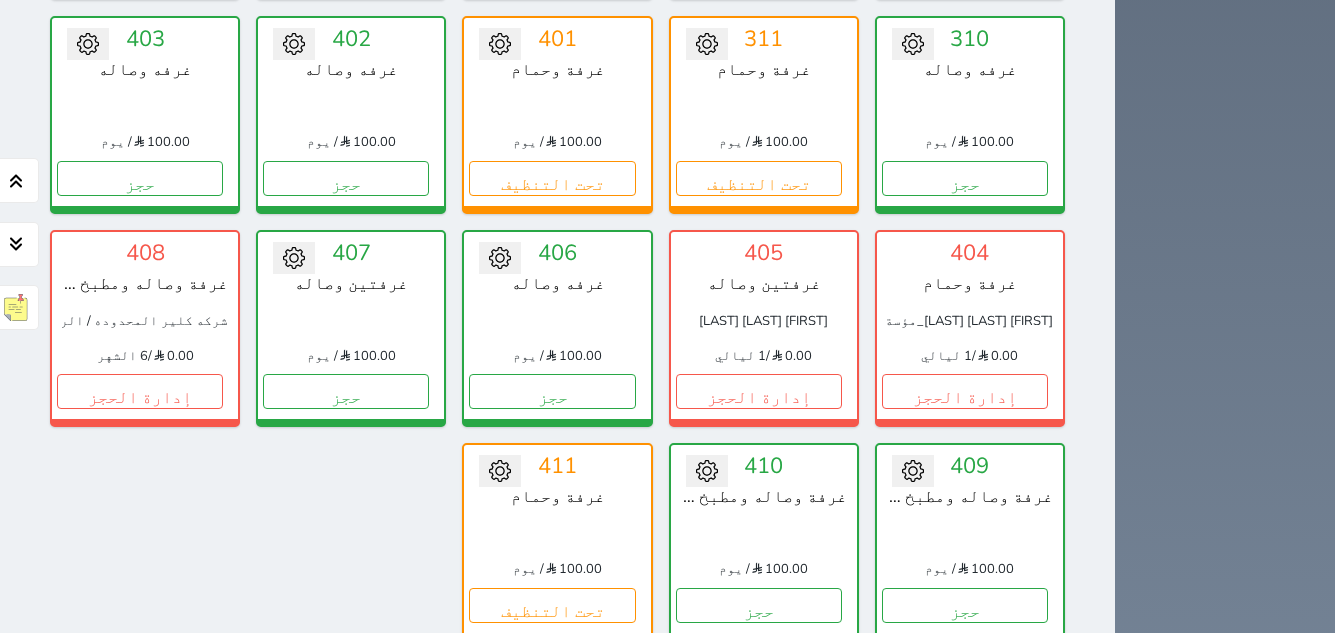 click on "عرض رصيد الصندوق" at bounding box center (198, 720) 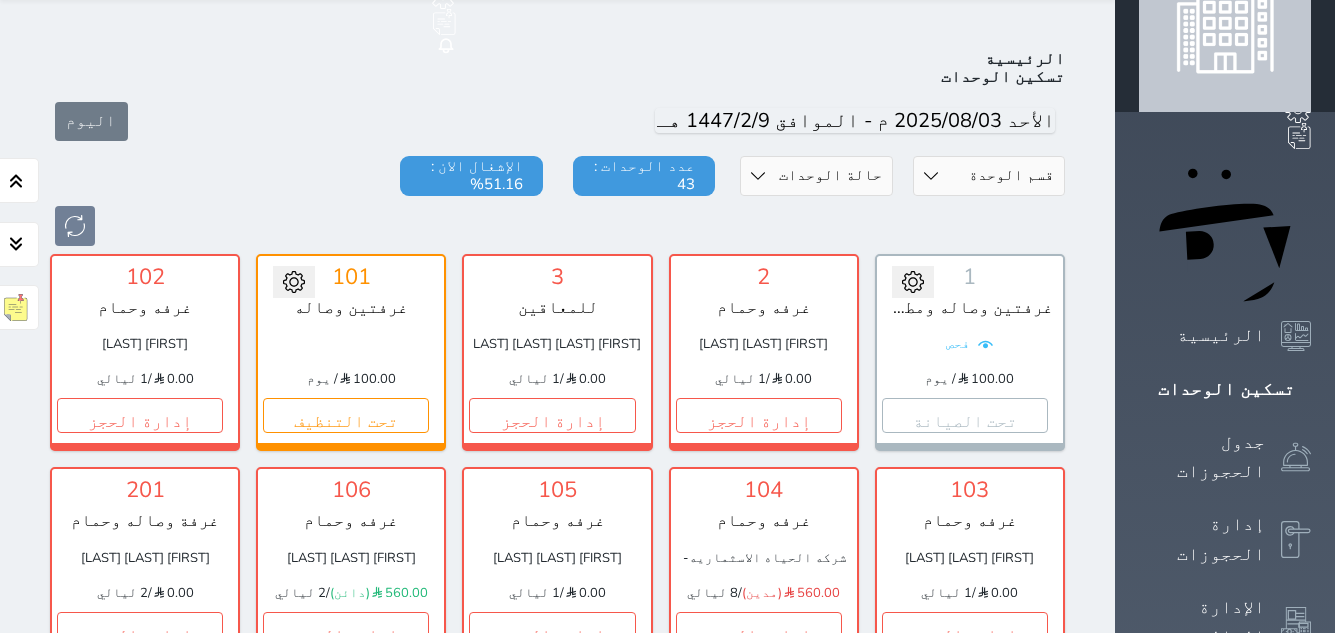 scroll, scrollTop: 0, scrollLeft: 0, axis: both 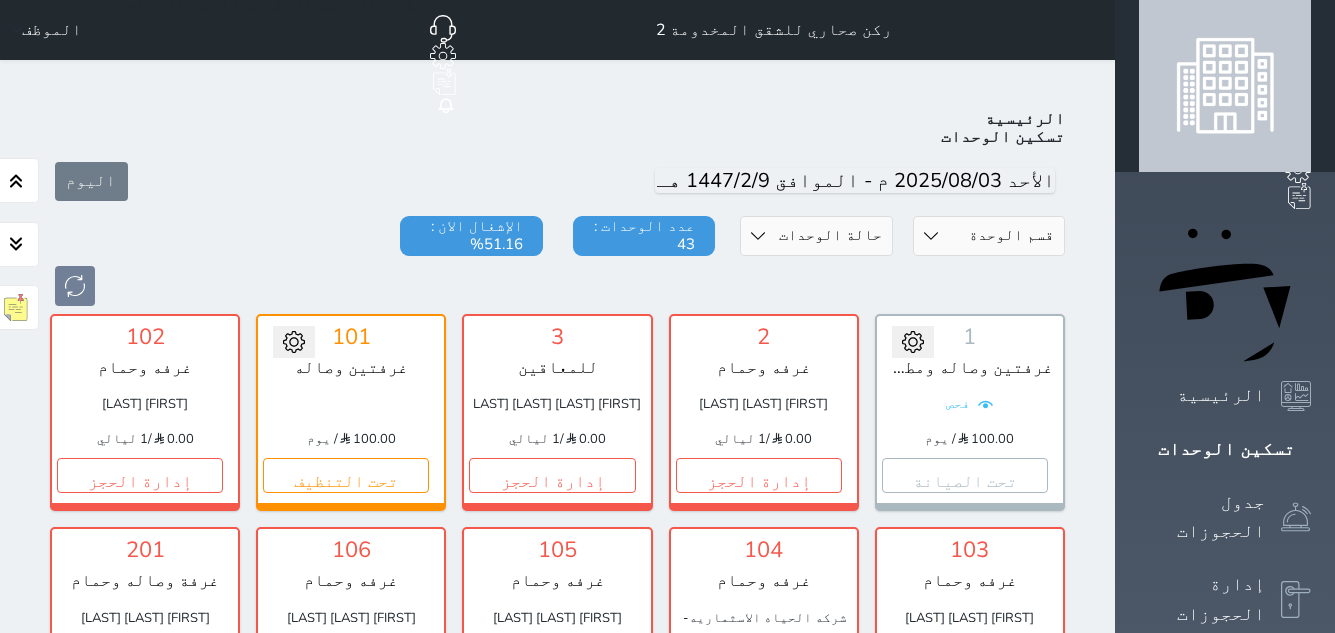 click on "إدارة الحجز" at bounding box center (965, 689) 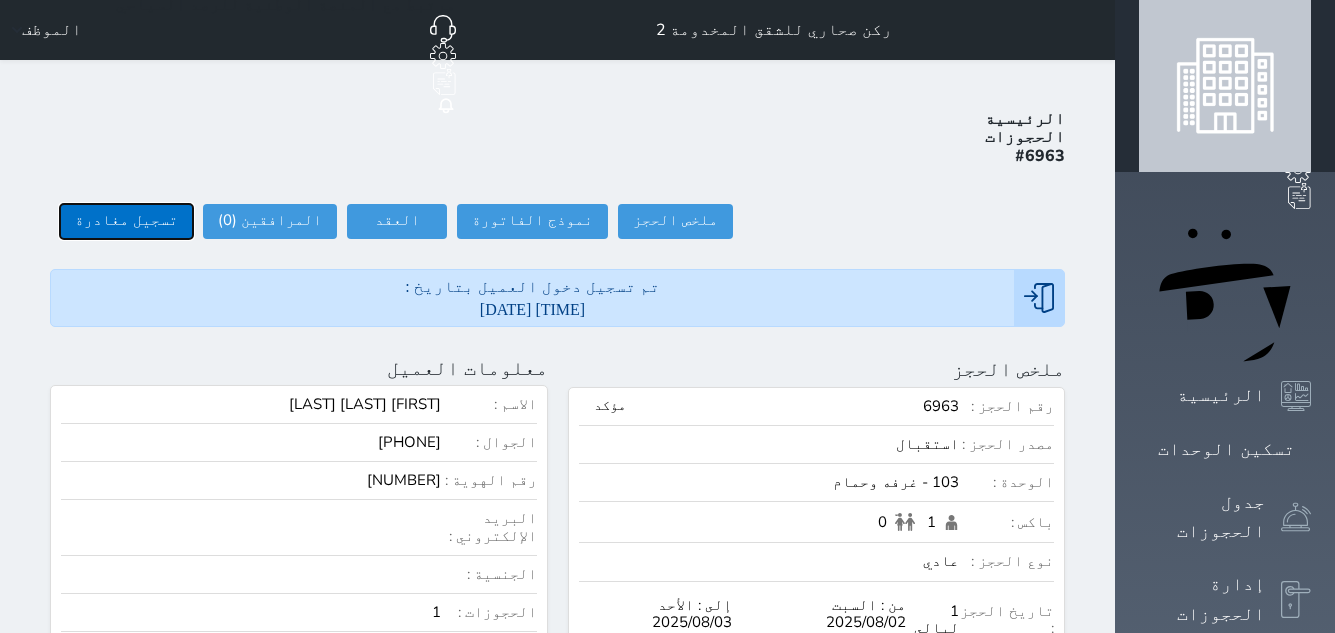 click on "تسجيل مغادرة" at bounding box center [126, 221] 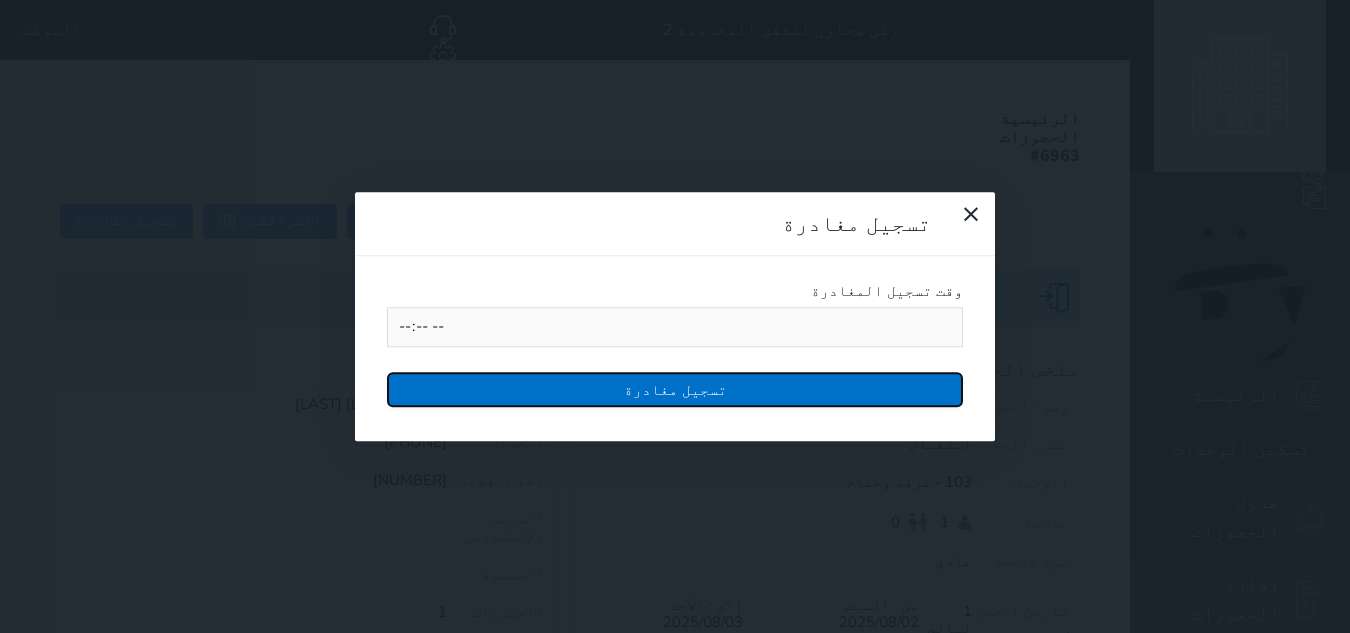 click on "تسجيل مغادرة" at bounding box center [675, 389] 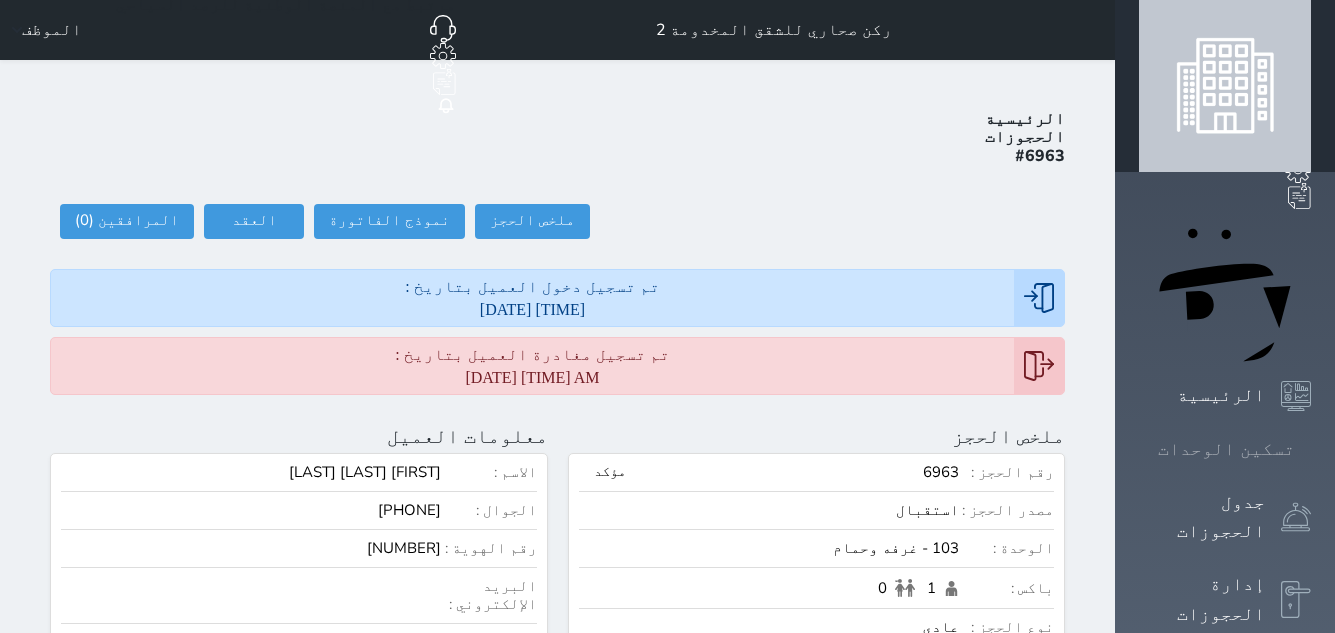 click 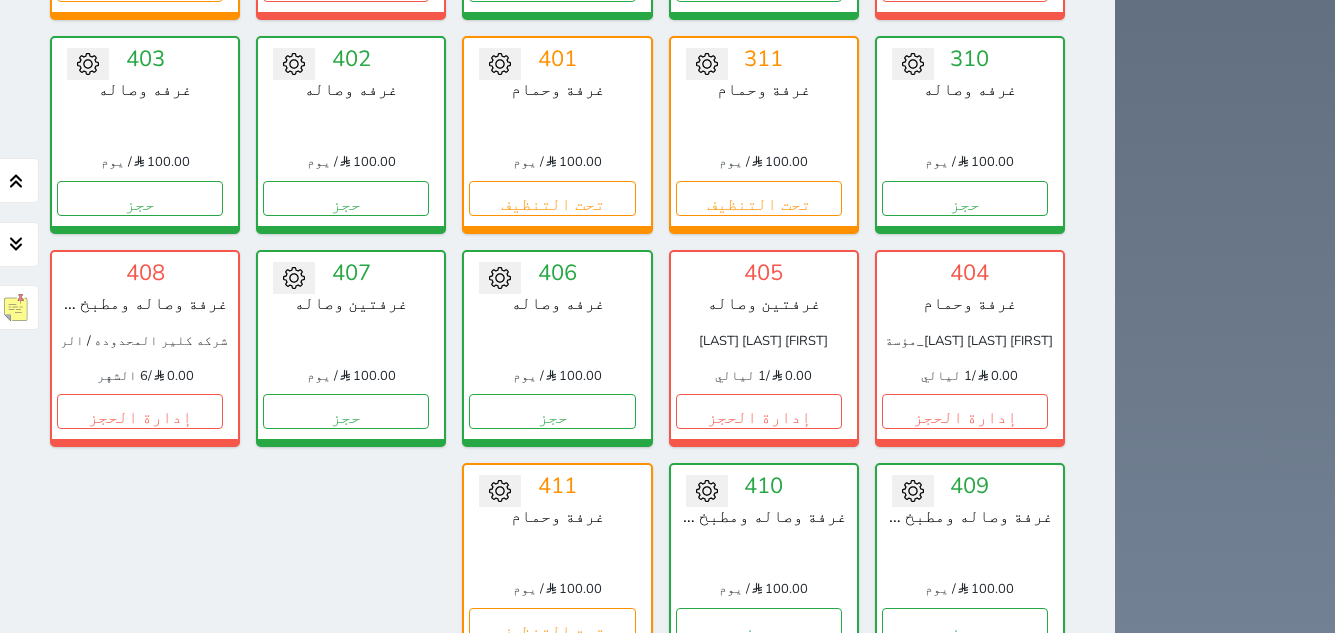 scroll, scrollTop: 1678, scrollLeft: 0, axis: vertical 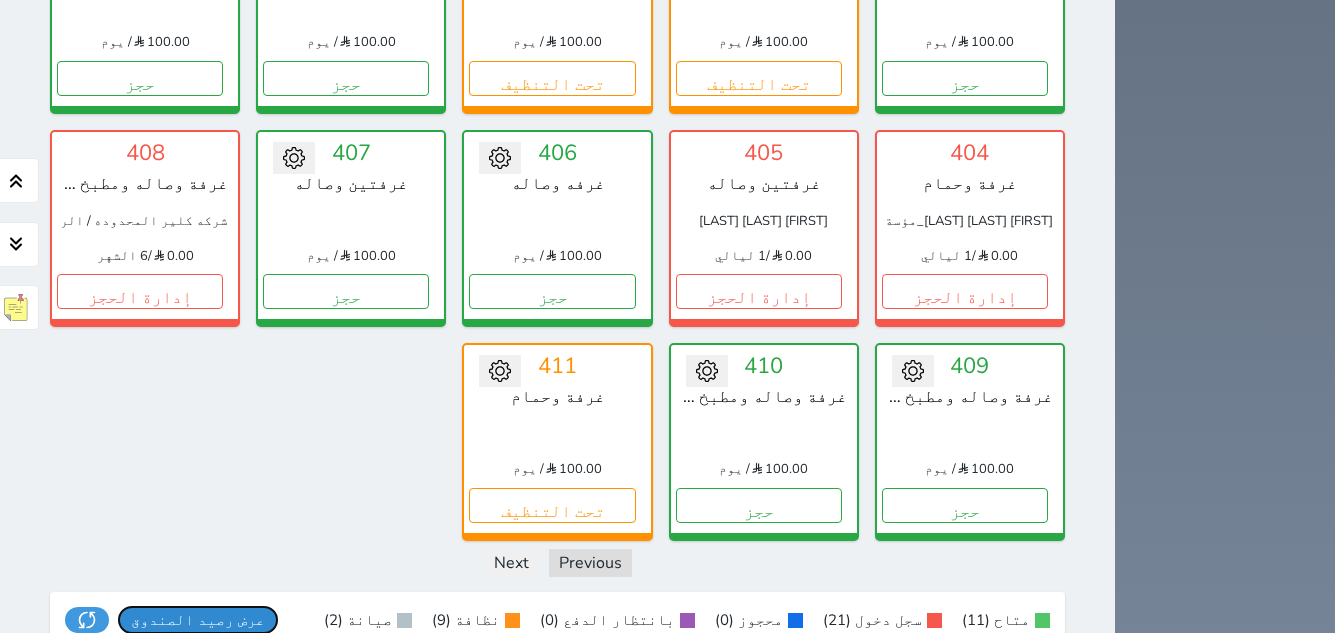 click on "عرض رصيد الصندوق" at bounding box center (198, 620) 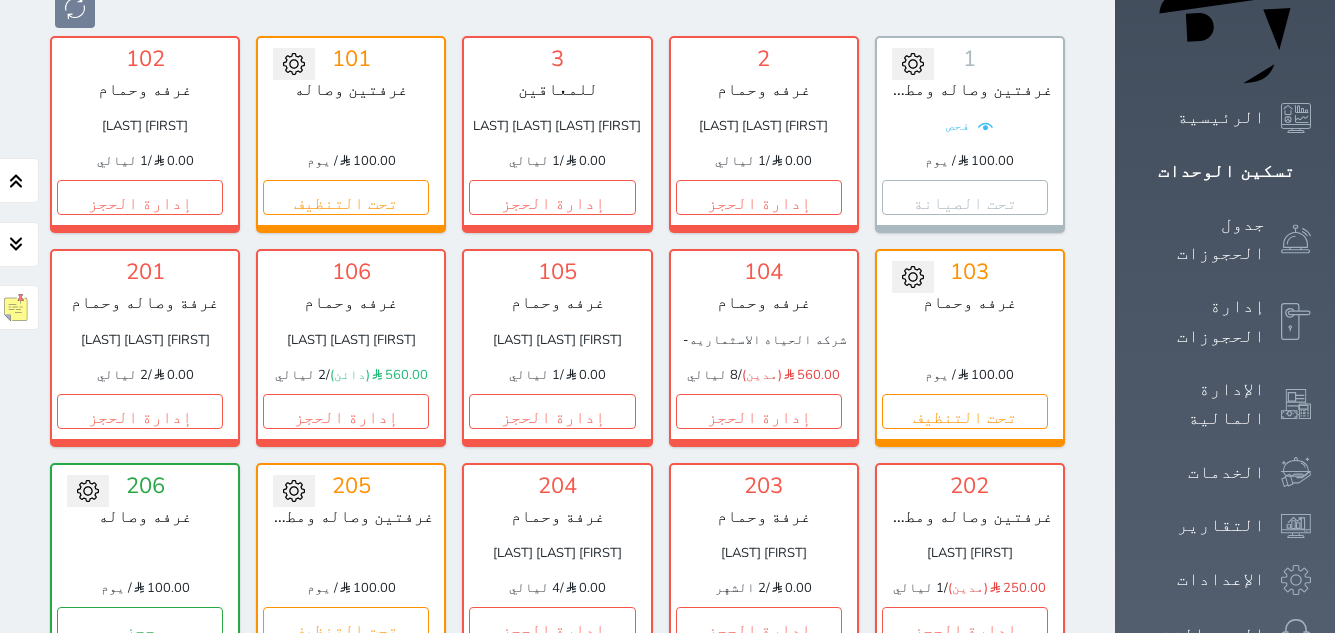 scroll, scrollTop: 78, scrollLeft: 0, axis: vertical 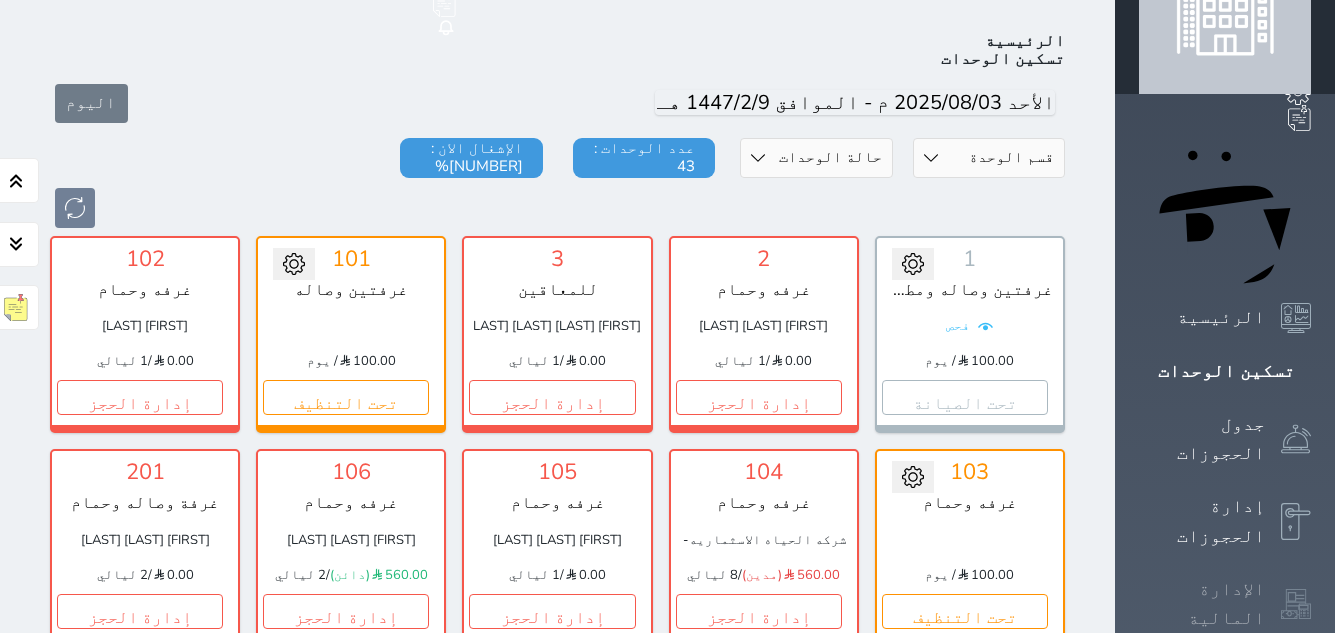 click on "الإدارة المالية" at bounding box center (1202, 604) 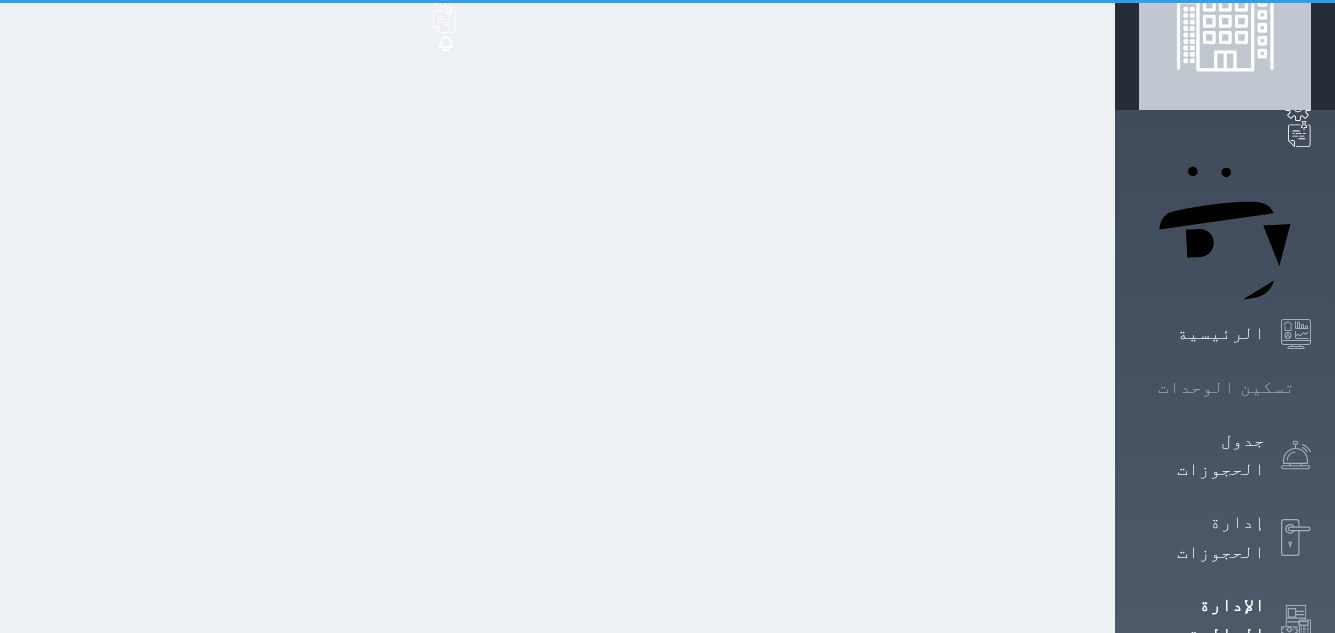 scroll, scrollTop: 0, scrollLeft: 0, axis: both 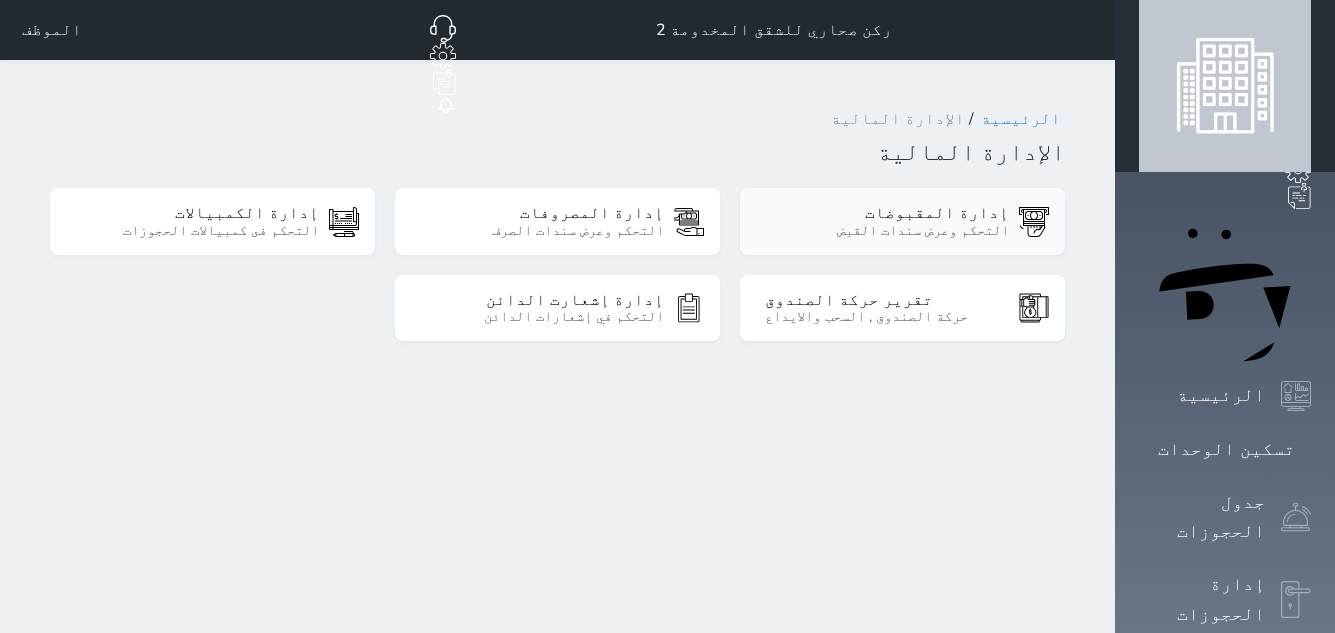 click on "التحكم وعرض سندات القبض" at bounding box center (887, 231) 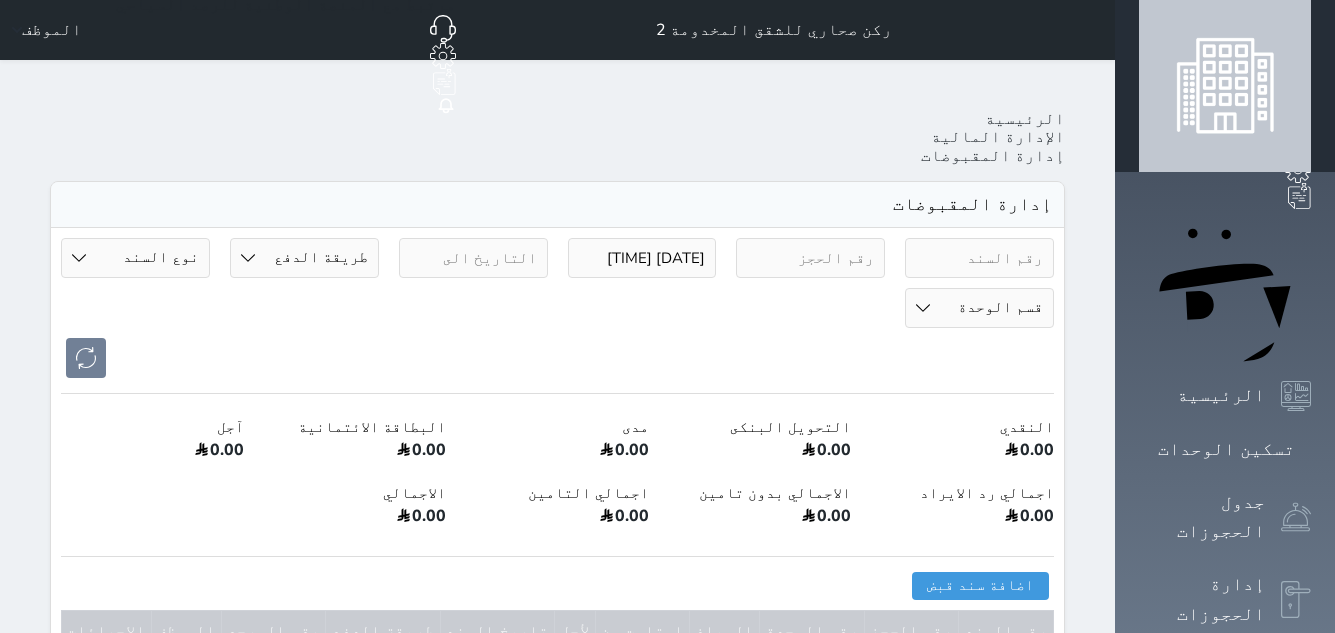 select 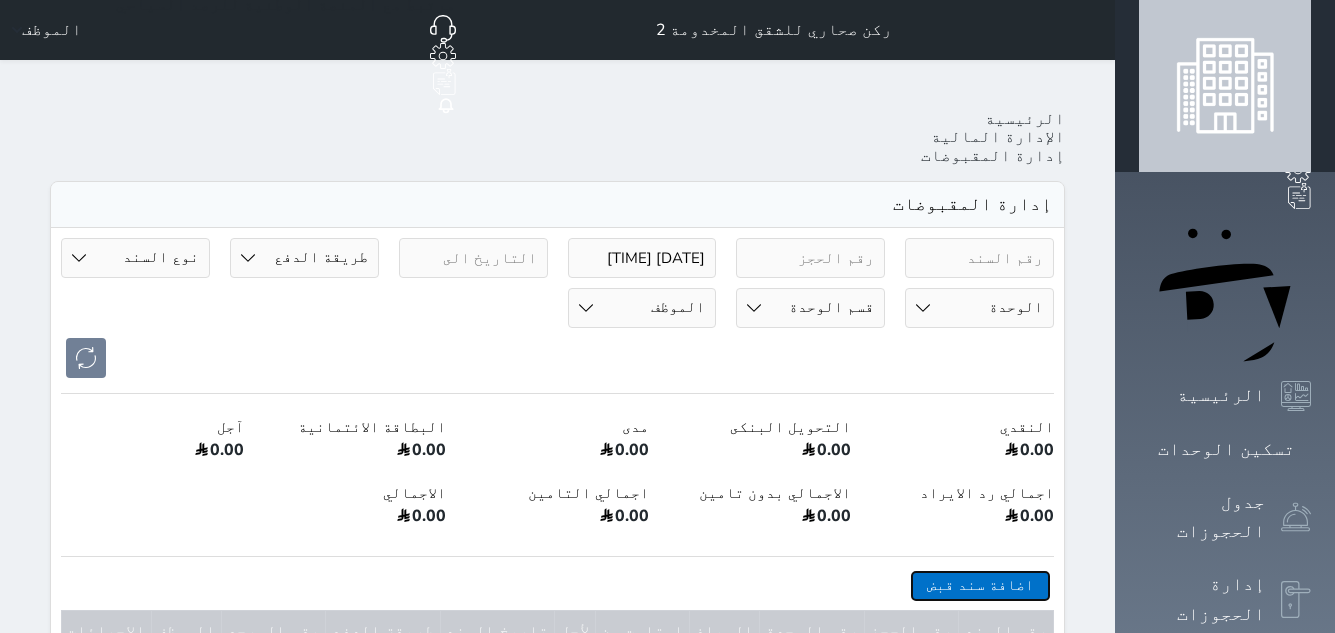 click on "اضافة سند قبض" at bounding box center (980, 585) 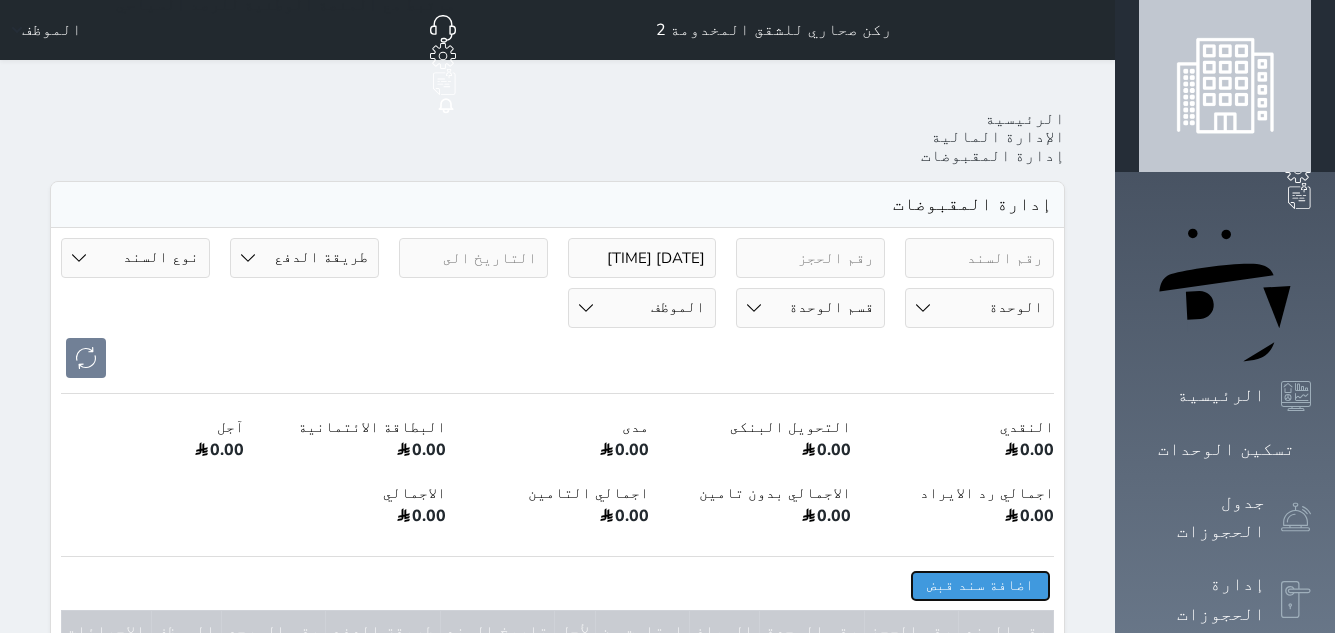 select 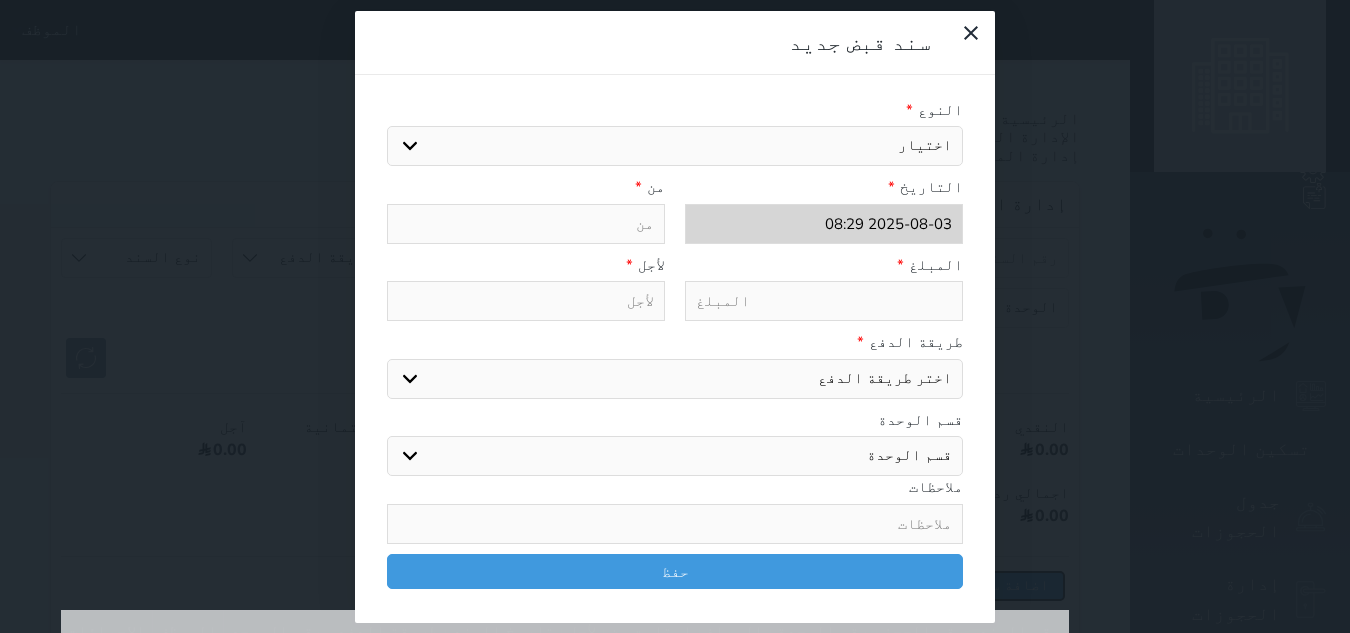 select 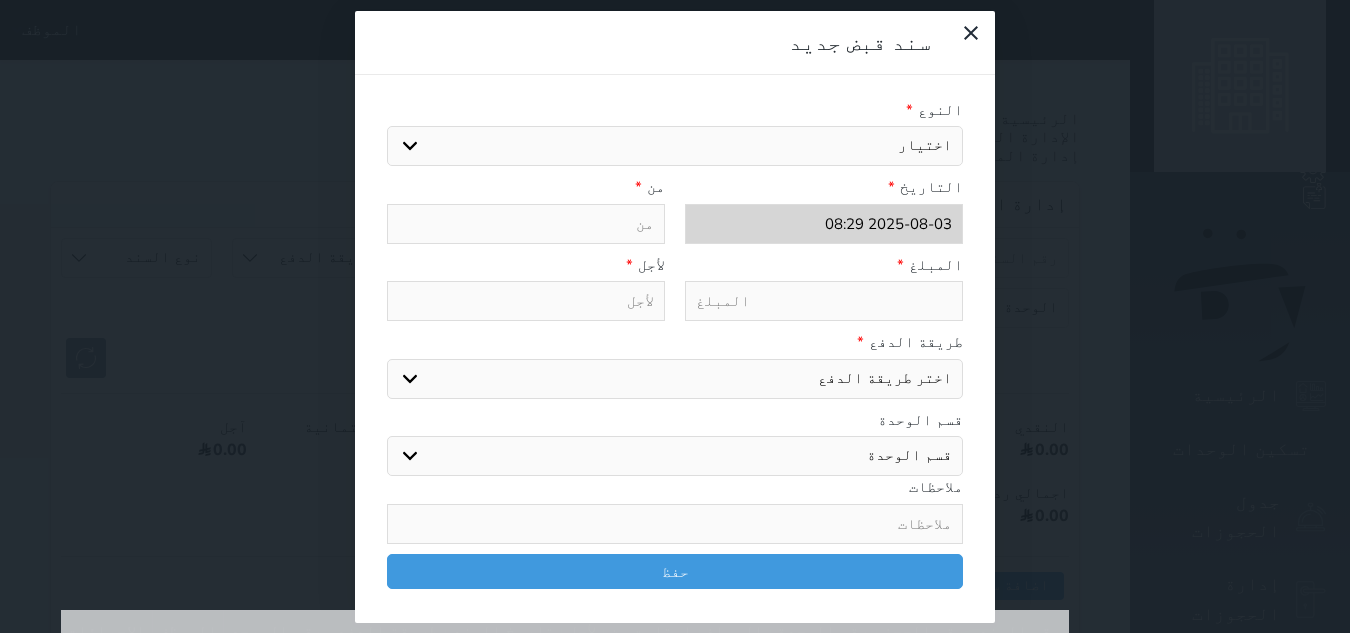 click on "اختيار   مقبوضات عامة قيمة إيجار فواتير تحويل من الادارة الى الصندوق خدمات تامين عربون لا ينطبق آخر مغسلة واي فاي - الإنترنت مواقف السيارات طعام الأغذية والمشروبات مشروبات المشروبات الباردة المشروبات الساخنة الإفطار غداء عشاء مخبز و كعك حمام سباحة الصالة الرياضية سبا و خدمات الجمال اختيار وإسقاط (خدمات النقل) ميني بار كابل - تلفزيون سرير إضافي تصفيف الشعر التسوق خدمات الجولات السياحية المنظمة خدمات الدليل السياحي تحصيل كمبيالة" at bounding box center [675, 146] 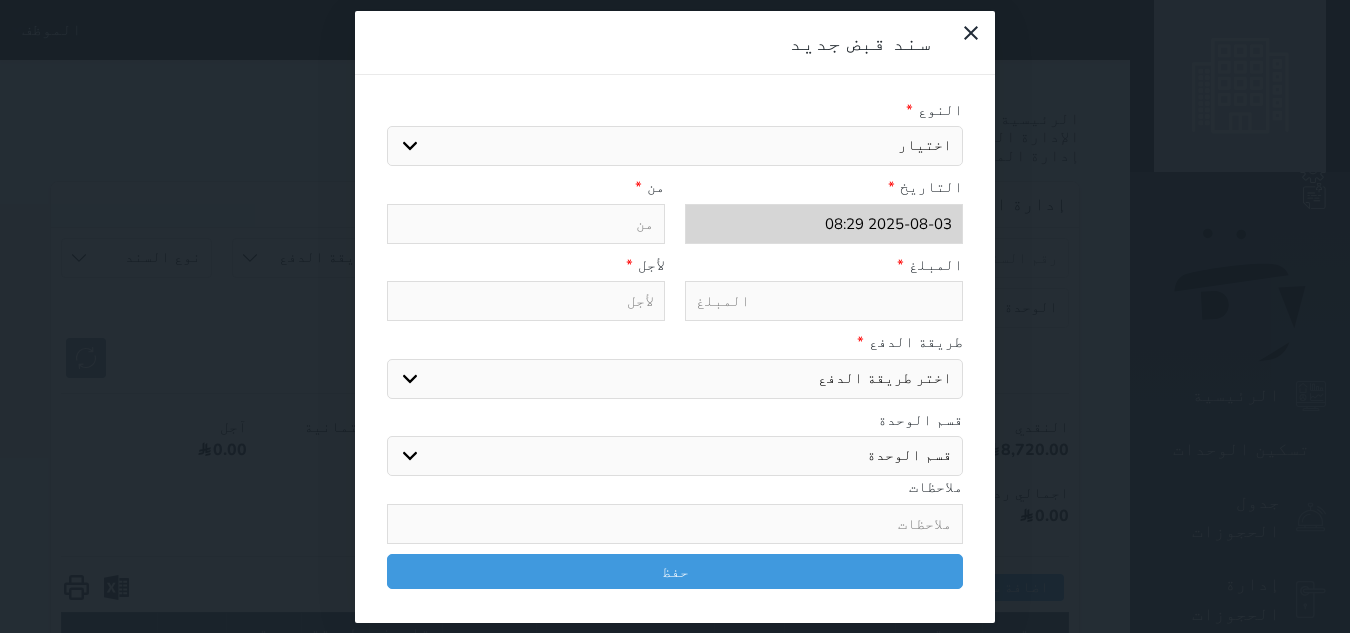 select on "[NUMBER]" 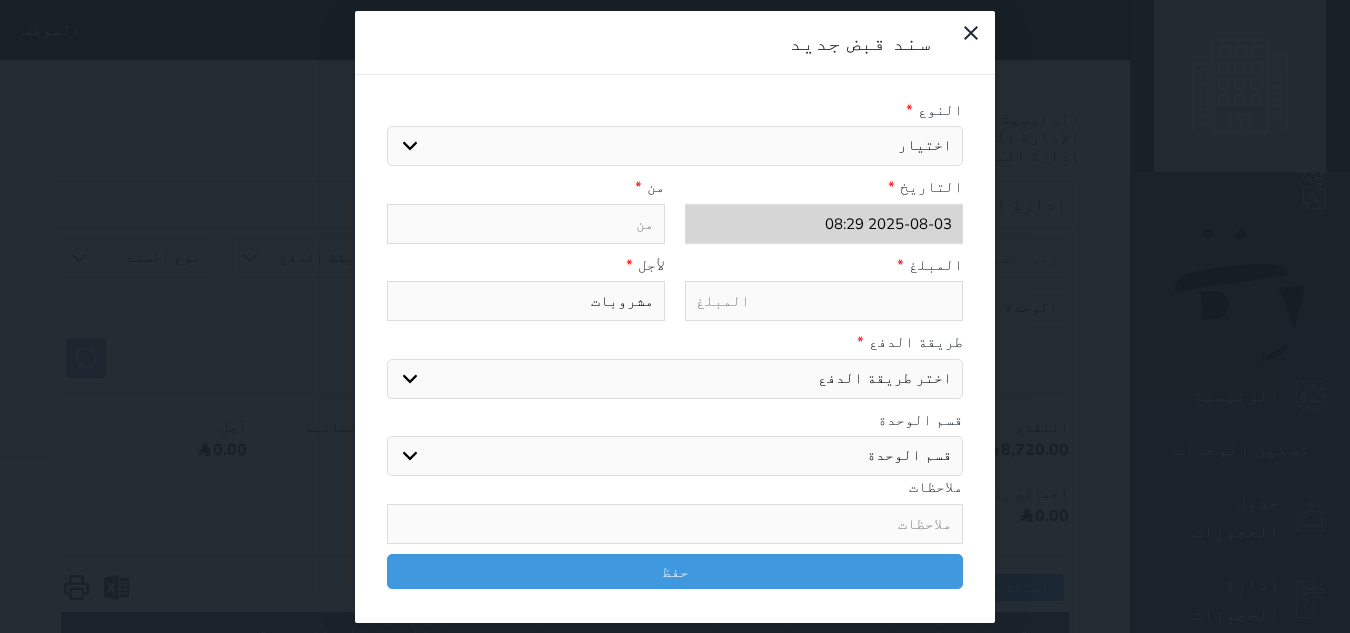 click at bounding box center [824, 301] 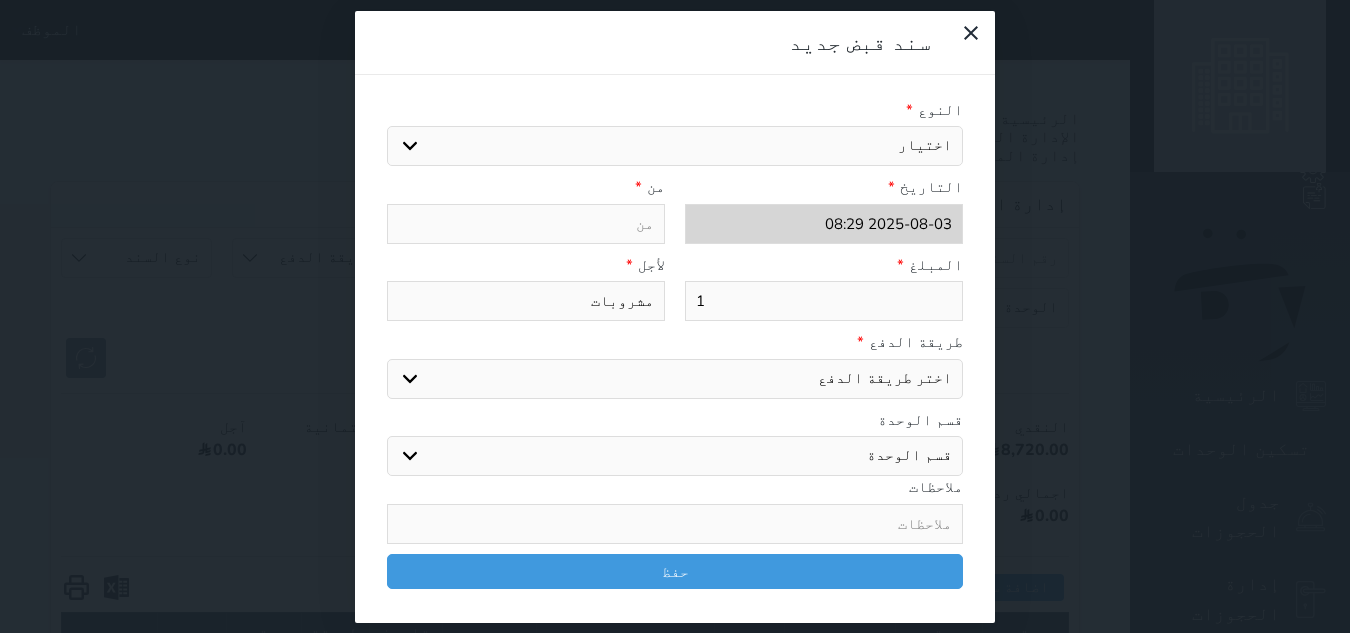 select 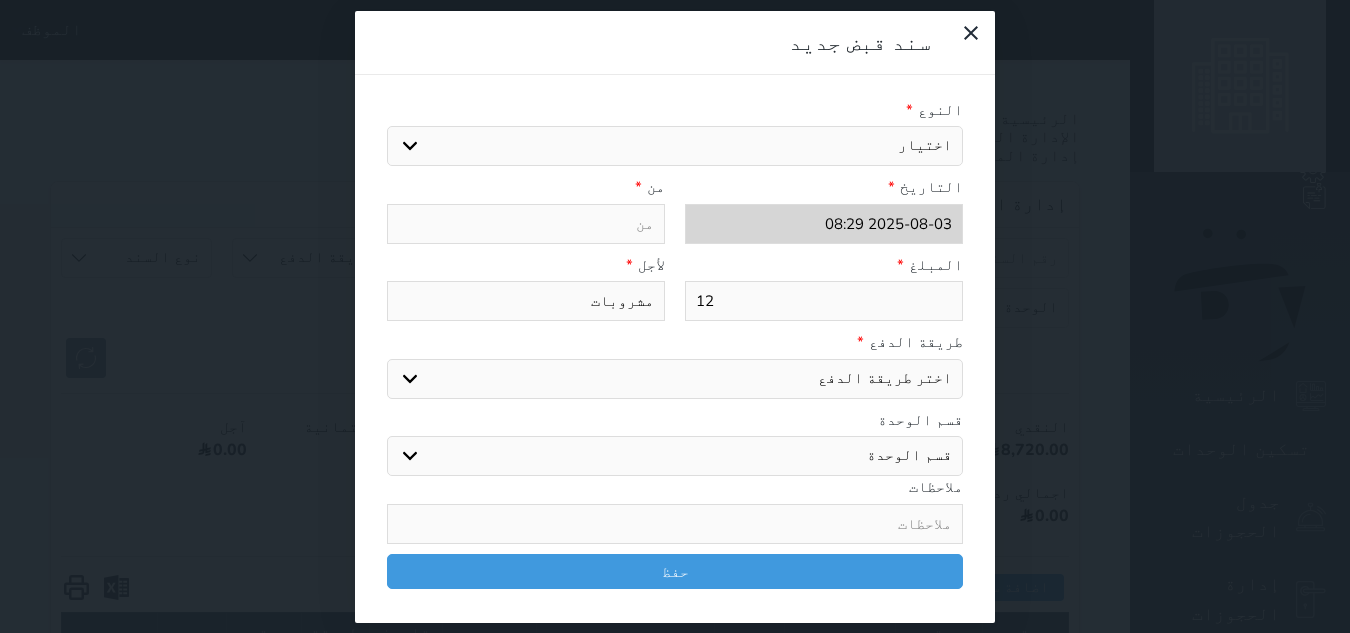 type on "12" 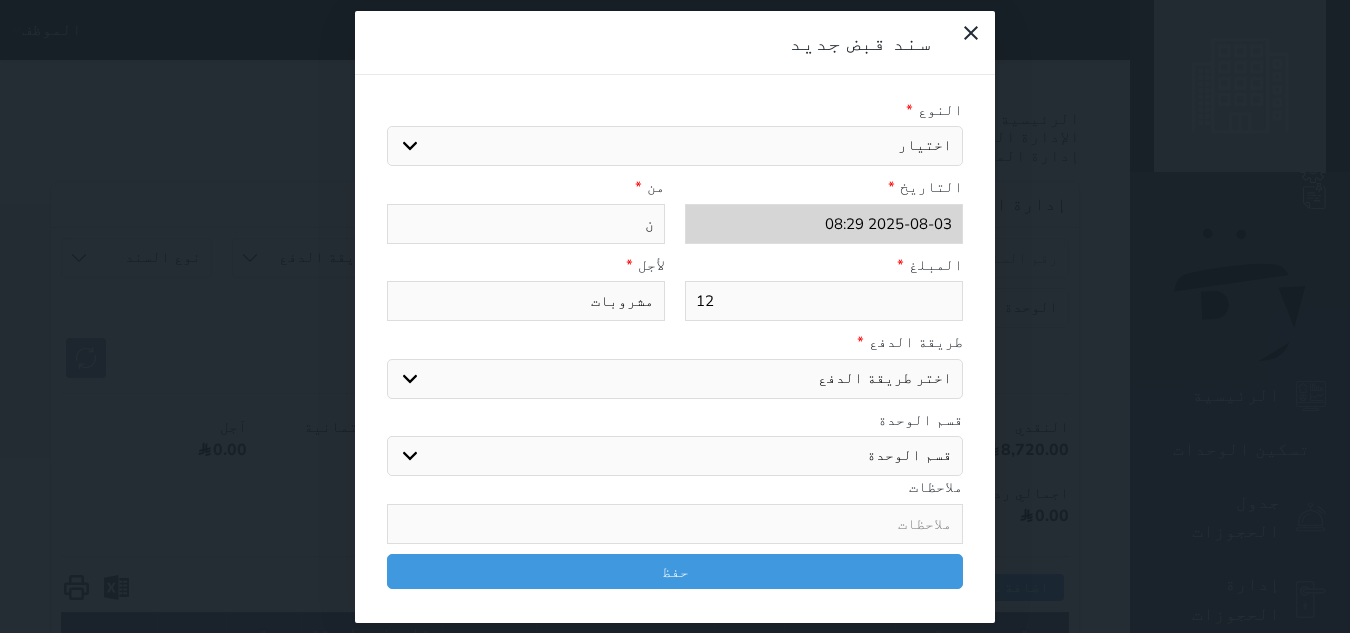 type on "نز" 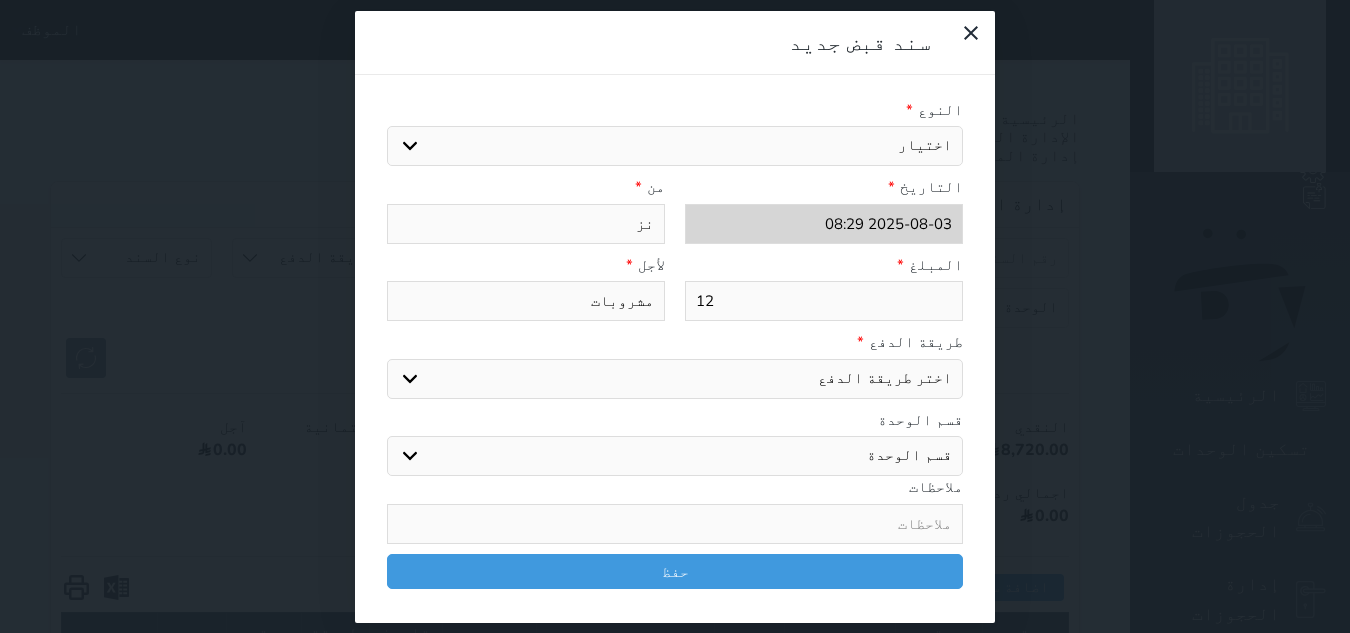 type on "[LAST]" 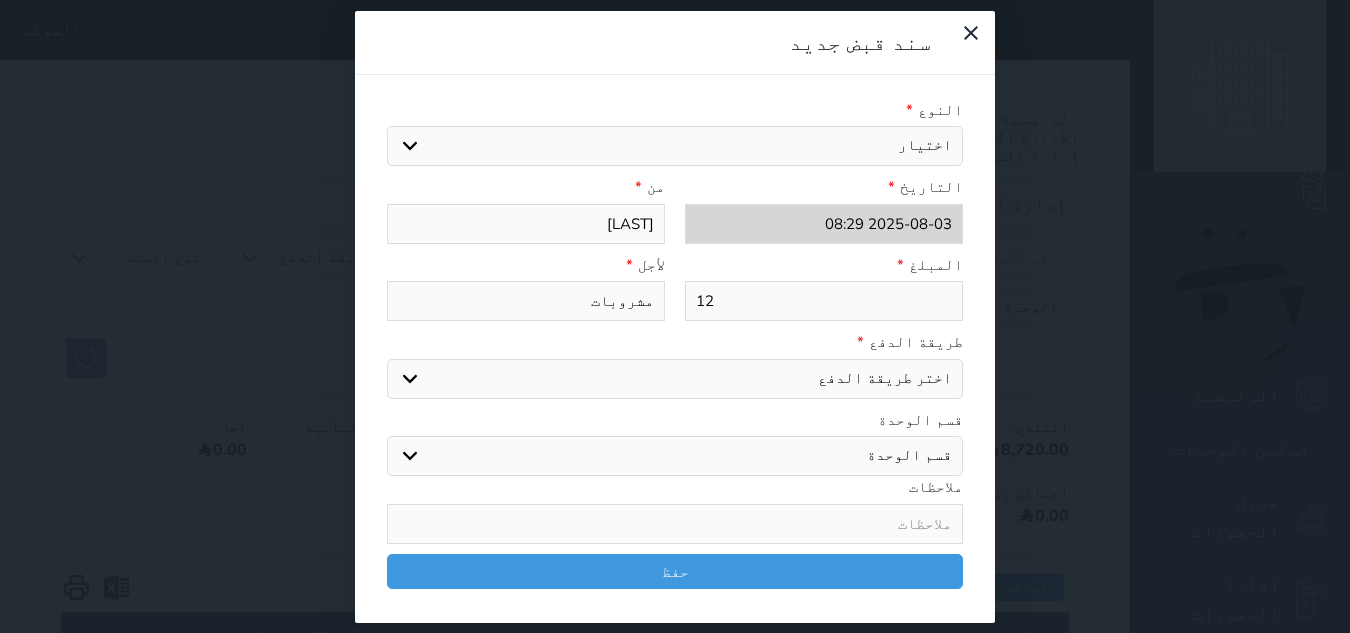 type on "نزيل" 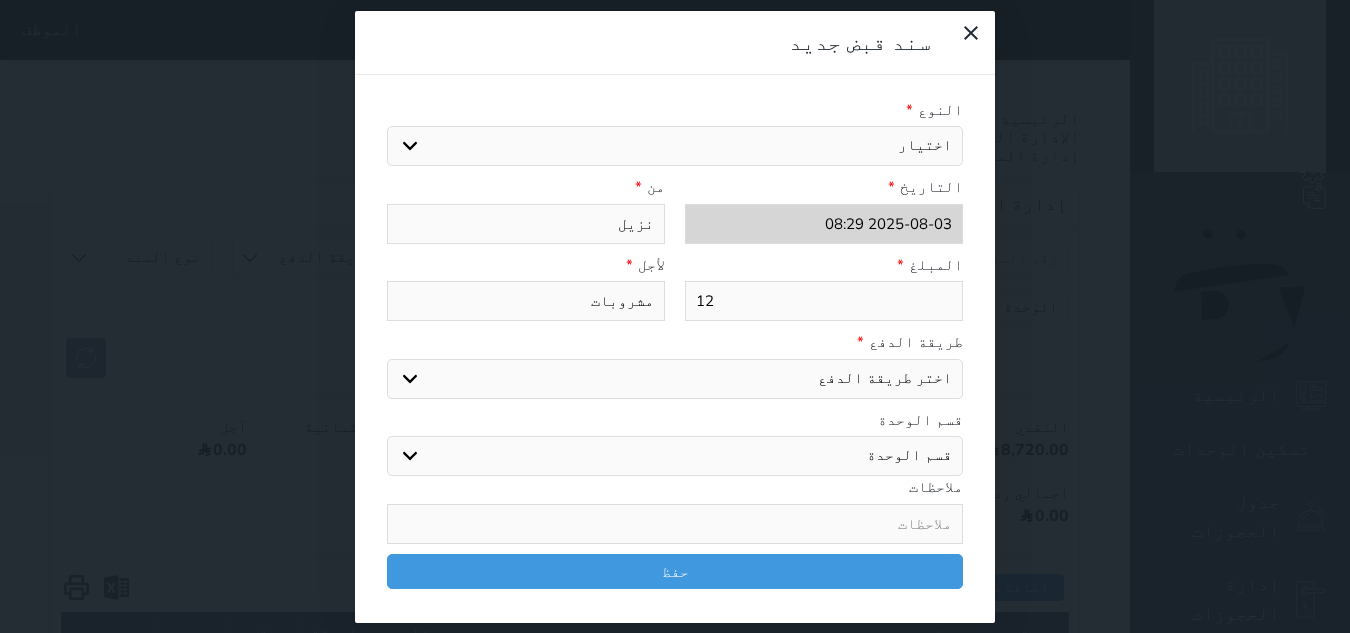 type on "نزيل" 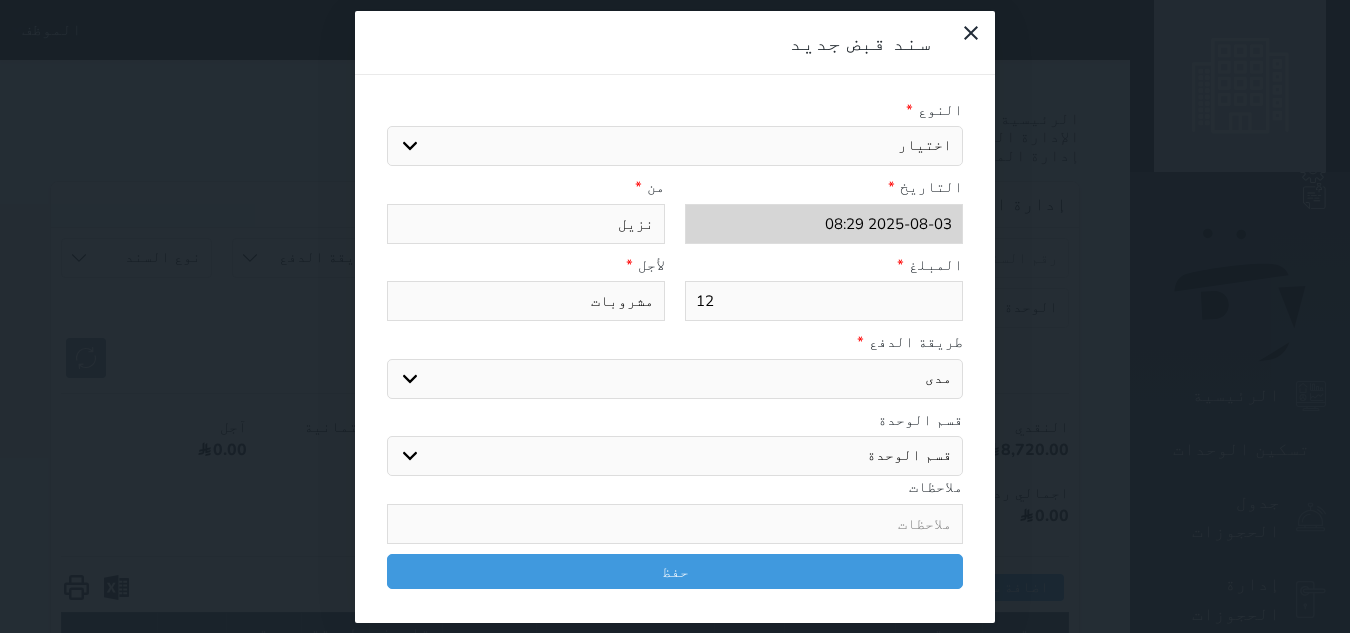 click on "اختر طريقة الدفع   دفع نقدى   تحويل بنكى   مدى   بطاقة ائتمان   آجل" at bounding box center [675, 379] 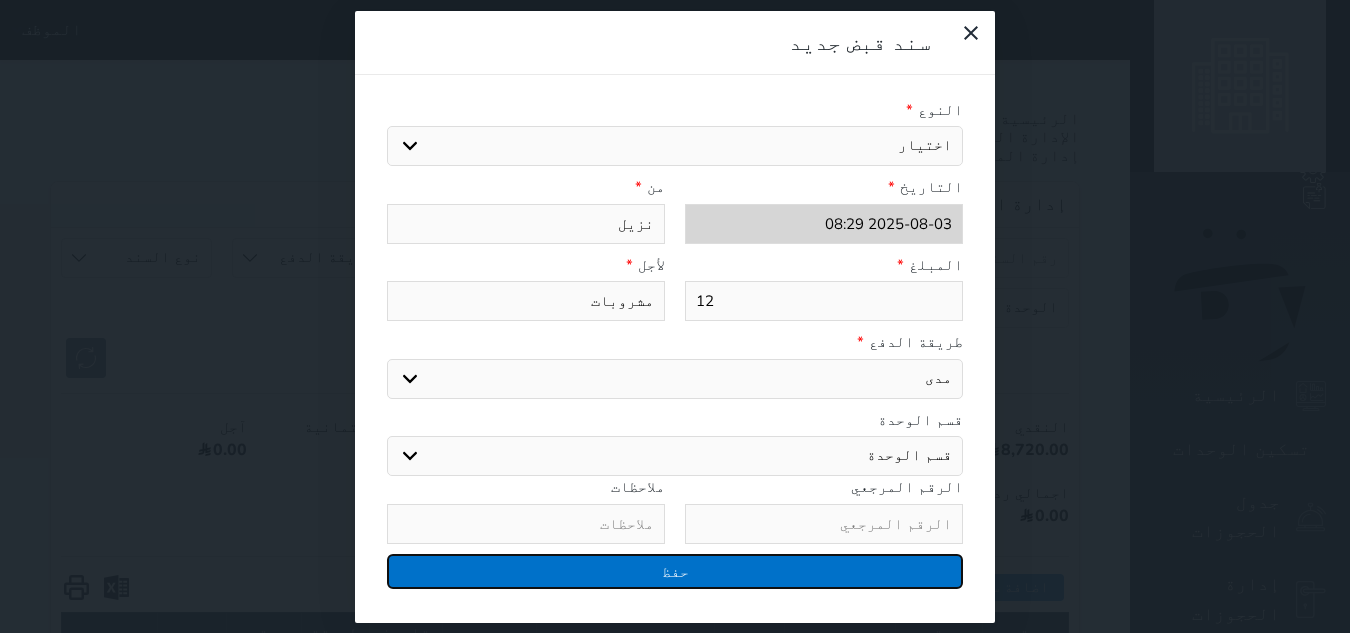 click on "حفظ" at bounding box center (675, 571) 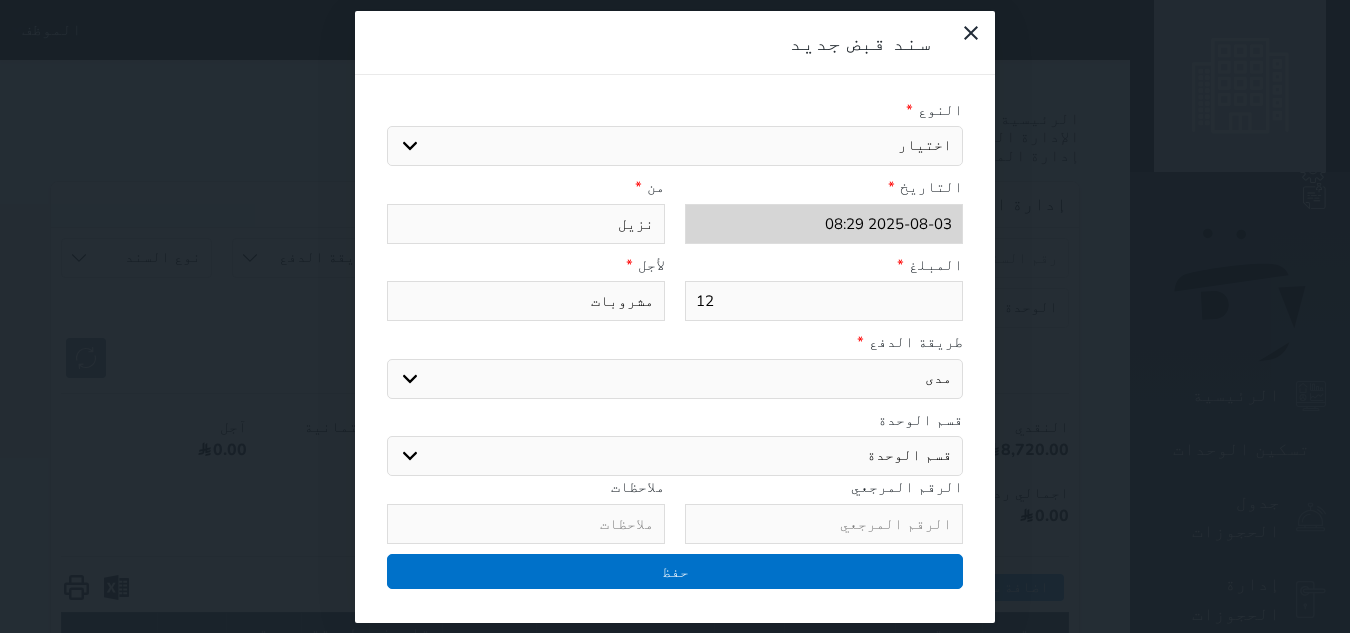 select 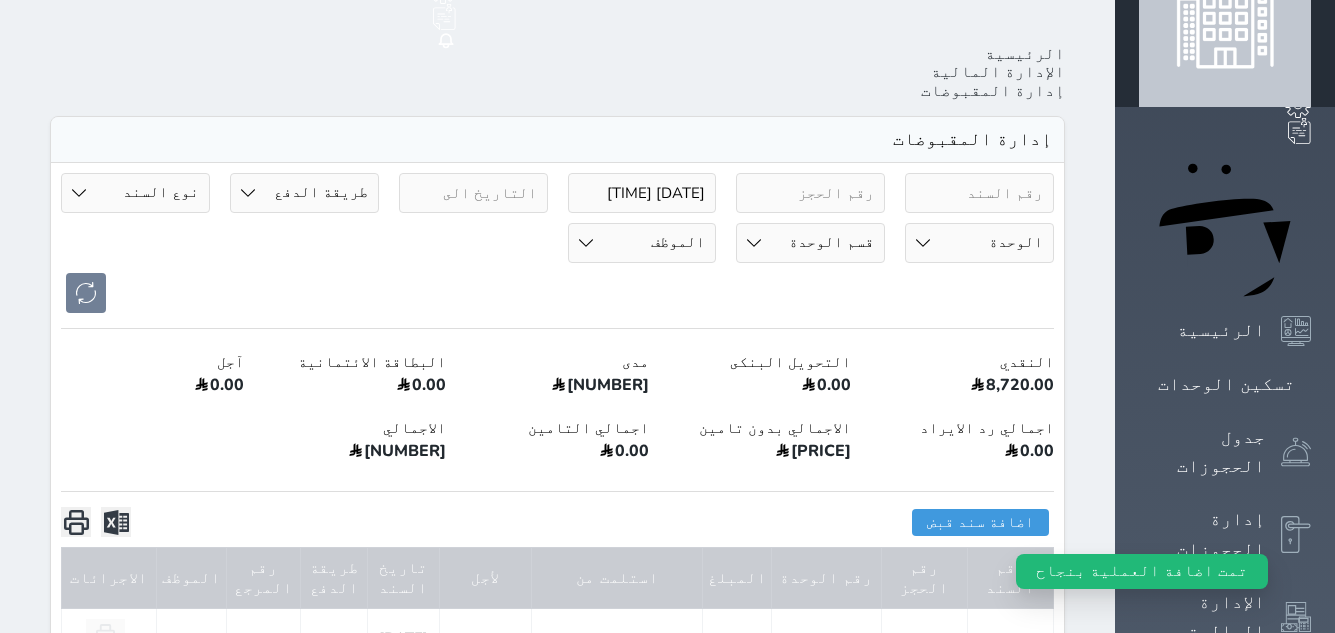 scroll, scrollTop: 100, scrollLeft: 0, axis: vertical 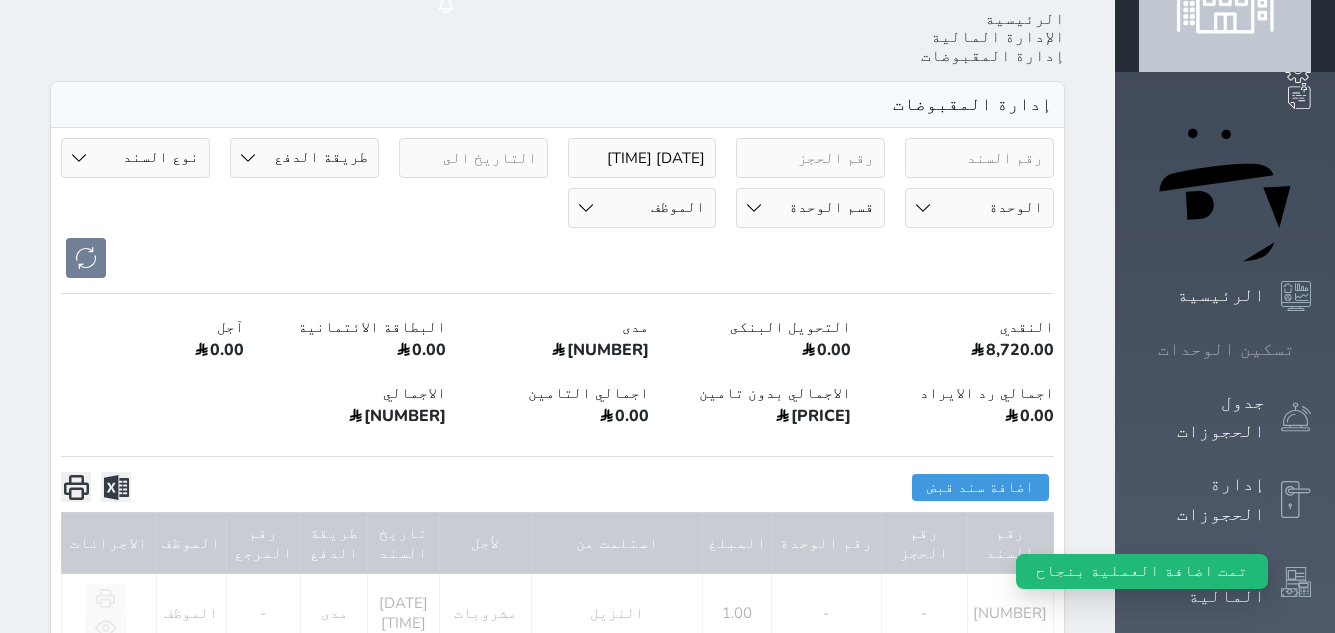 click on "تسكين الوحدات" at bounding box center (1226, 349) 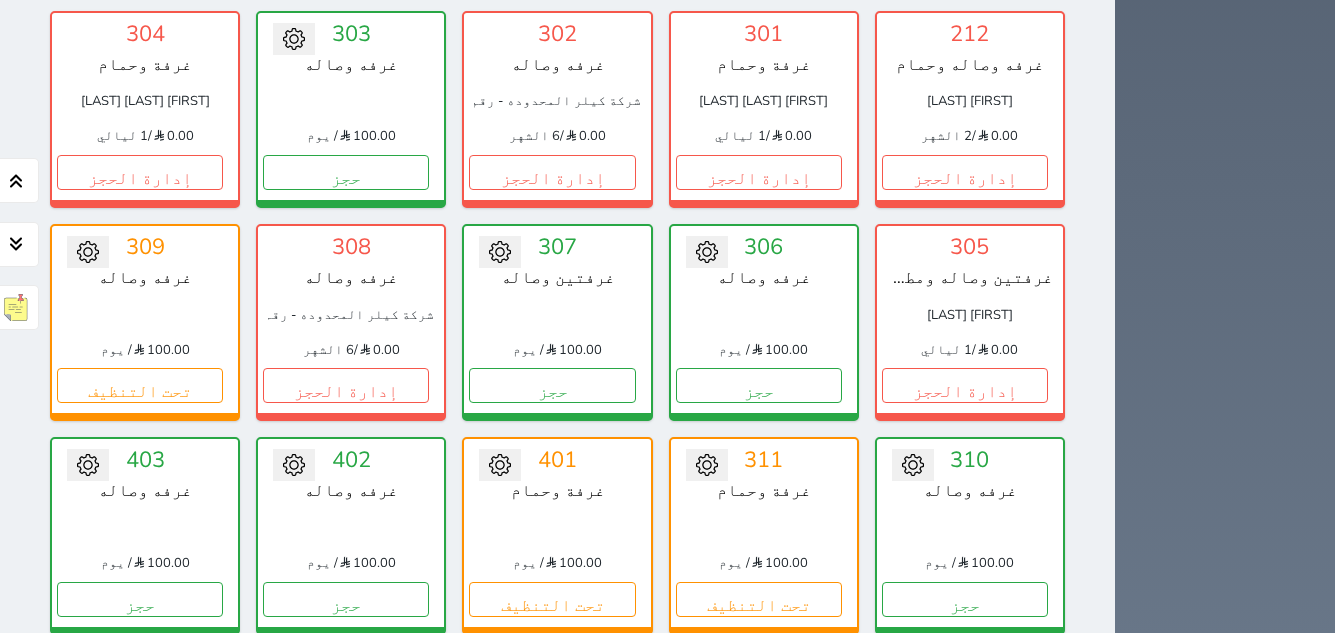 scroll, scrollTop: 778, scrollLeft: 0, axis: vertical 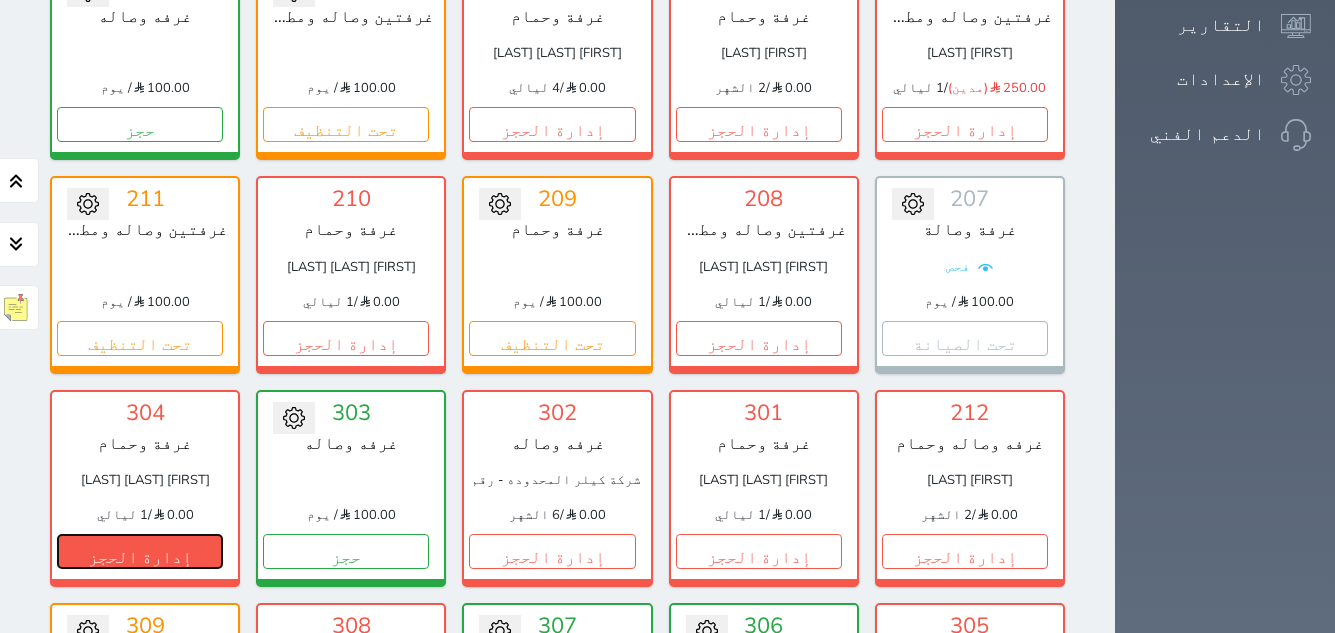 click on "إدارة الحجز" at bounding box center [140, 551] 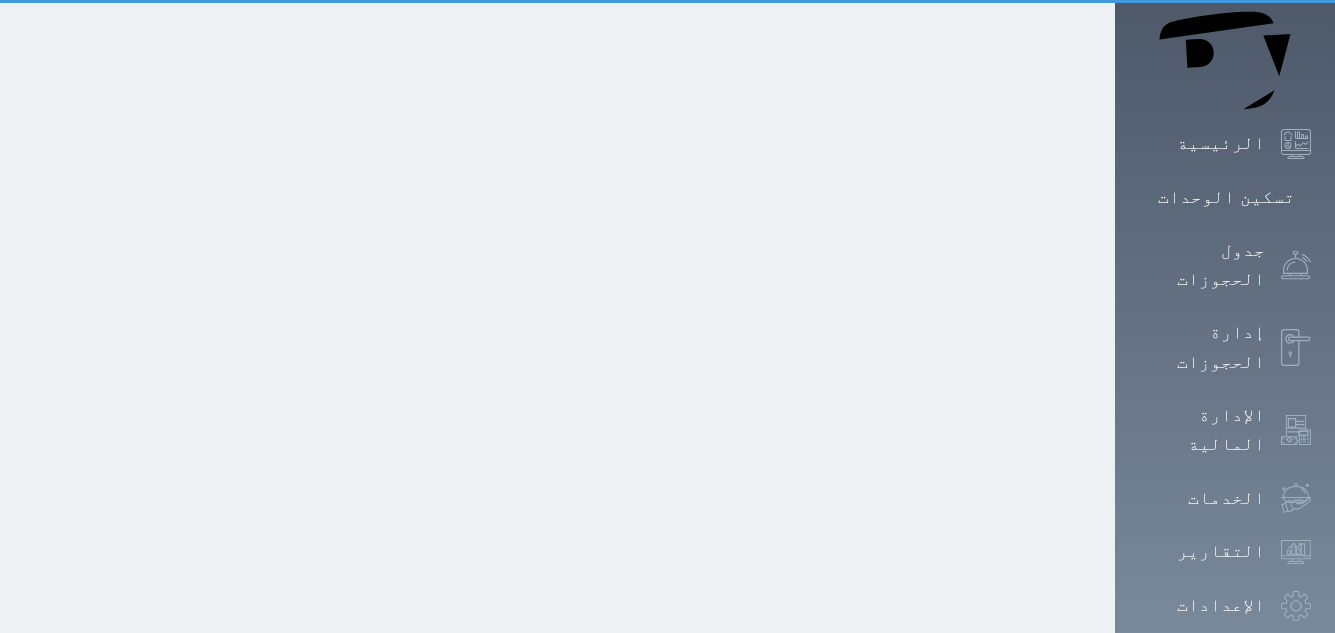 scroll, scrollTop: 0, scrollLeft: 0, axis: both 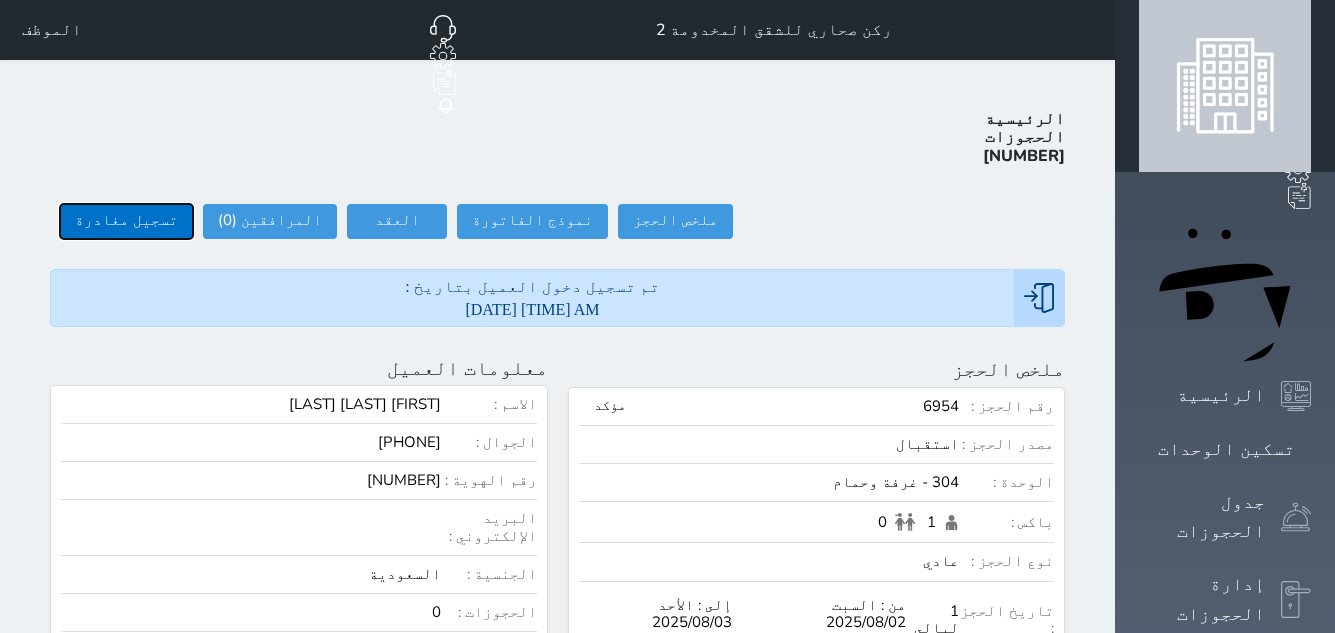 click on "تسجيل مغادرة" at bounding box center [126, 221] 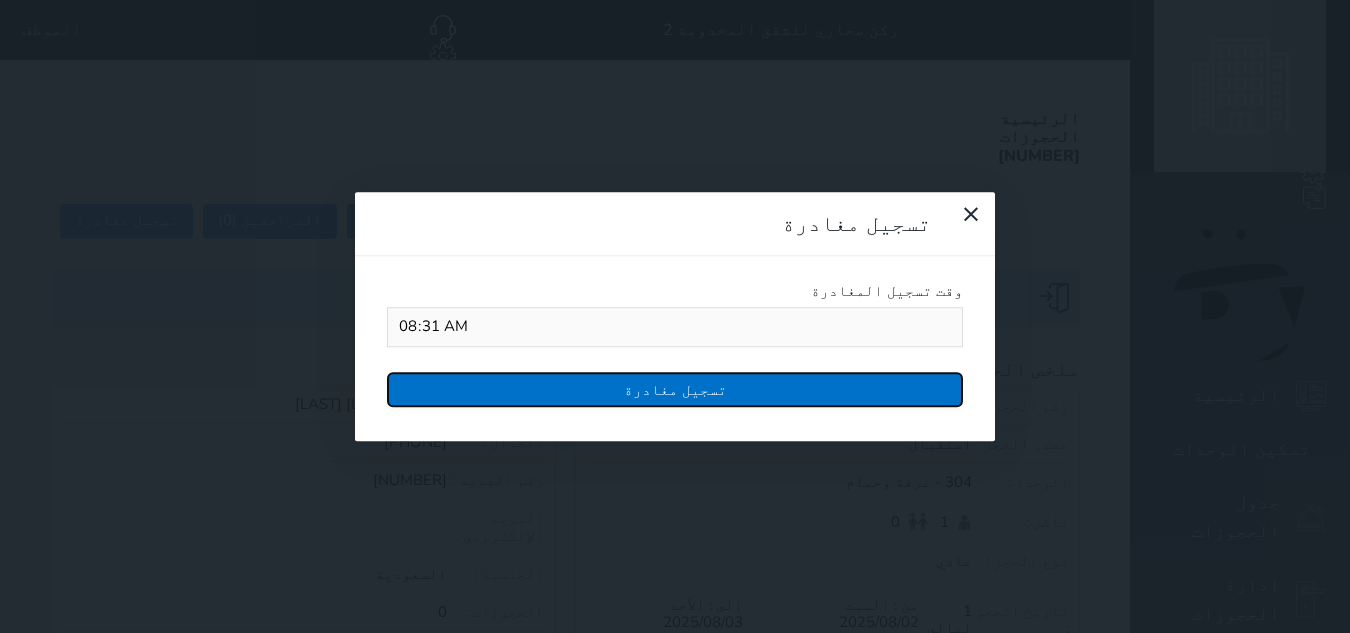 click on "تسجيل مغادرة" at bounding box center [675, 389] 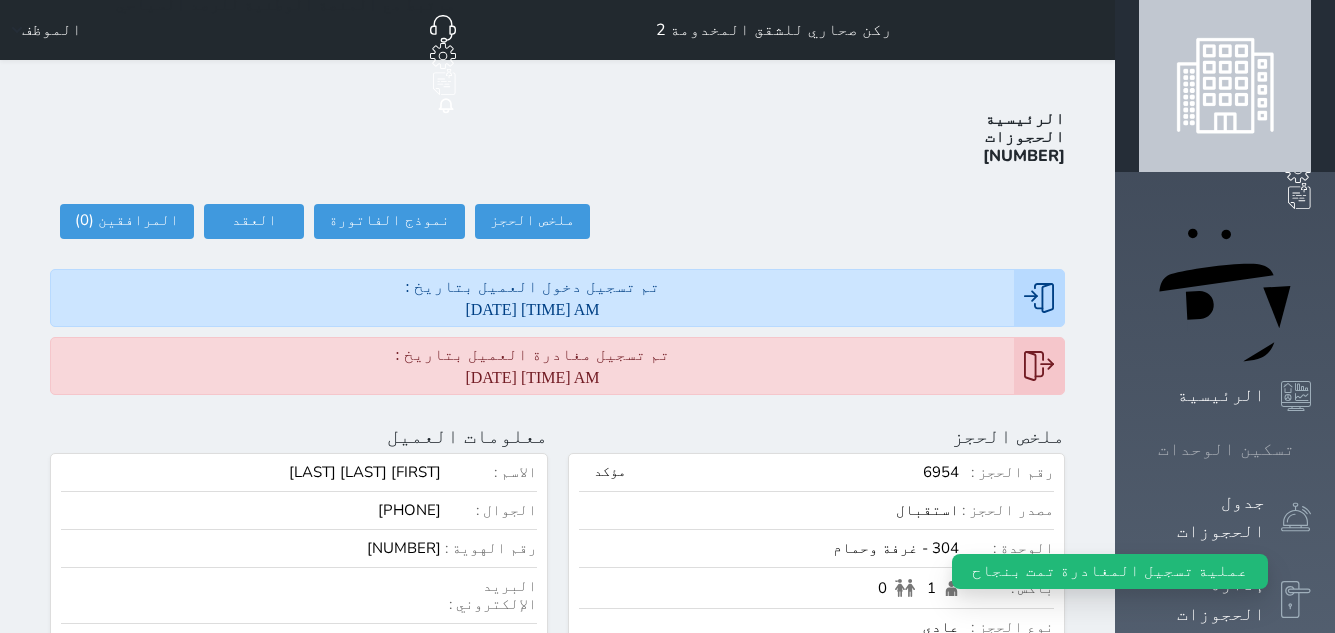 click on "تسكين الوحدات" at bounding box center [1226, 449] 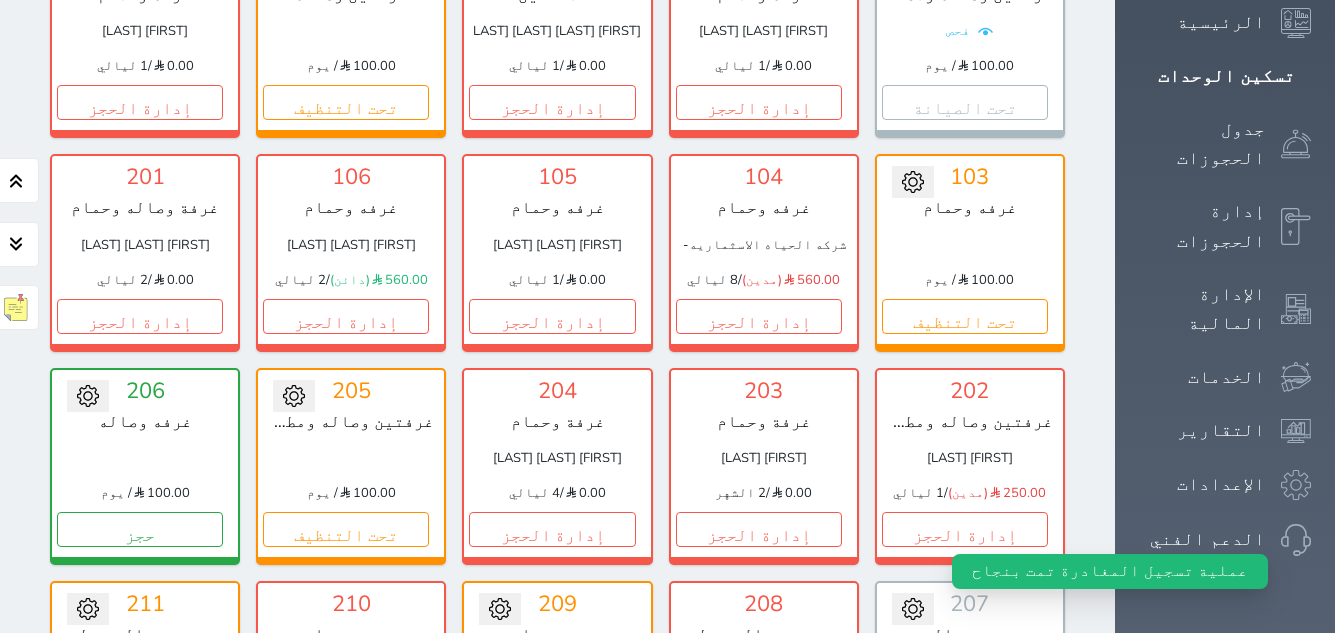scroll, scrollTop: 378, scrollLeft: 0, axis: vertical 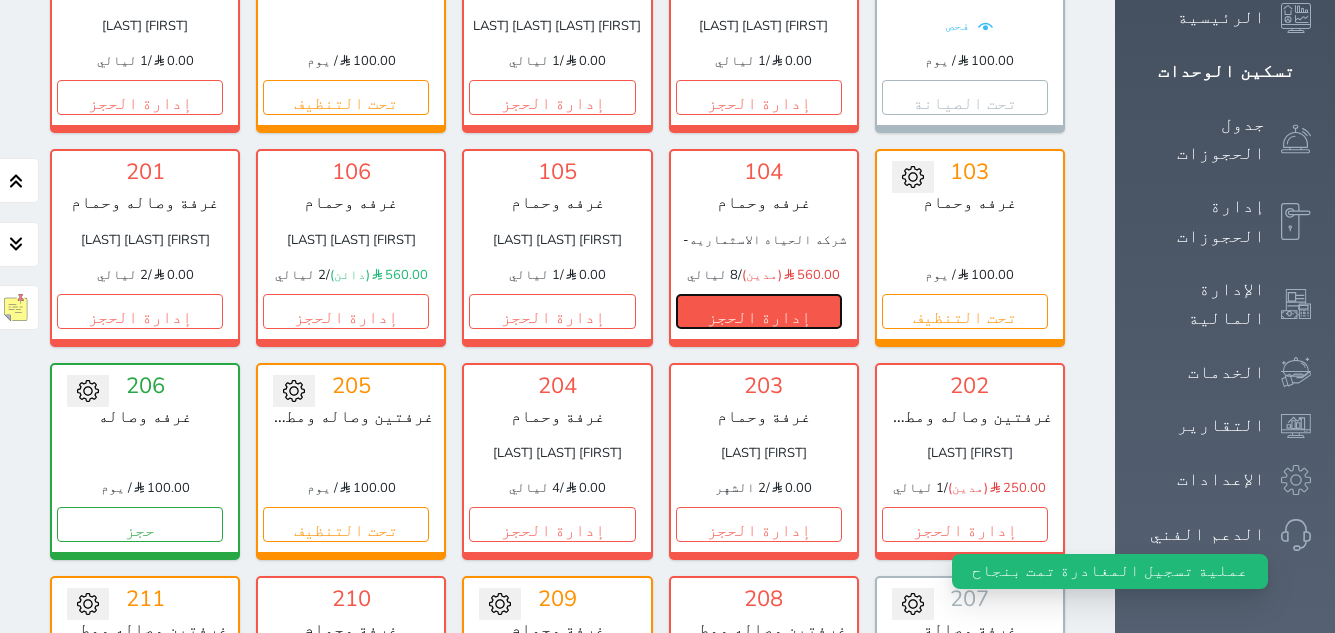click on "إدارة الحجز" at bounding box center (759, 311) 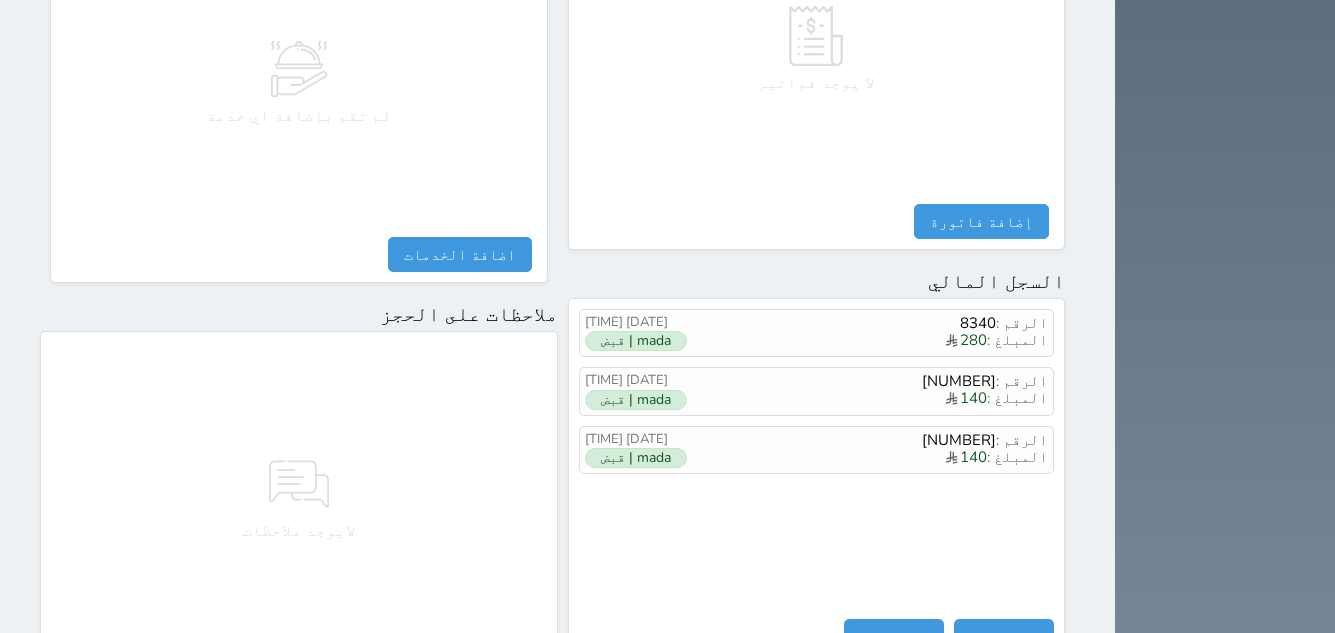 scroll, scrollTop: 1000, scrollLeft: 0, axis: vertical 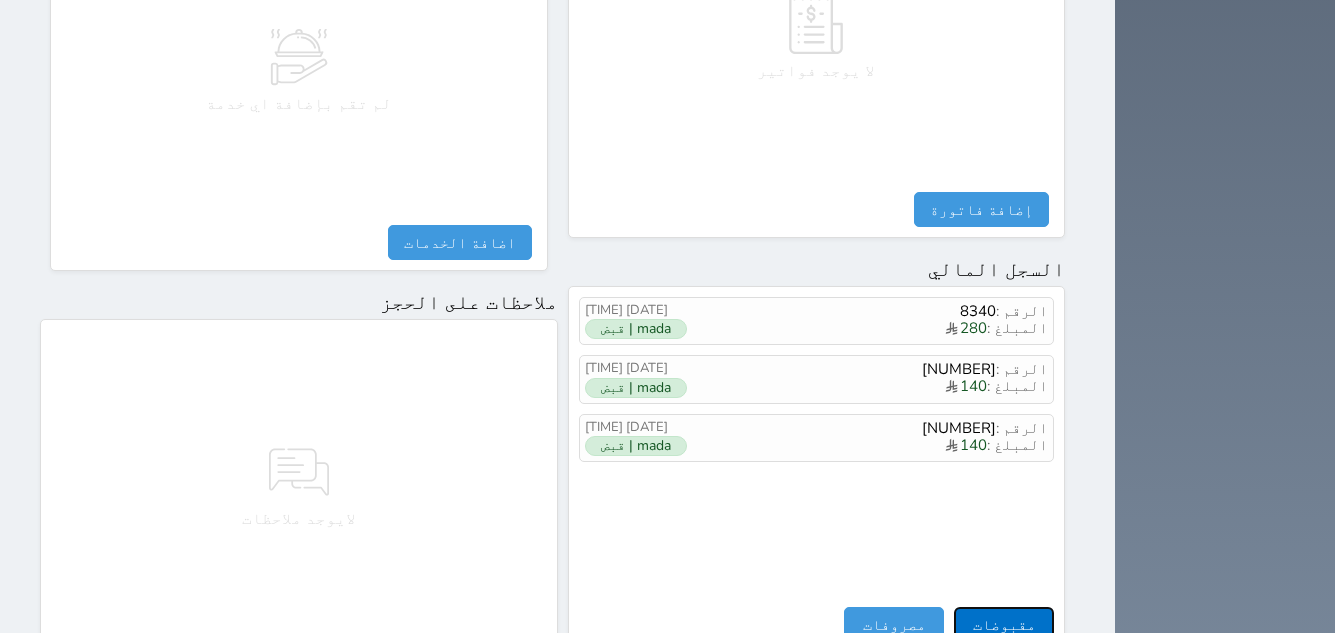 click on "مقبوضات" at bounding box center [1004, 624] 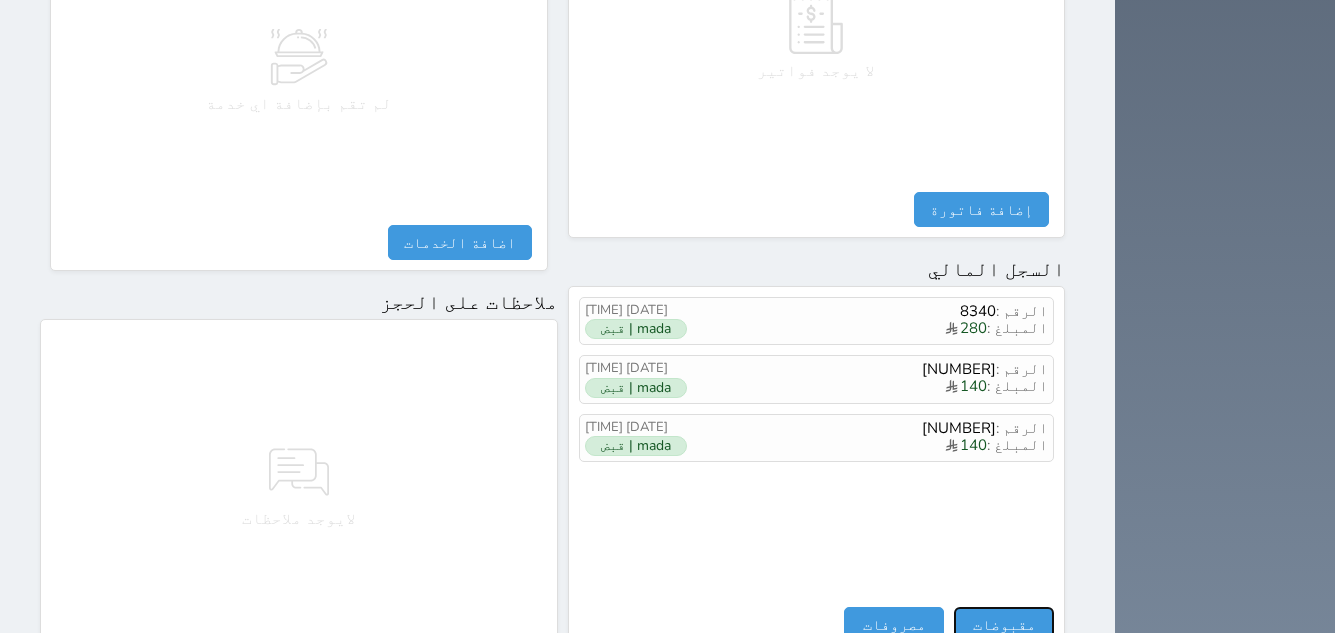 select 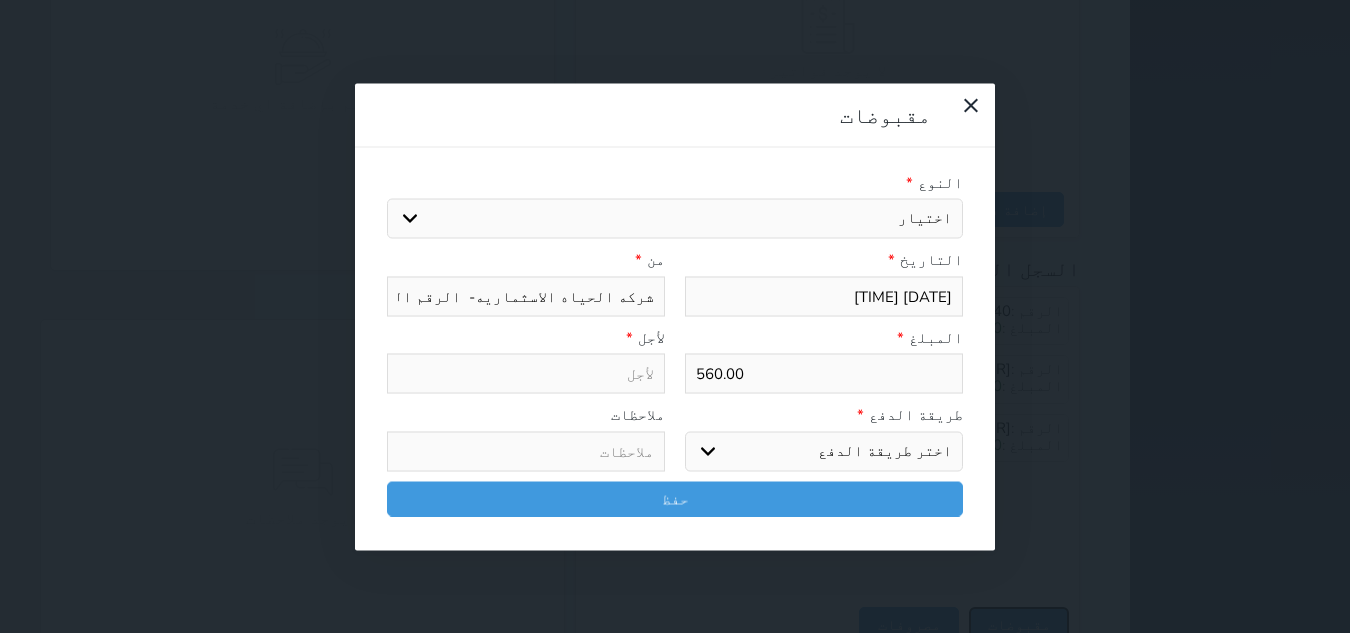 select 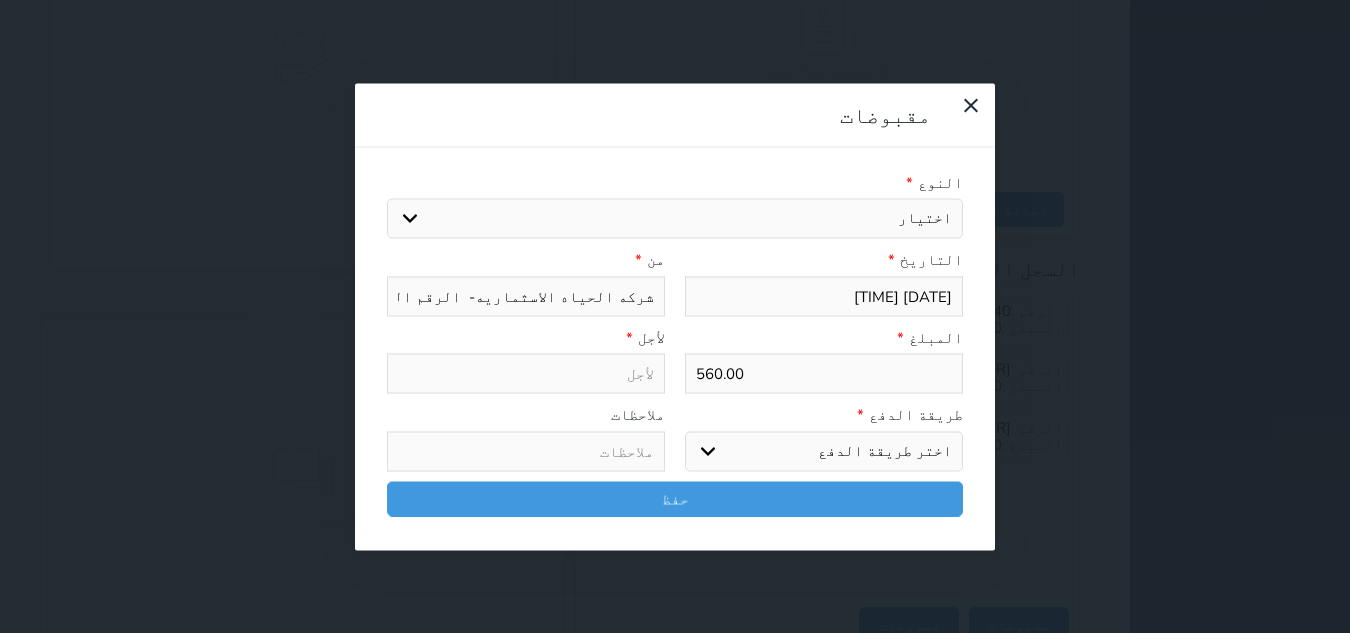 click on "اختيار   مقبوضات عامة قيمة إيجار فواتير تامين عربون لا ينطبق آخر مغسلة واي فاي - الإنترنت مواقف السيارات طعام الأغذية والمشروبات مشروبات المشروبات الباردة المشروبات الساخنة الإفطار غداء عشاء مخبز و كعك حمام سباحة الصالة الرياضية سبا و خدمات الجمال اختيار وإسقاط (خدمات النقل) ميني بار كابل - تلفزيون سرير إضافي تصفيف الشعر التسوق خدمات الجولات السياحية المنظمة خدمات الدليل السياحي" at bounding box center (675, 219) 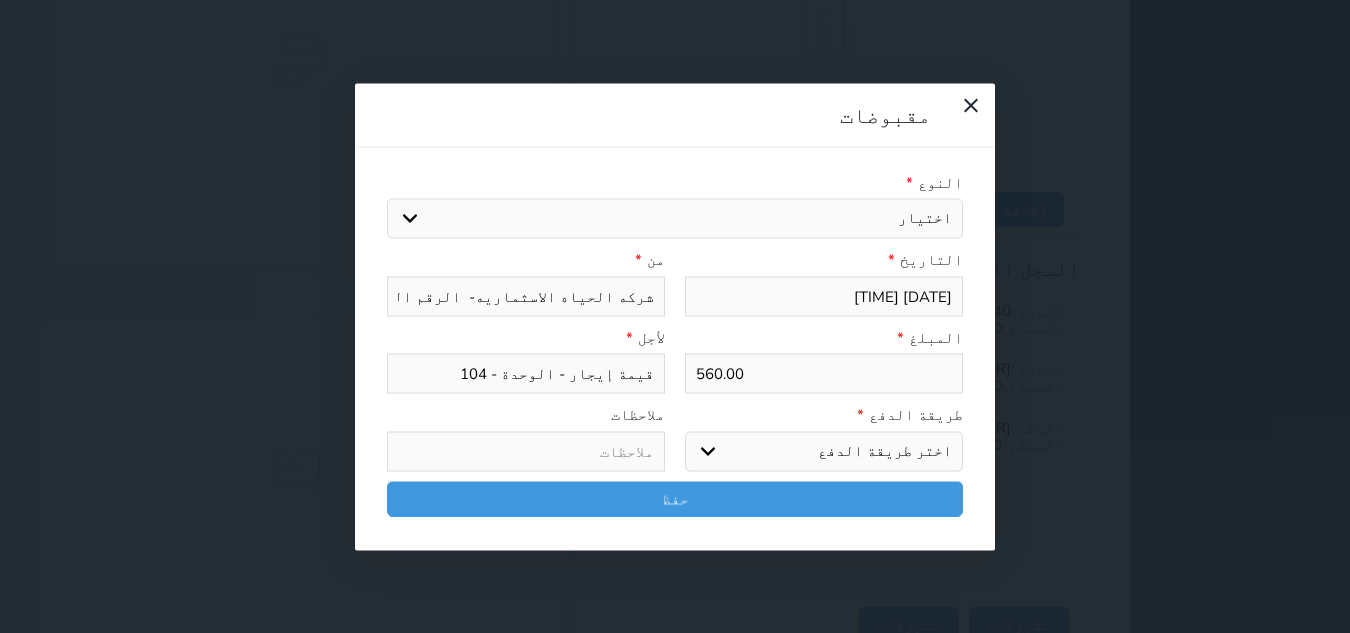 click on "اختر طريقة الدفع   دفع نقدى   تحويل بنكى   مدى   بطاقة ائتمان   آجل" at bounding box center (824, 451) 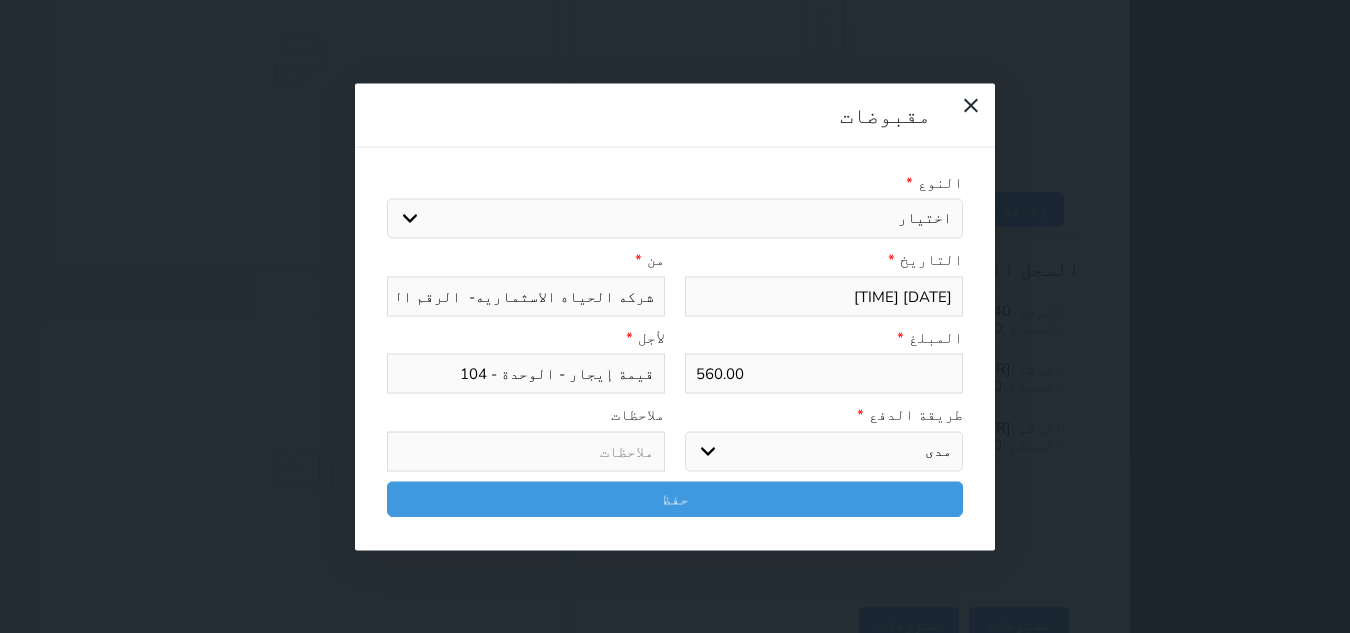 click on "اختر طريقة الدفع   دفع نقدى   تحويل بنكى   مدى   بطاقة ائتمان   آجل" at bounding box center (824, 451) 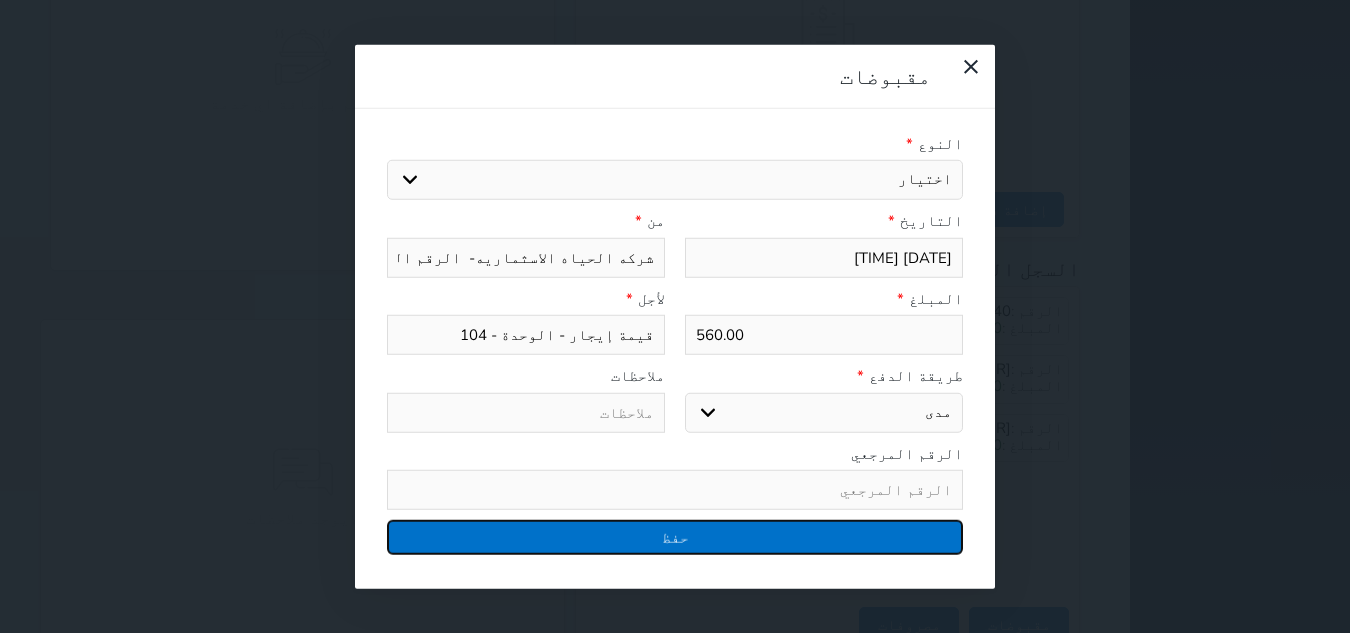 click on "حفظ" at bounding box center (675, 537) 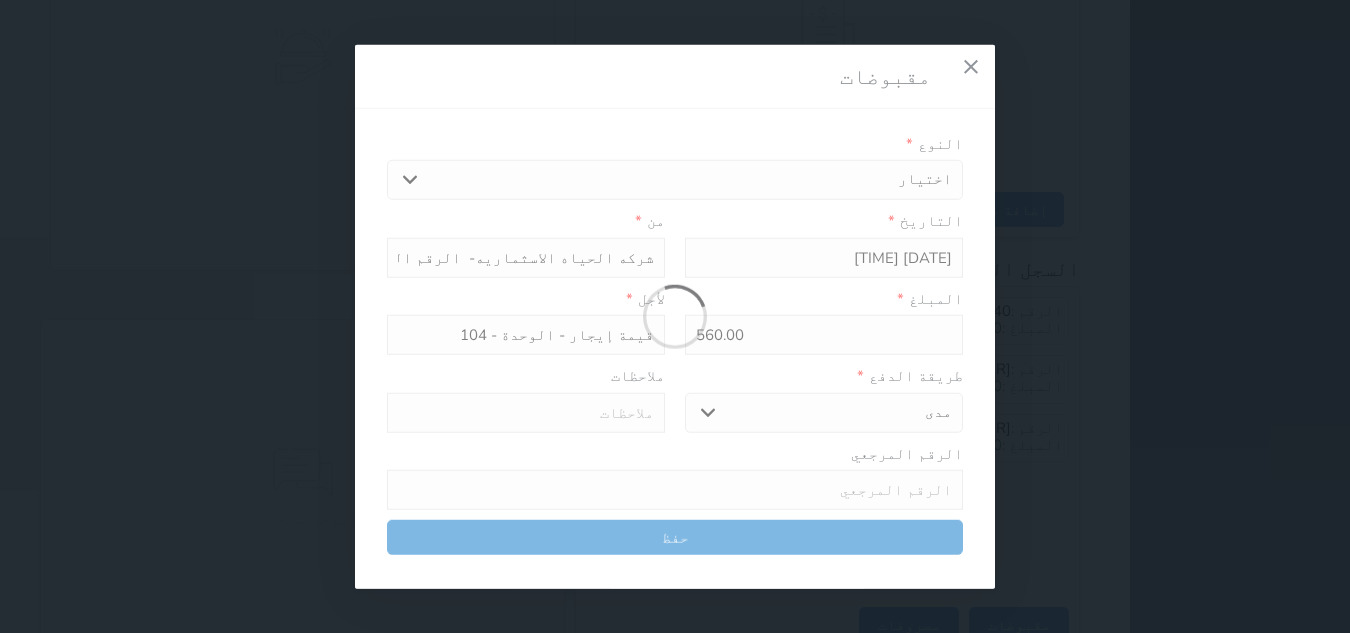 select 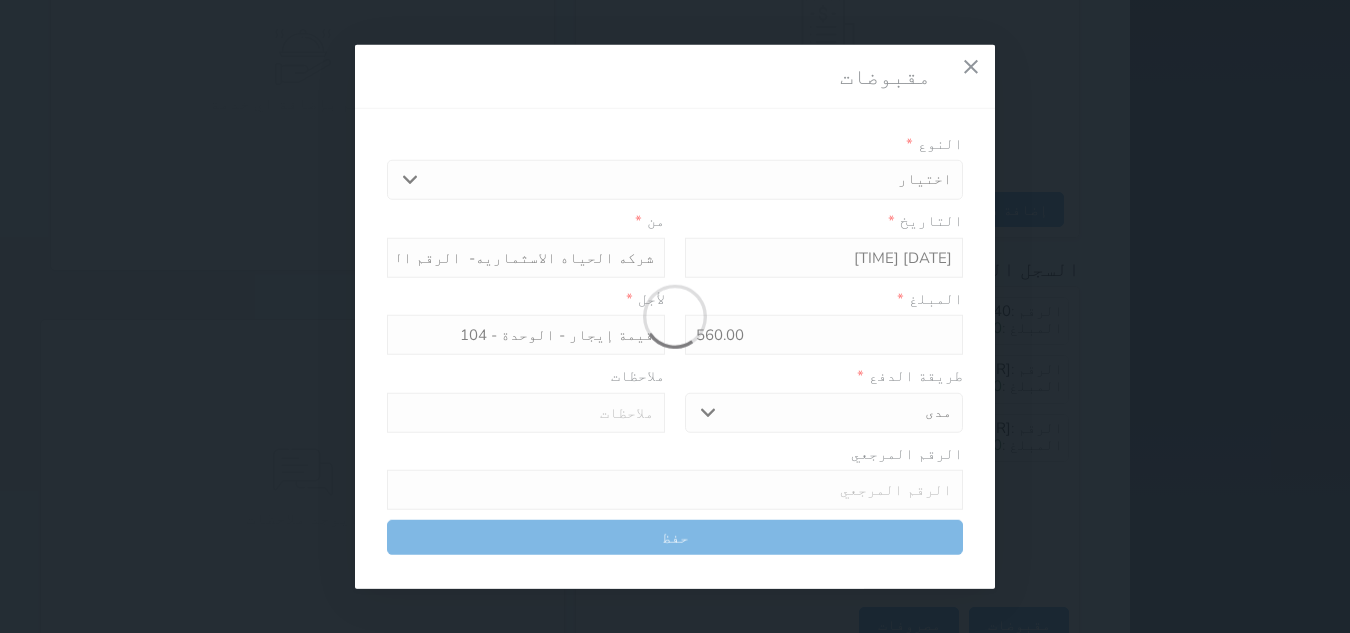 type 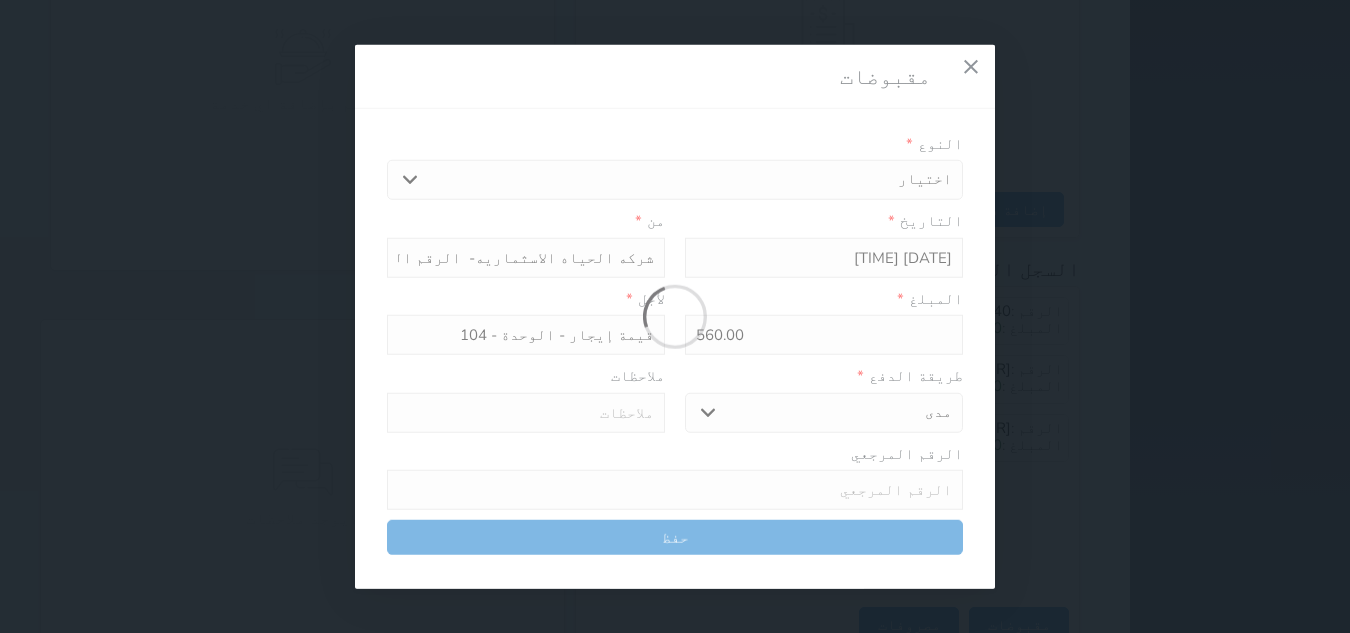 type on "0" 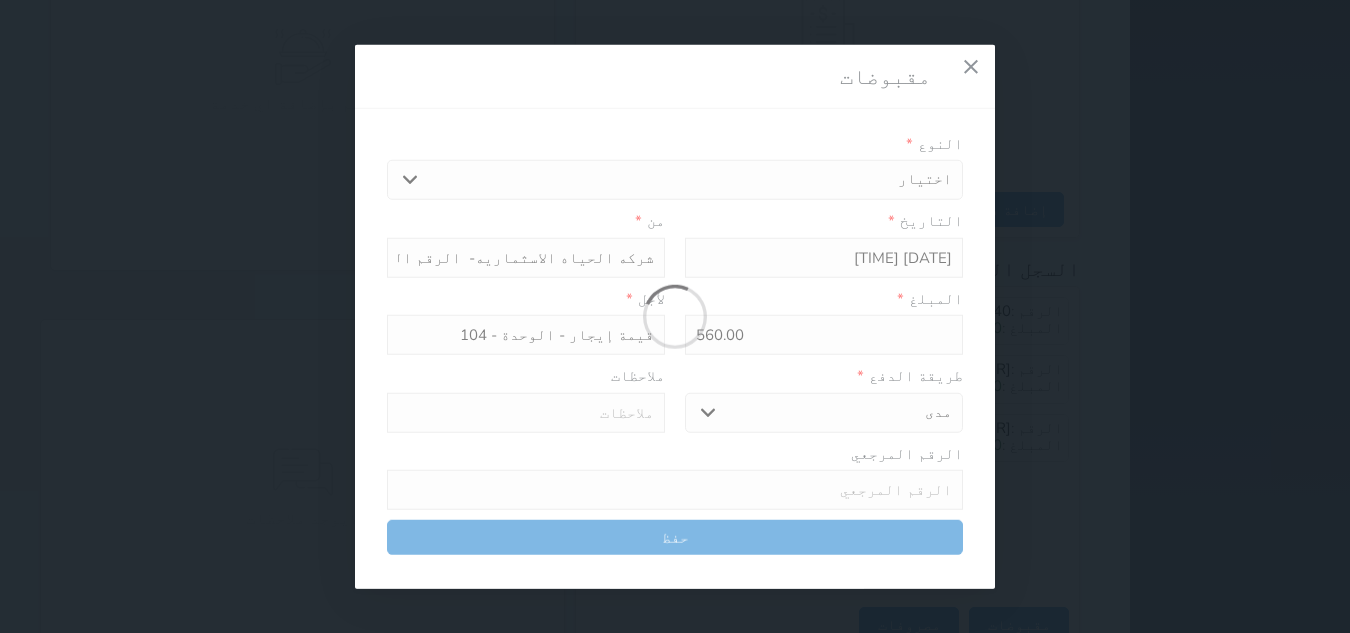 select 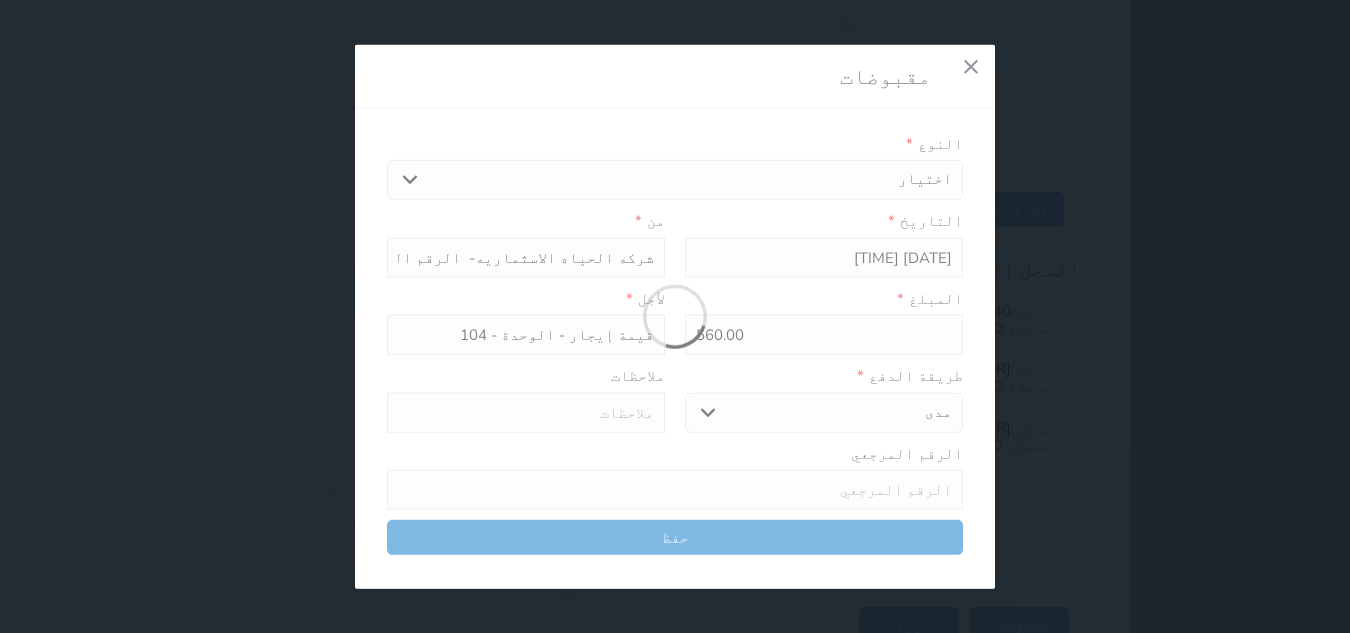 type on "0" 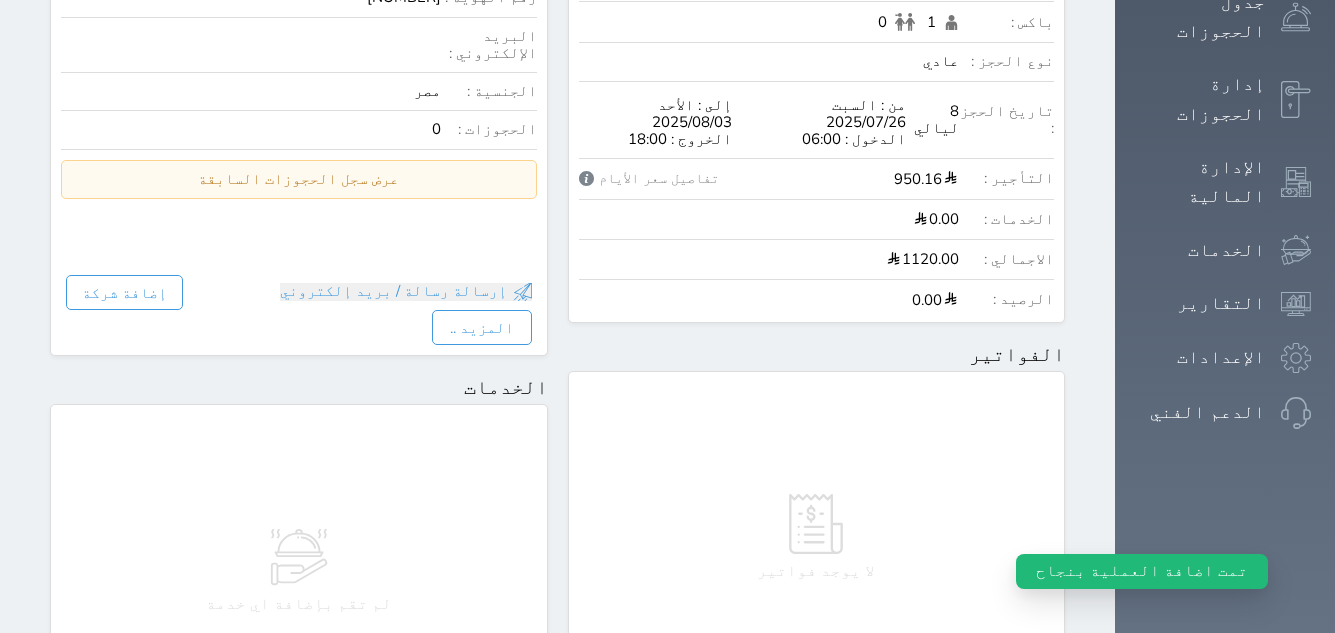 scroll, scrollTop: 0, scrollLeft: 0, axis: both 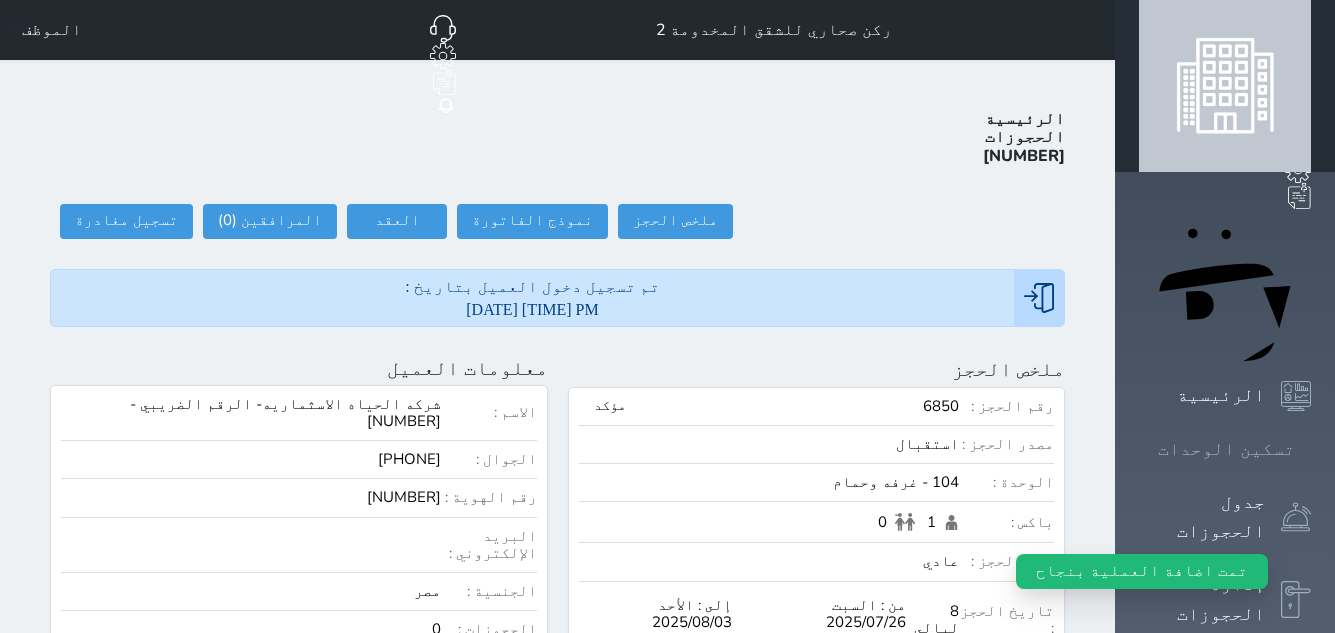 click on "تسكين الوحدات" at bounding box center (1226, 449) 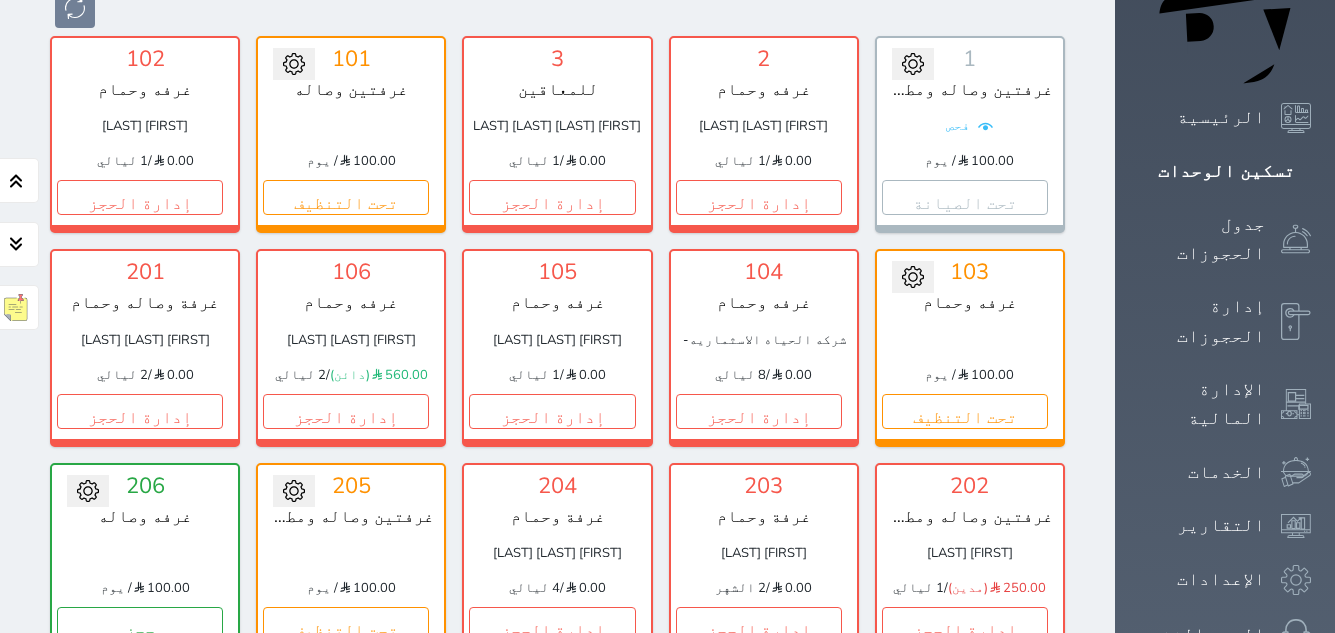 scroll, scrollTop: 378, scrollLeft: 0, axis: vertical 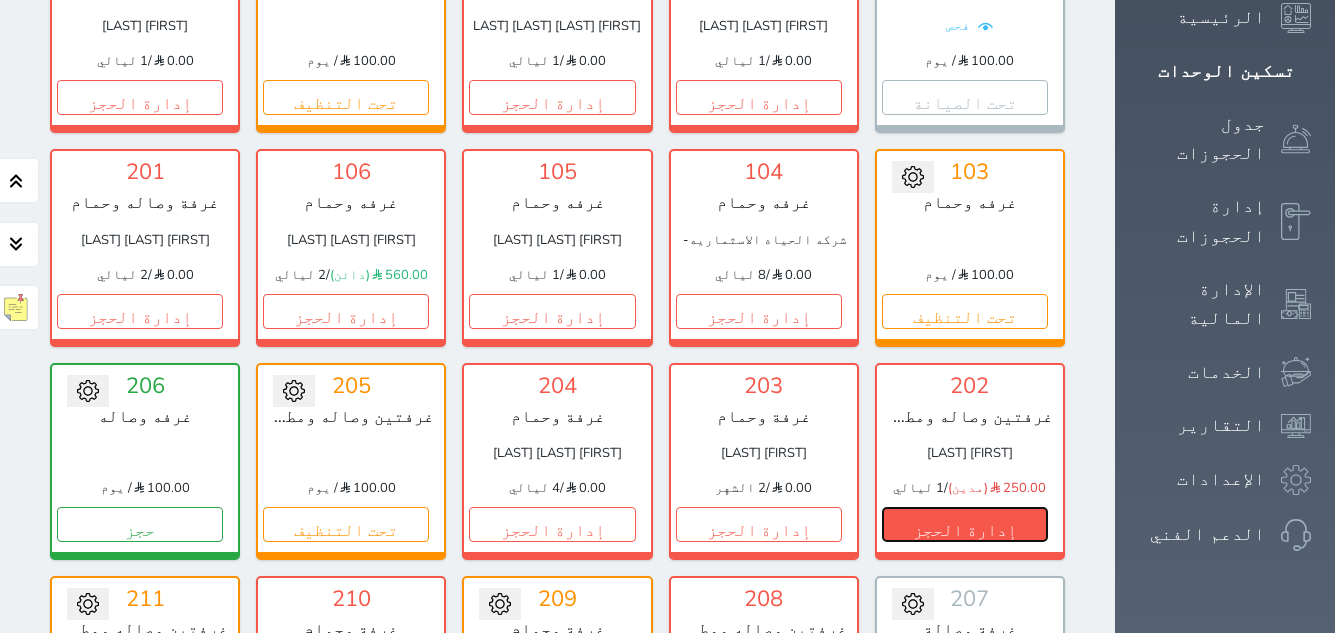 click on "إدارة الحجز" at bounding box center (965, 524) 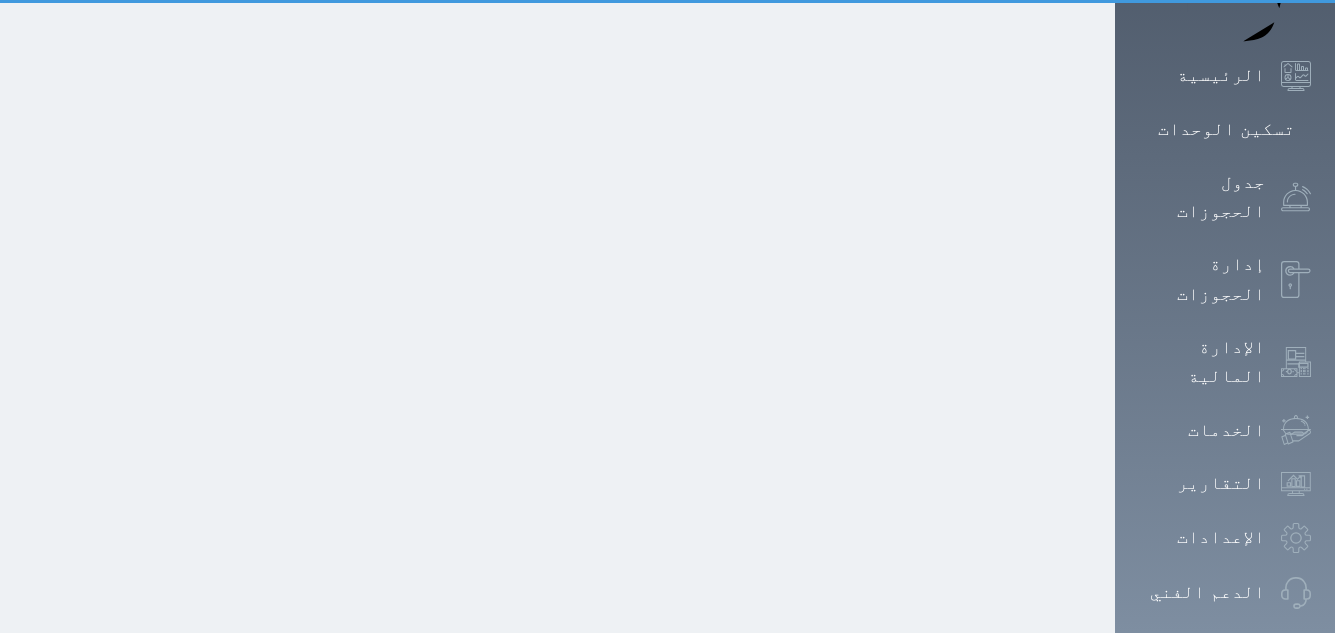 scroll, scrollTop: 0, scrollLeft: 0, axis: both 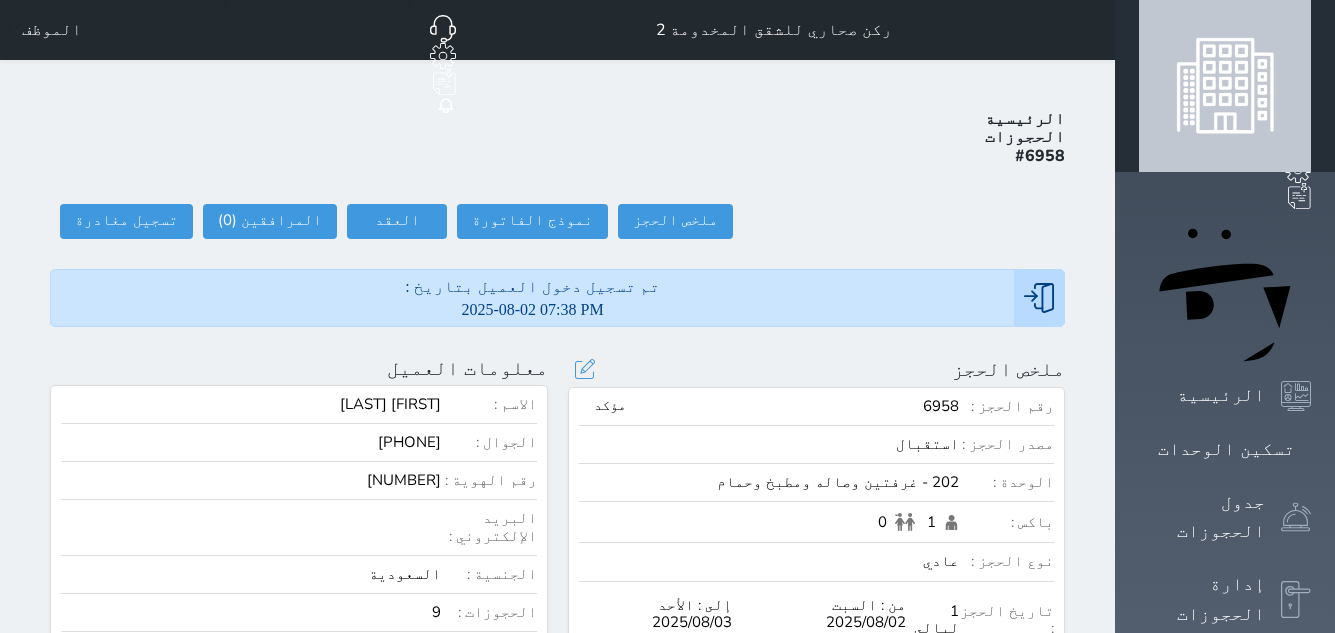 select 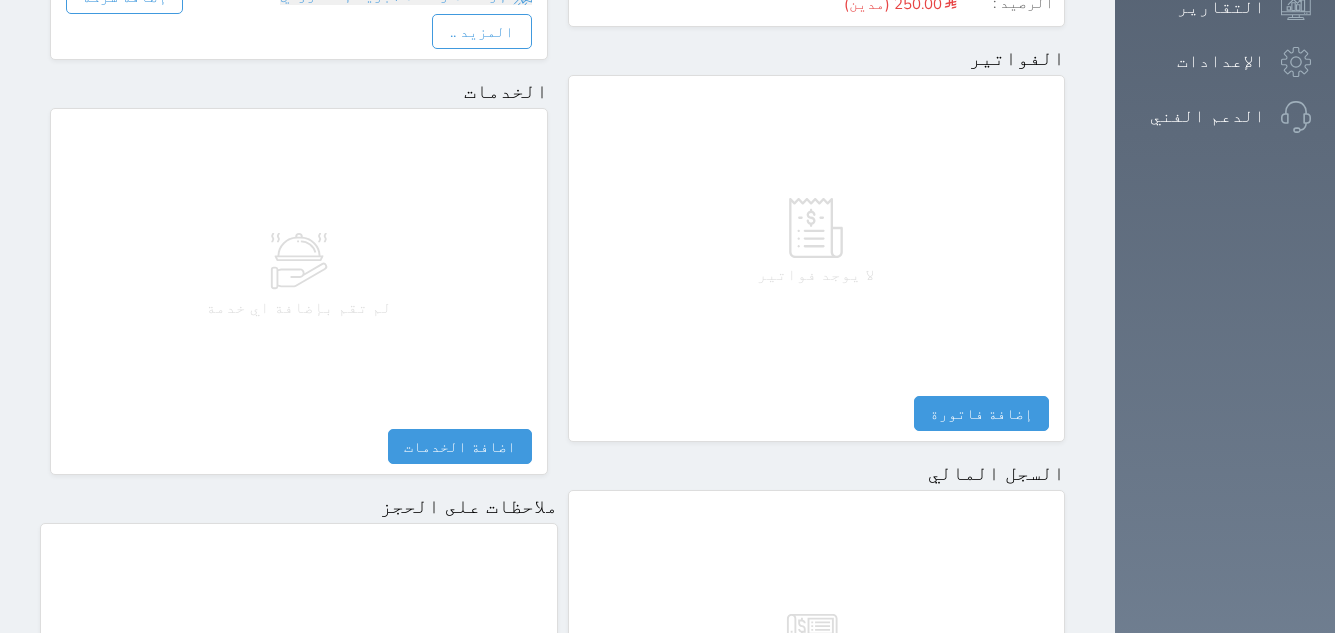 scroll, scrollTop: 1000, scrollLeft: 0, axis: vertical 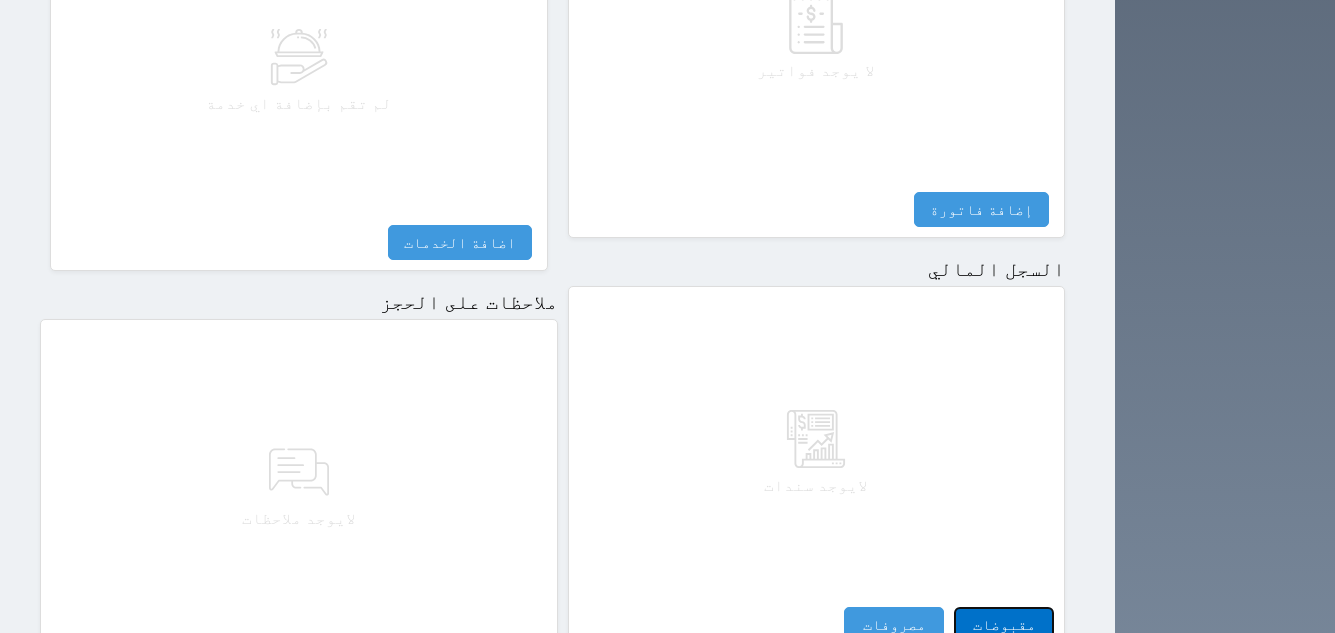 click on "مقبوضات" at bounding box center [1004, 624] 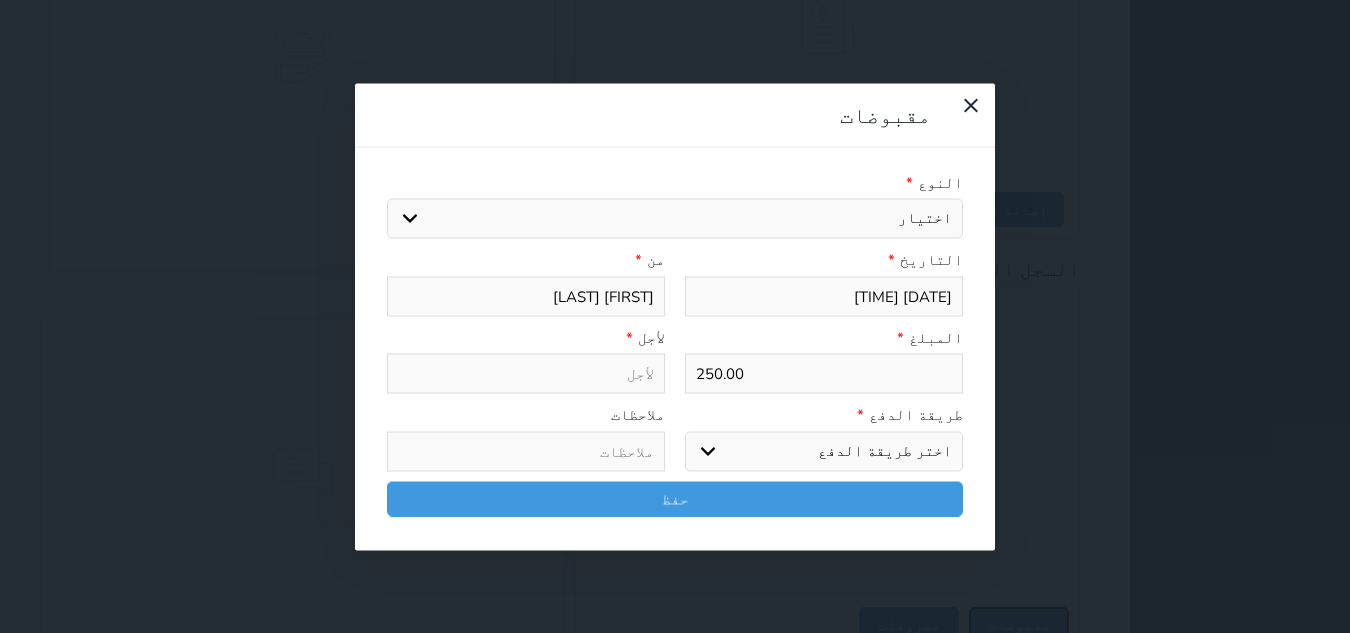 select 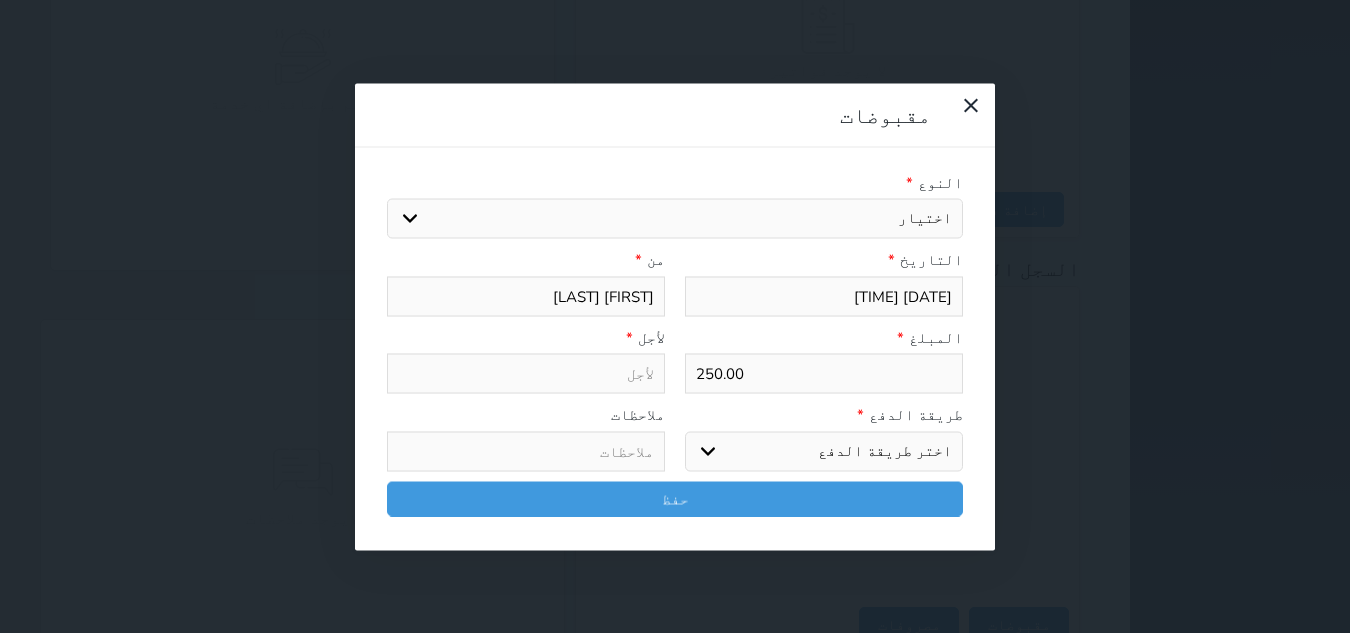 click on "اختيار   مقبوضات عامة قيمة إيجار فواتير تامين عربون لا ينطبق آخر مغسلة واي فاي - الإنترنت مواقف السيارات طعام الأغذية والمشروبات مشروبات المشروبات الباردة المشروبات الساخنة الإفطار غداء عشاء مخبز و كعك حمام سباحة الصالة الرياضية سبا و خدمات الجمال اختيار وإسقاط (خدمات النقل) ميني بار كابل - تلفزيون سرير إضافي تصفيف الشعر التسوق خدمات الجولات السياحية المنظمة خدمات الدليل السياحي" at bounding box center [675, 219] 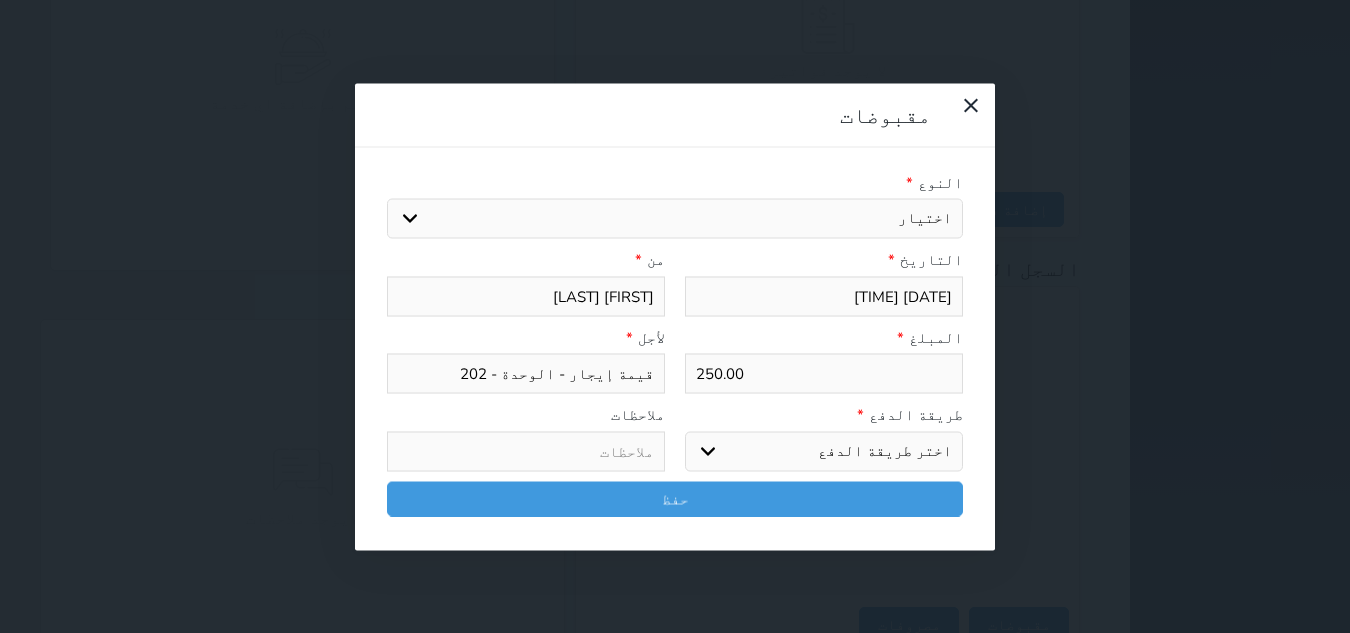 click on "اختر طريقة الدفع   دفع نقدى   تحويل بنكى   مدى   بطاقة ائتمان   آجل" at bounding box center (824, 451) 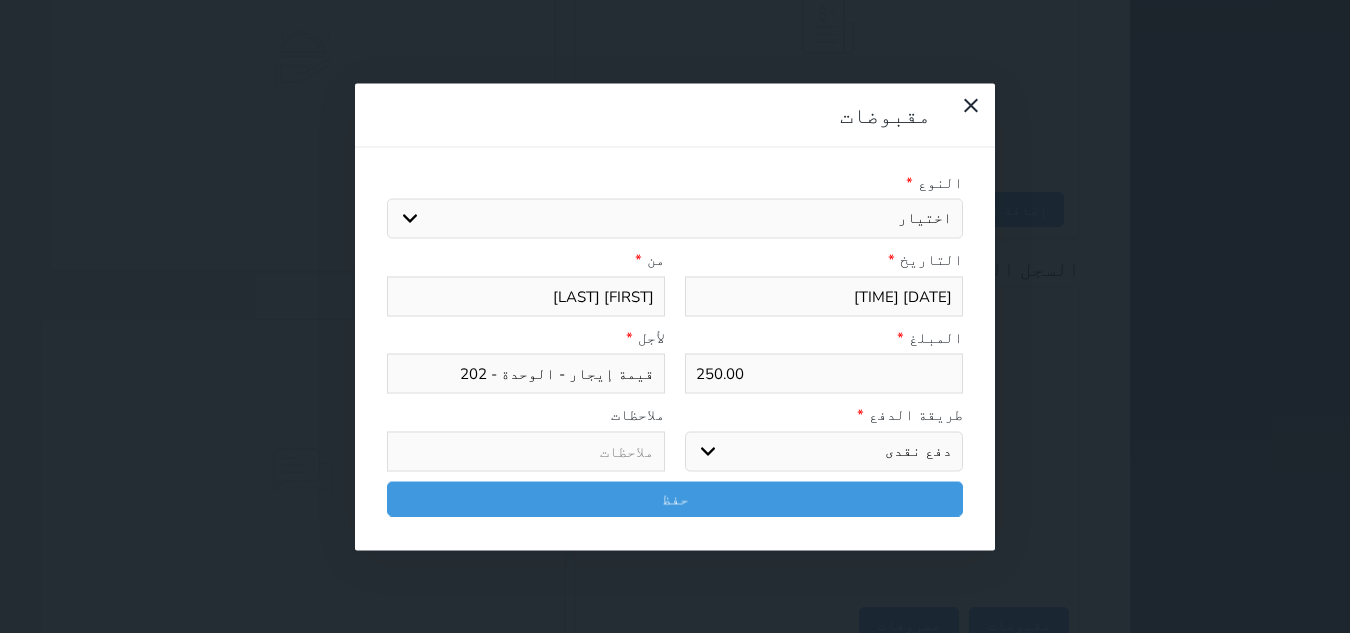 click on "اختر طريقة الدفع   دفع نقدى   تحويل بنكى   مدى   بطاقة ائتمان   آجل" at bounding box center [824, 451] 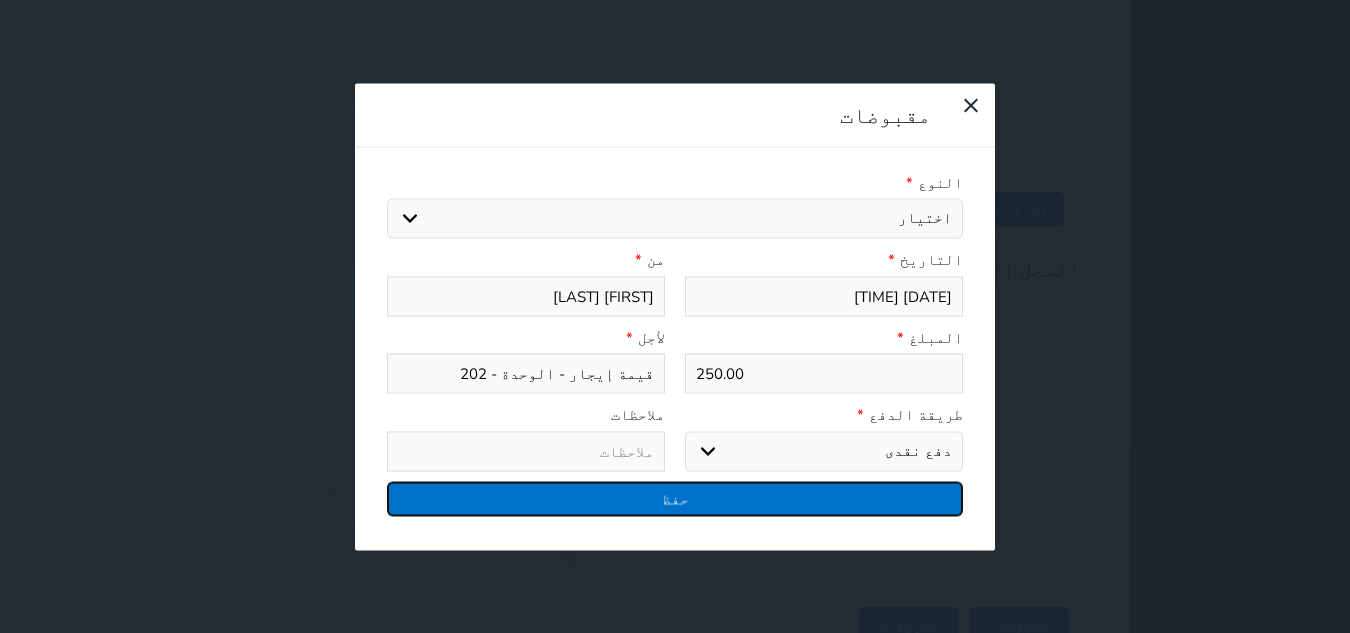 click on "حفظ" at bounding box center (675, 498) 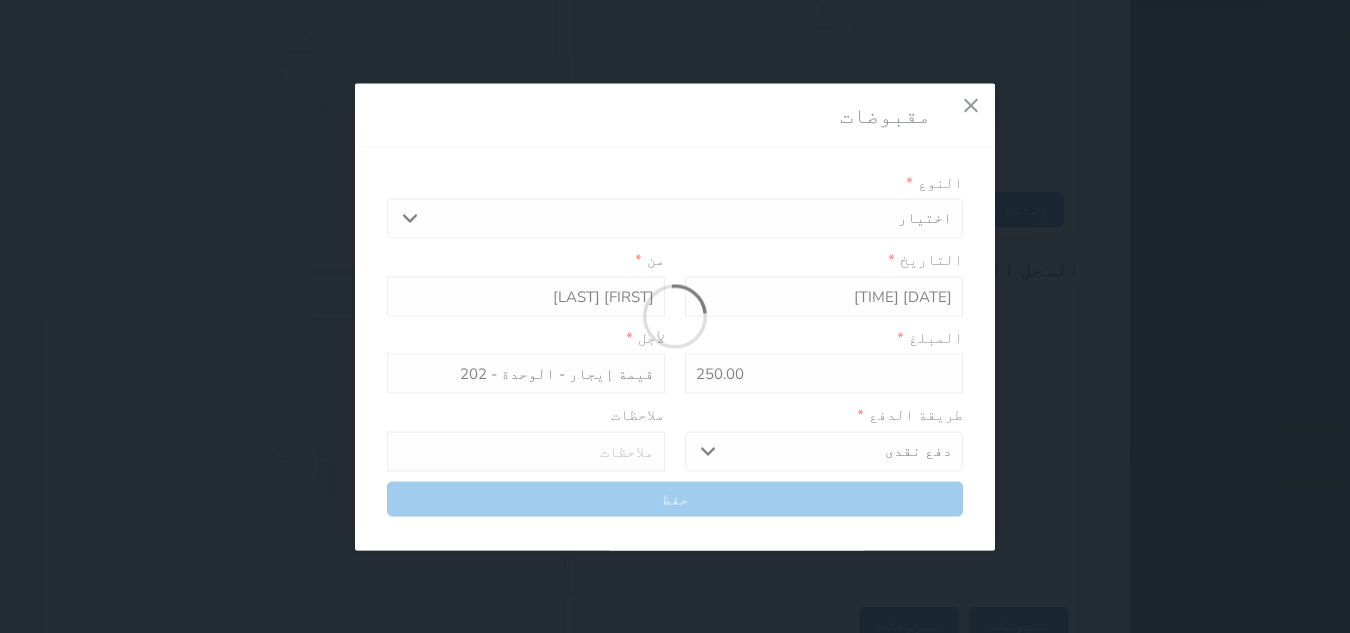 select 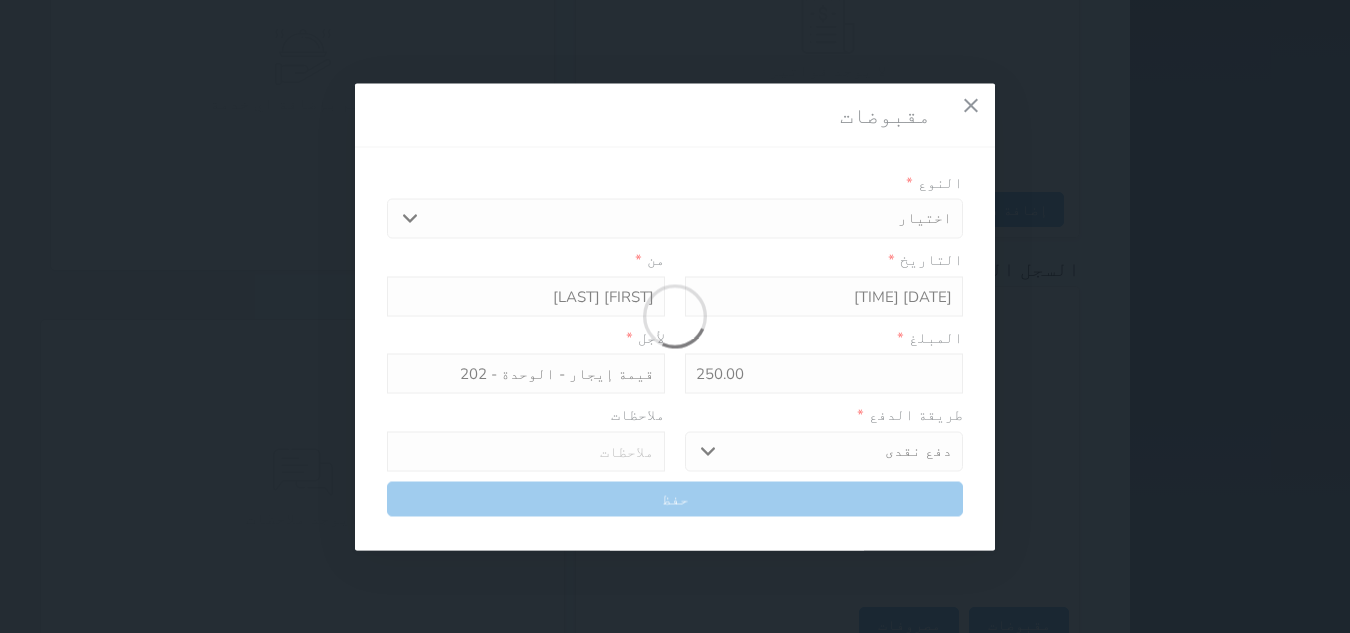type 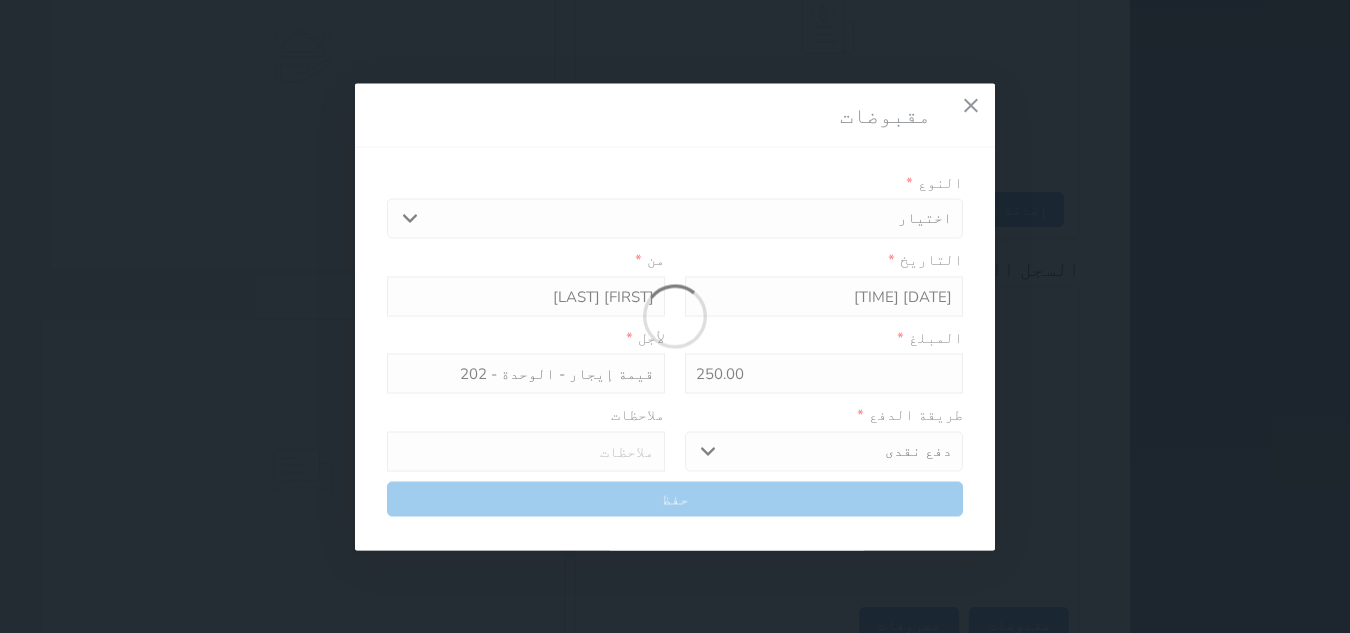 type on "0" 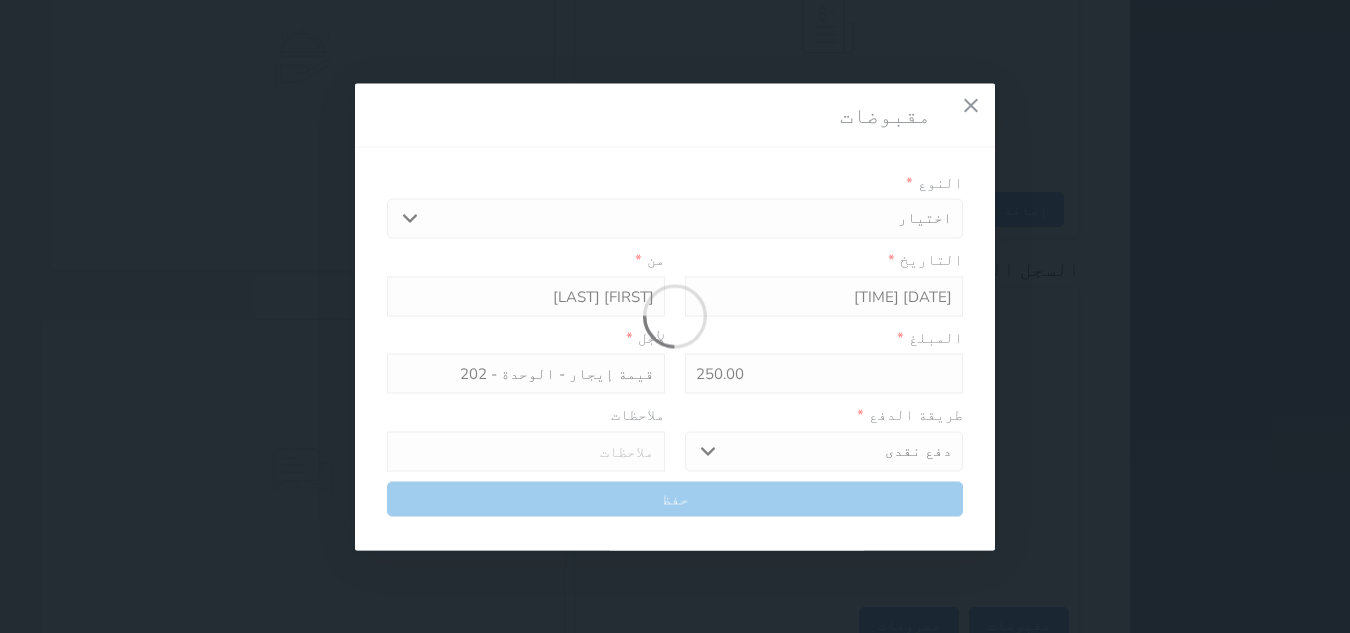 select 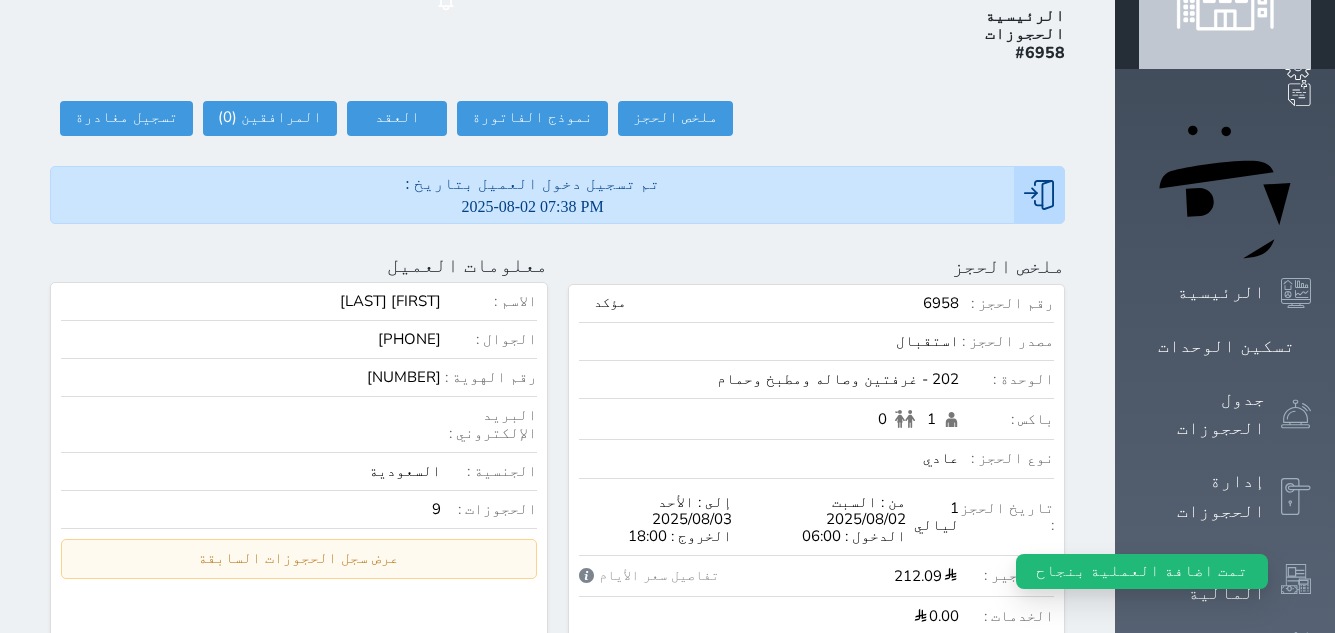 scroll, scrollTop: 0, scrollLeft: 0, axis: both 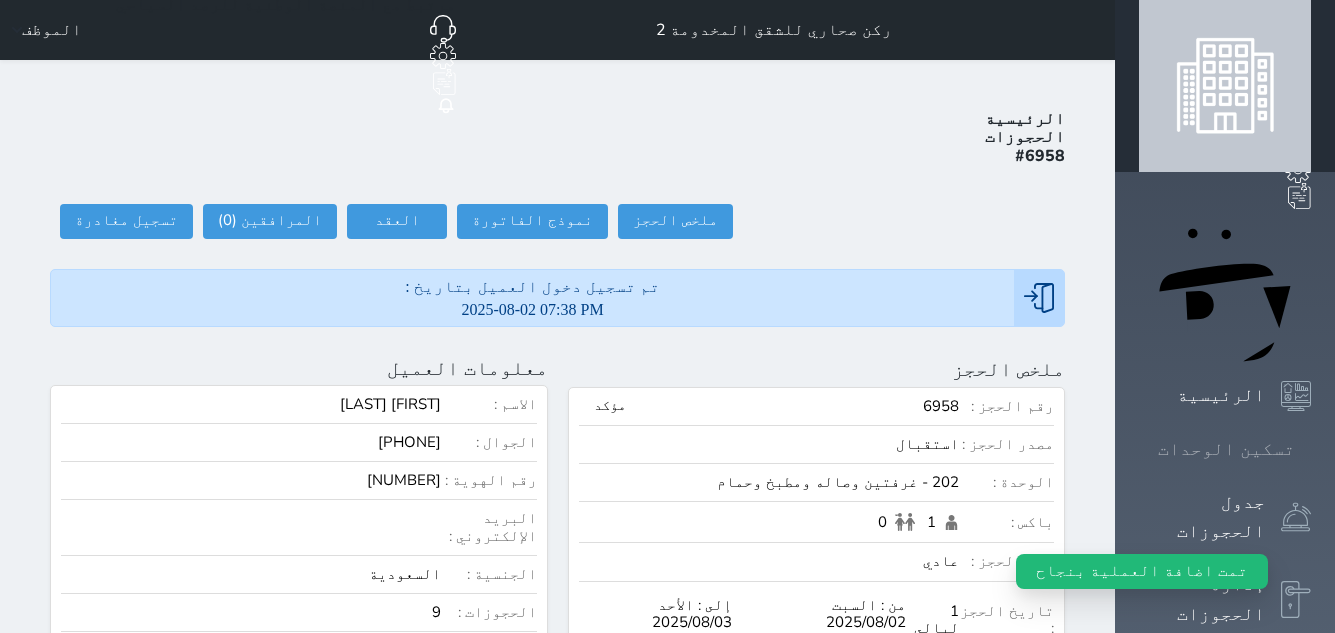click 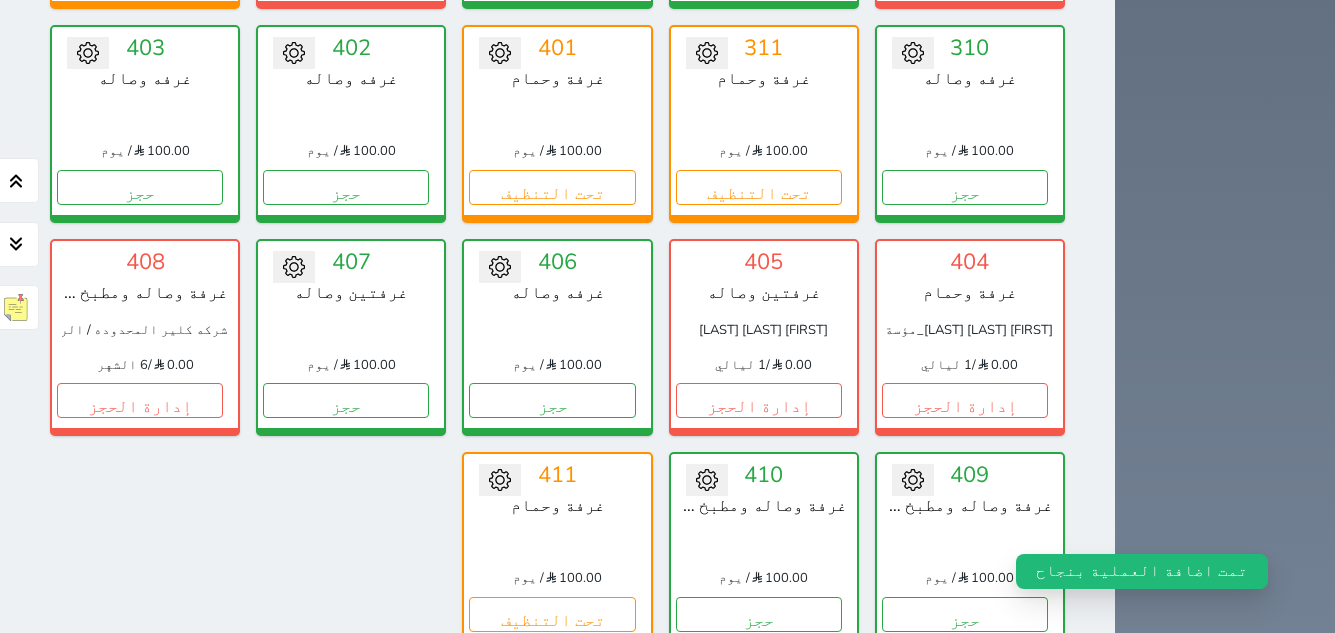 scroll, scrollTop: 1578, scrollLeft: 0, axis: vertical 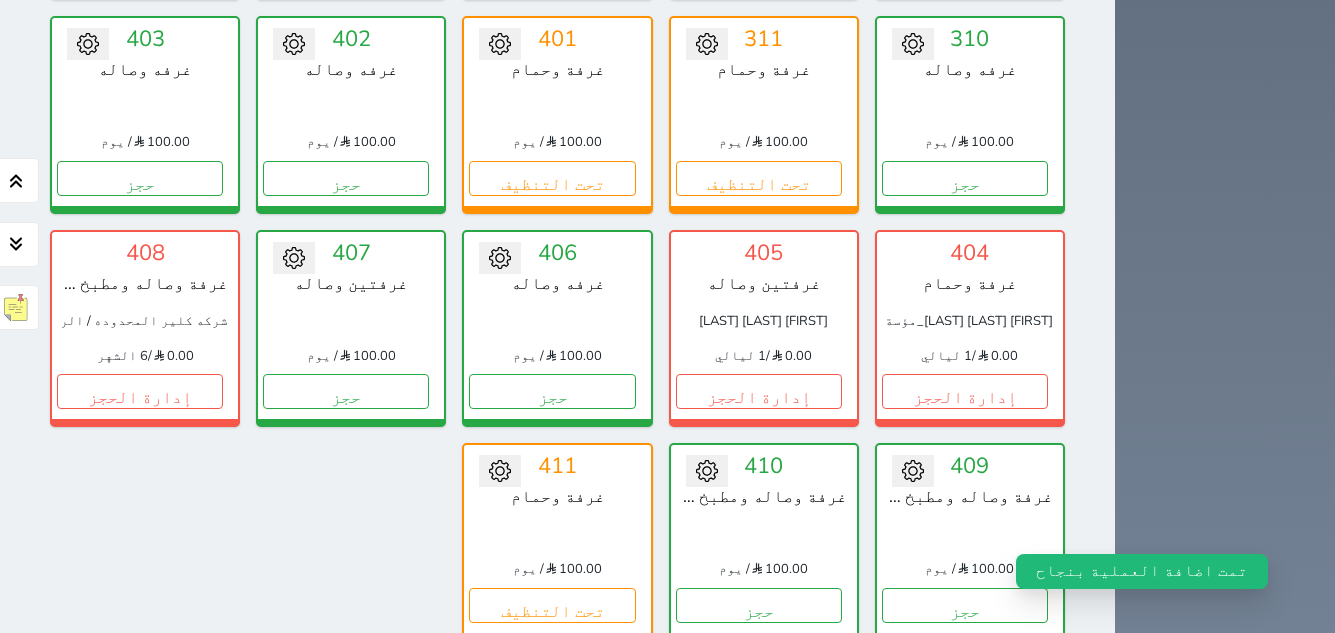 click on "عرض رصيد الصندوق" at bounding box center (198, 720) 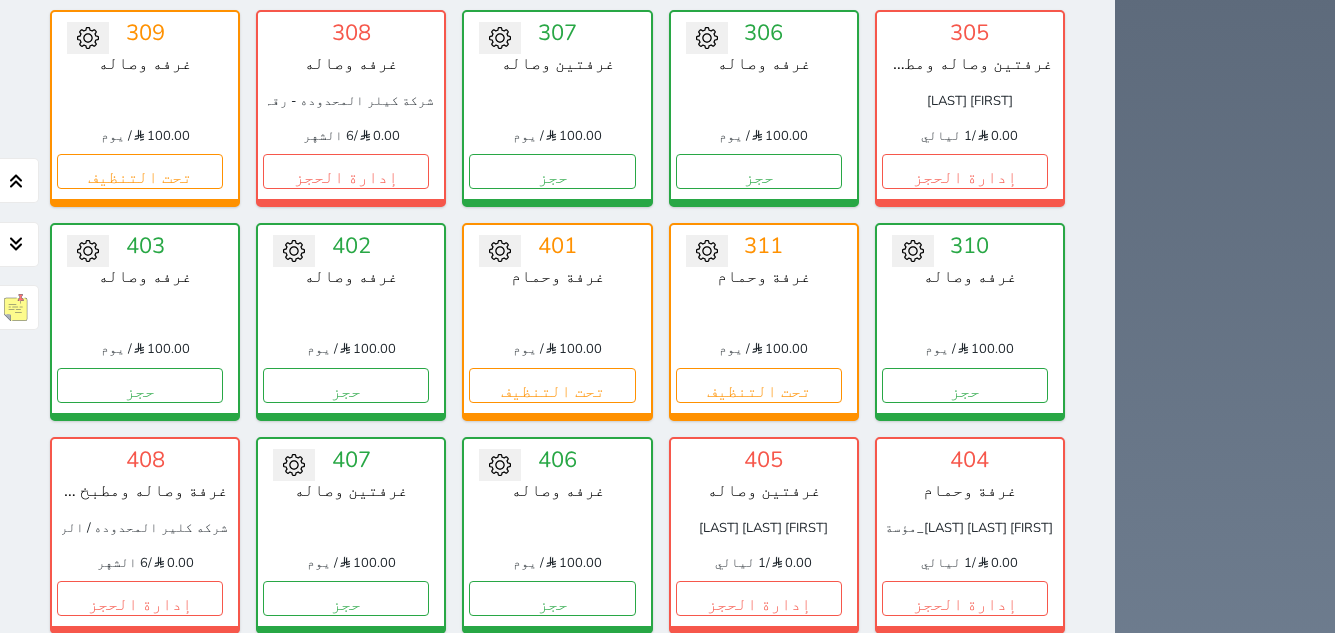 scroll, scrollTop: 1378, scrollLeft: 0, axis: vertical 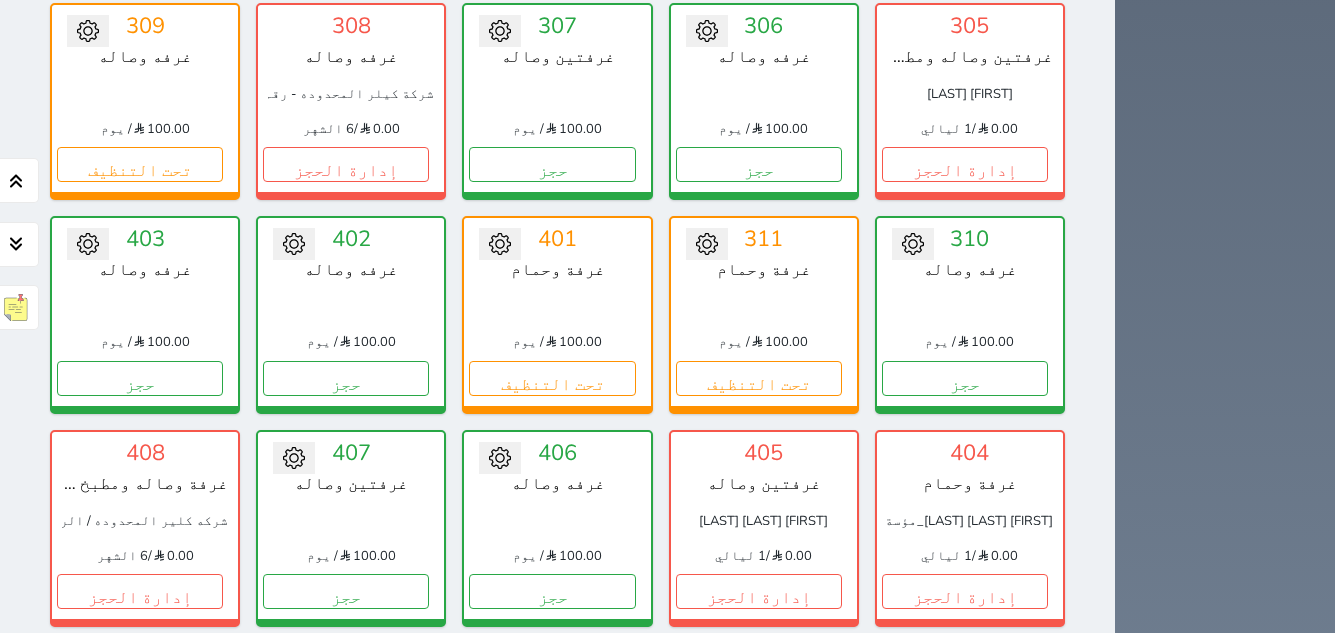 click on "تحت التنظيف" at bounding box center [552, 805] 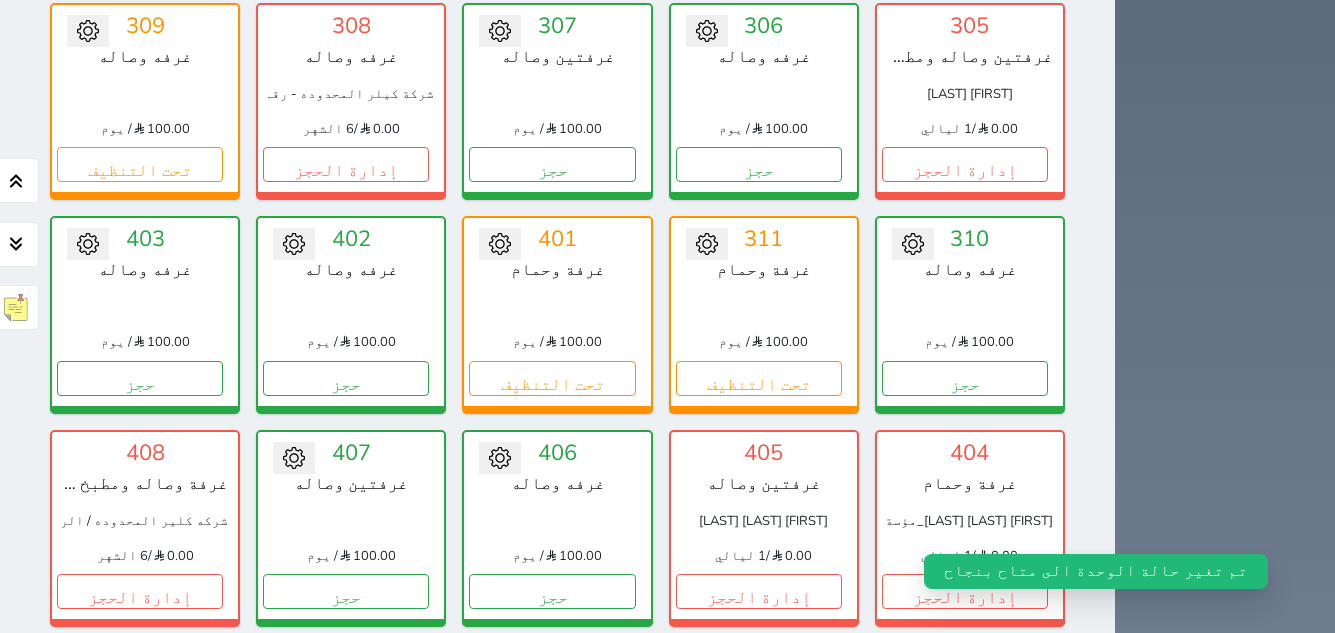 click on "حجز" at bounding box center (552, 805) 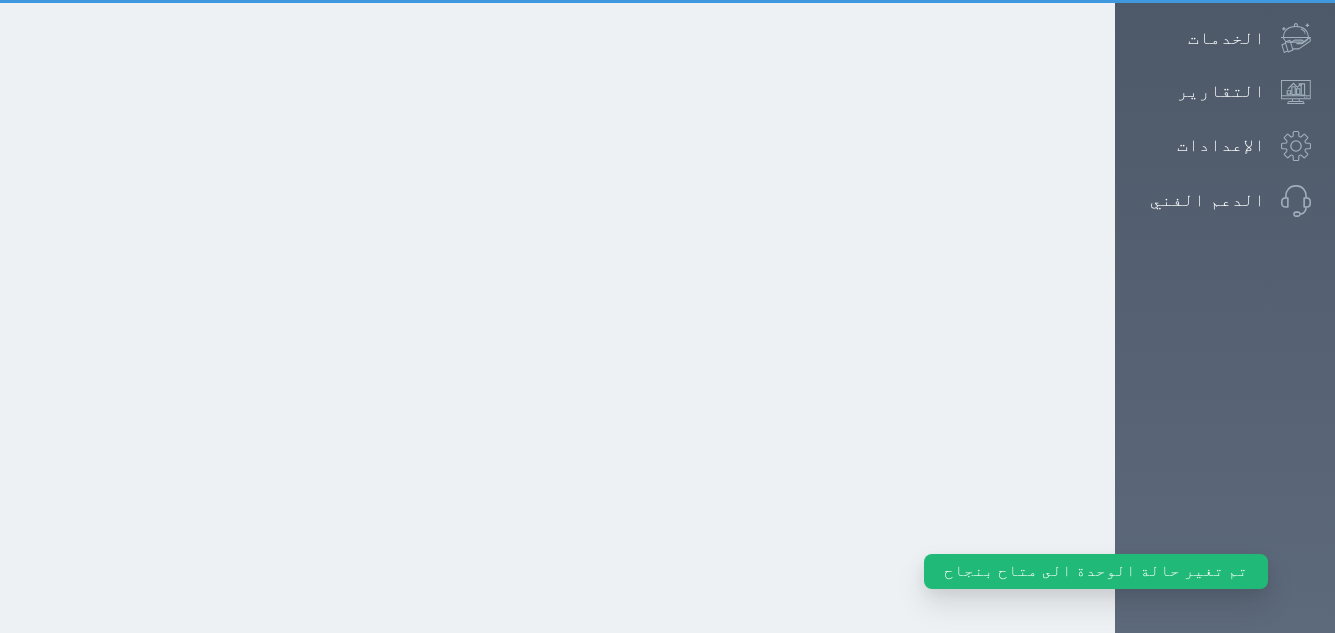 scroll, scrollTop: 0, scrollLeft: 0, axis: both 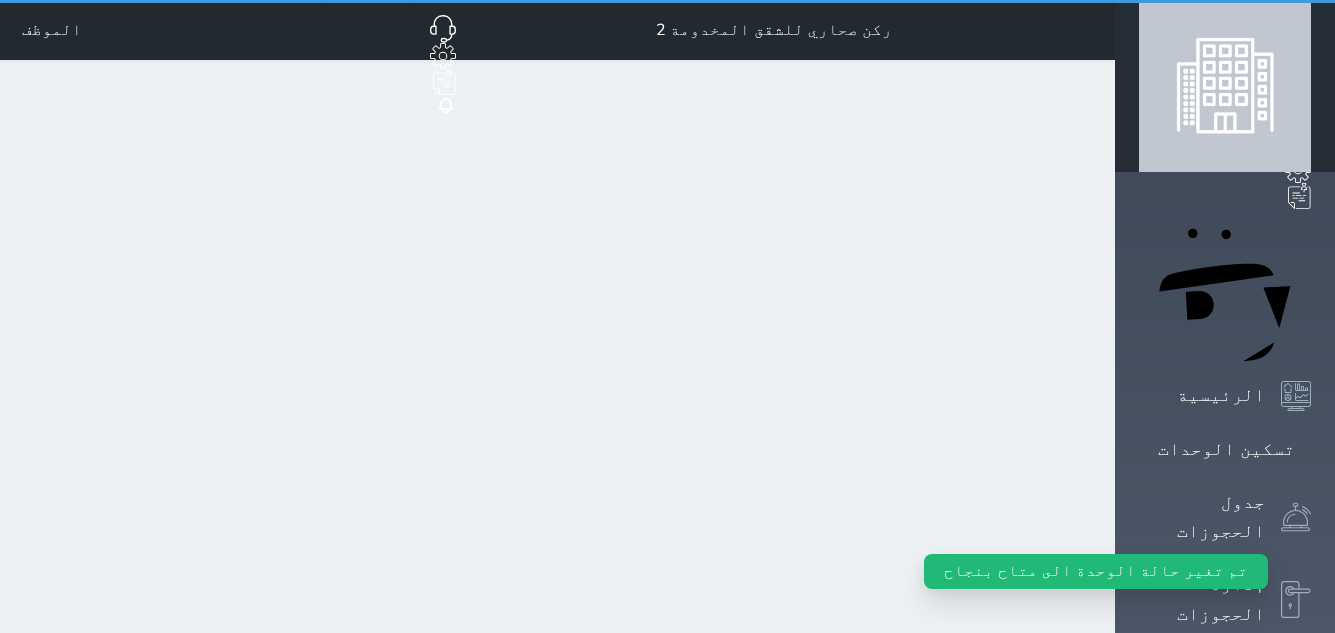 select on "1" 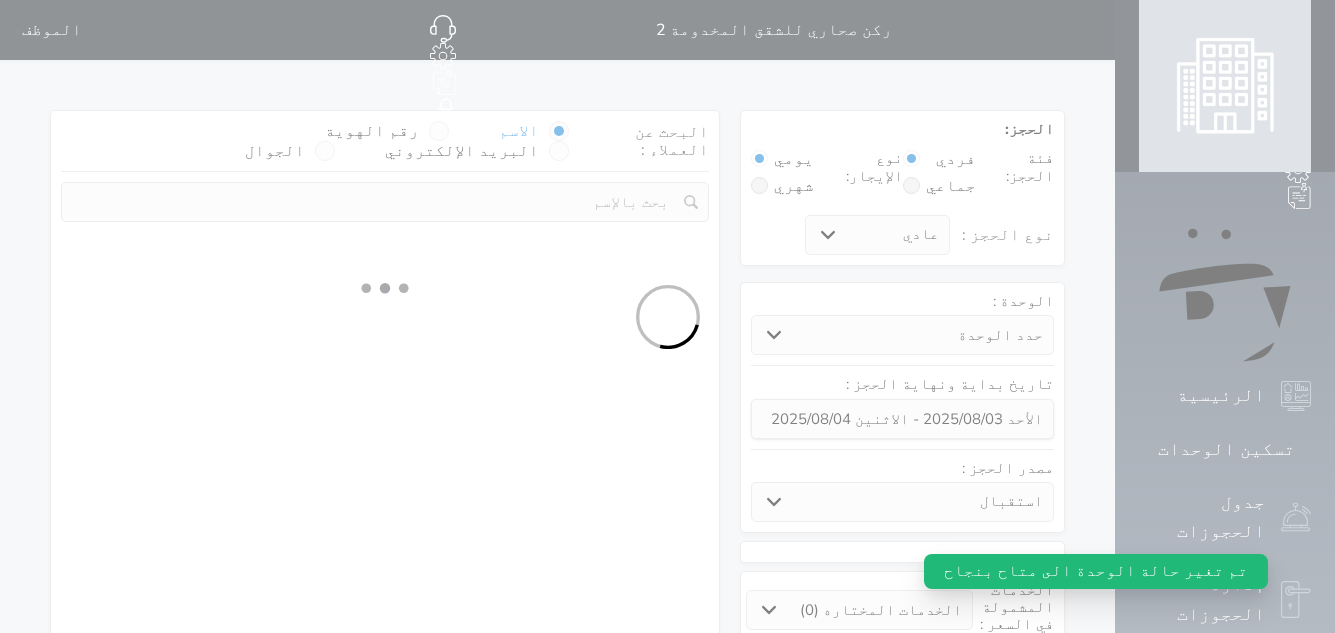 select 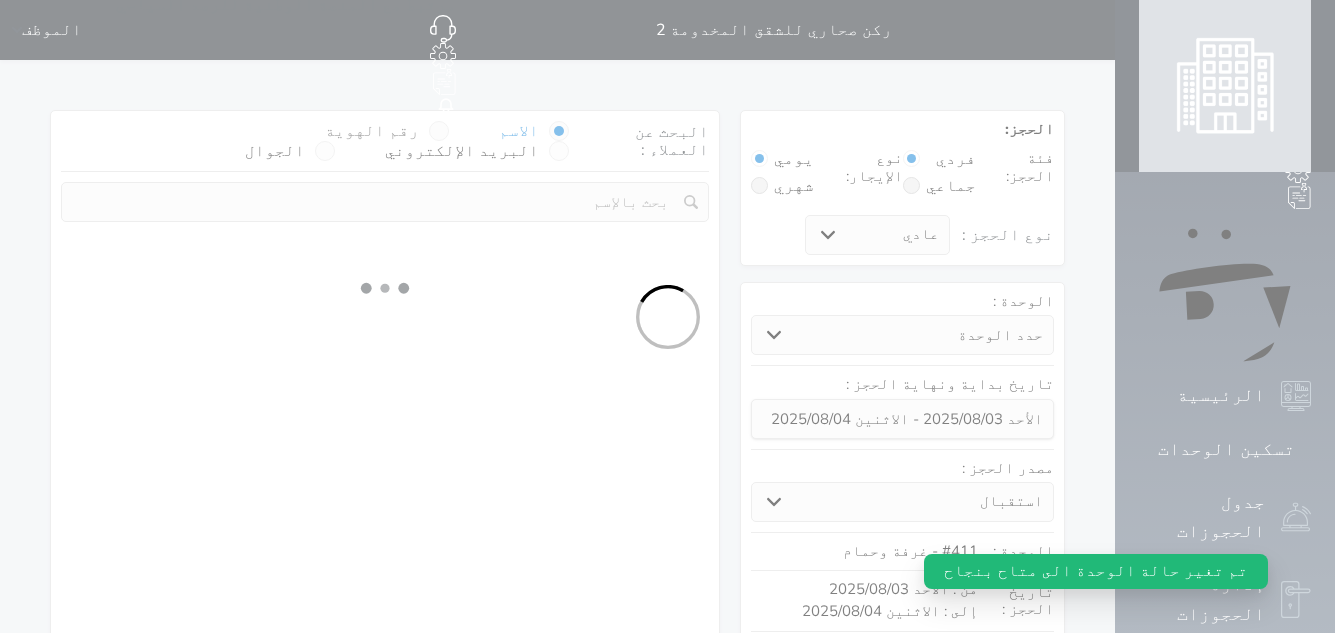 select on "1" 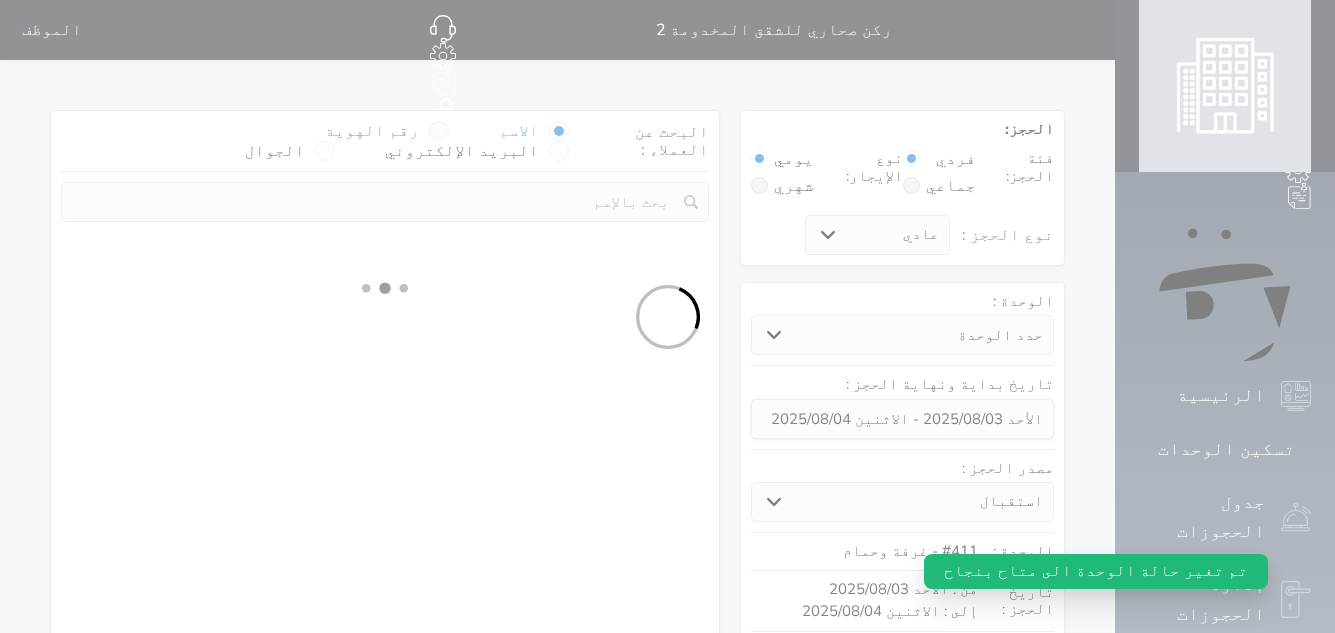 select on "113" 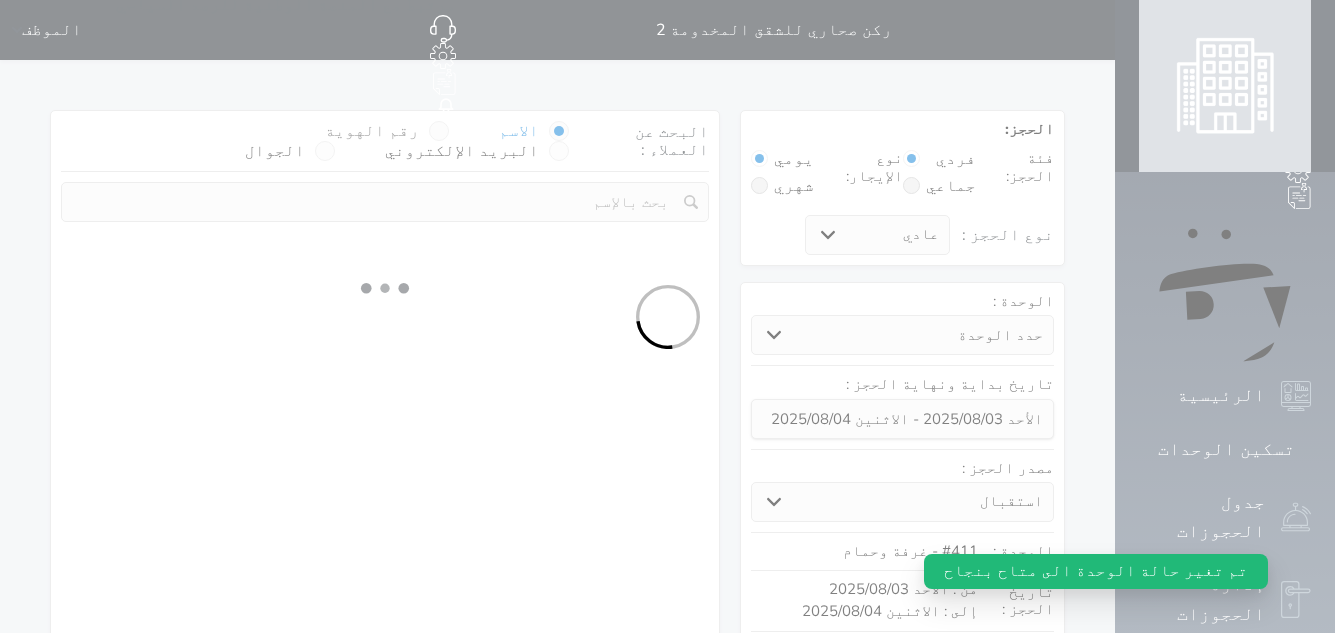 select on "1" 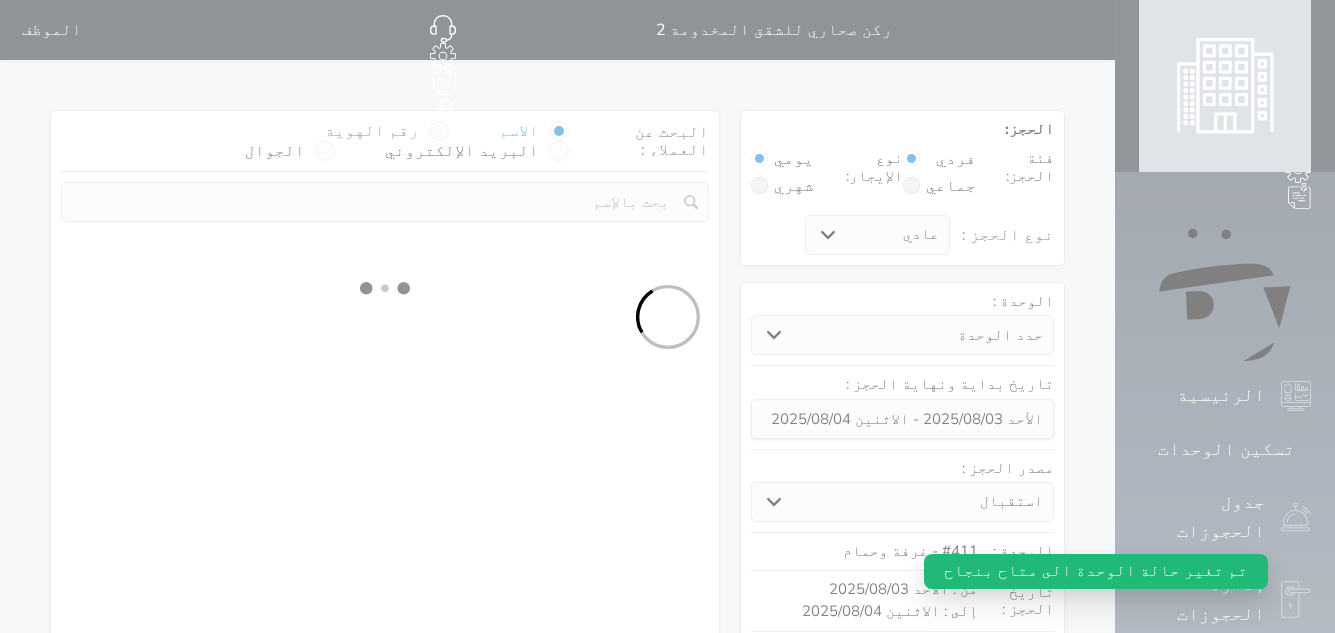 select 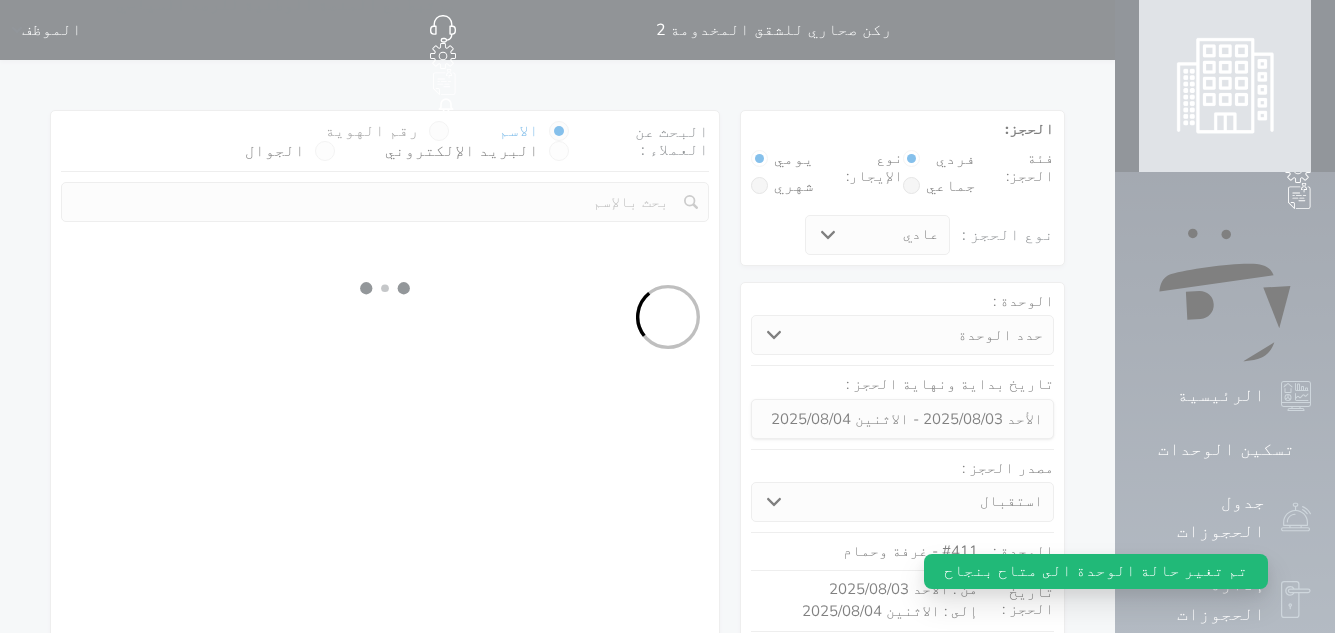 select on "7" 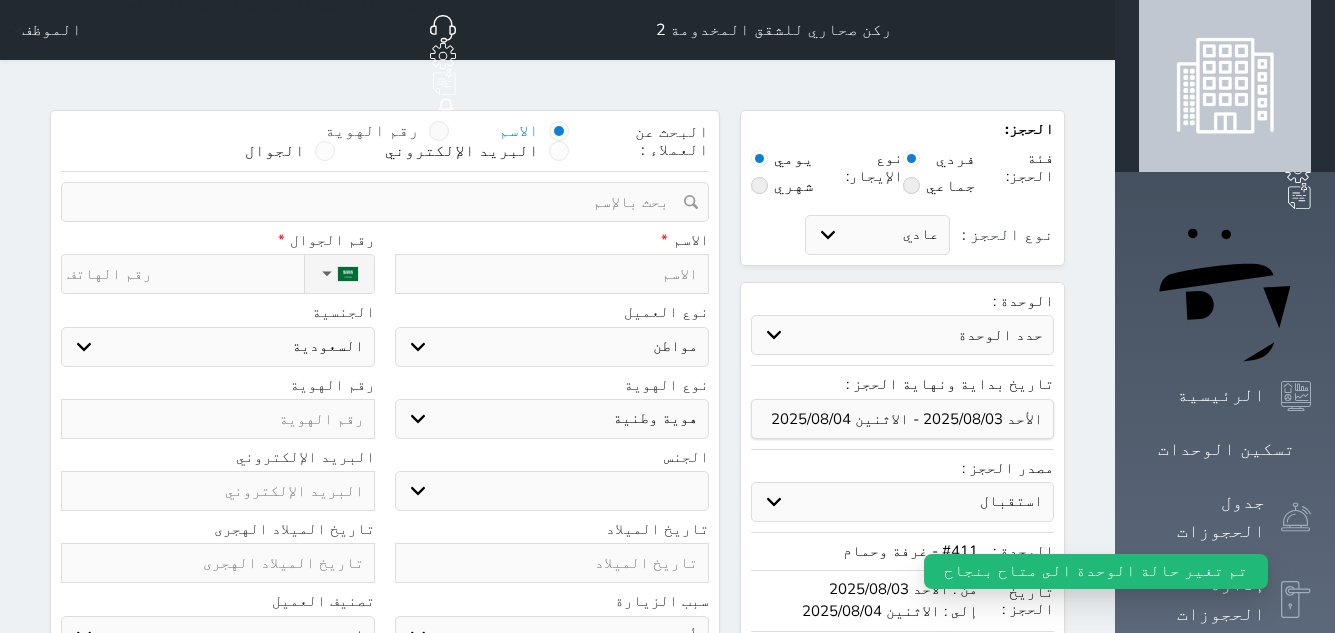 click at bounding box center (439, 131) 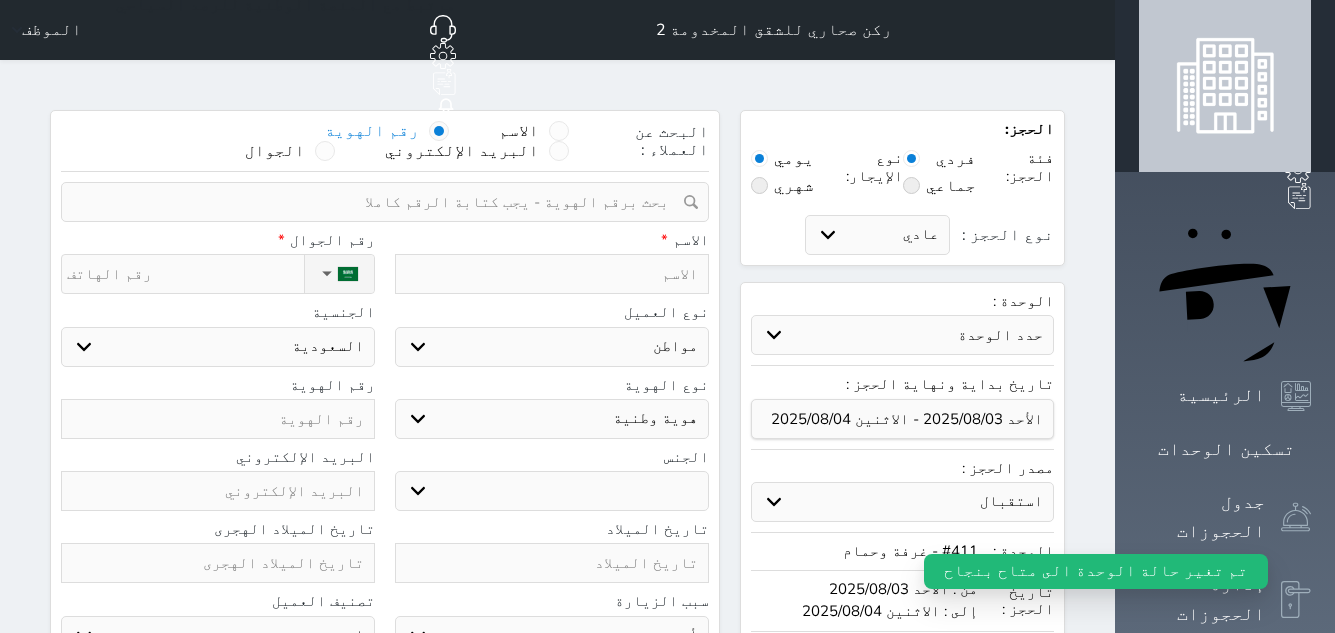 select 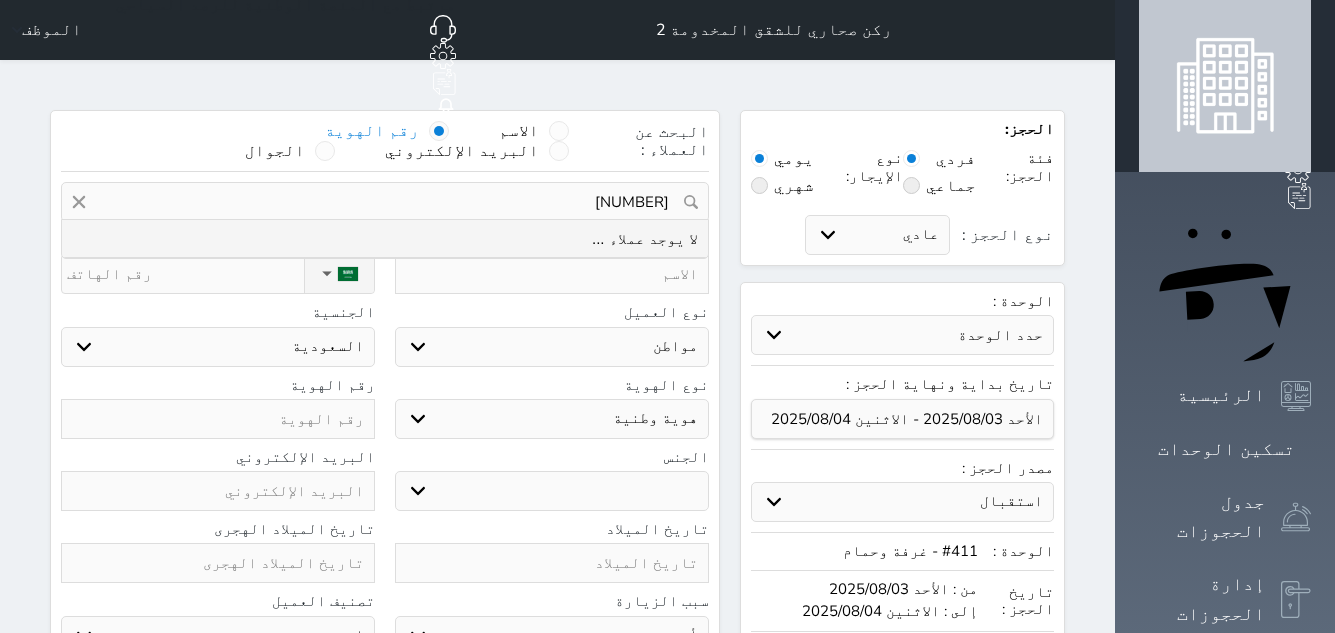 click on "[NUMBER]" at bounding box center (385, 202) 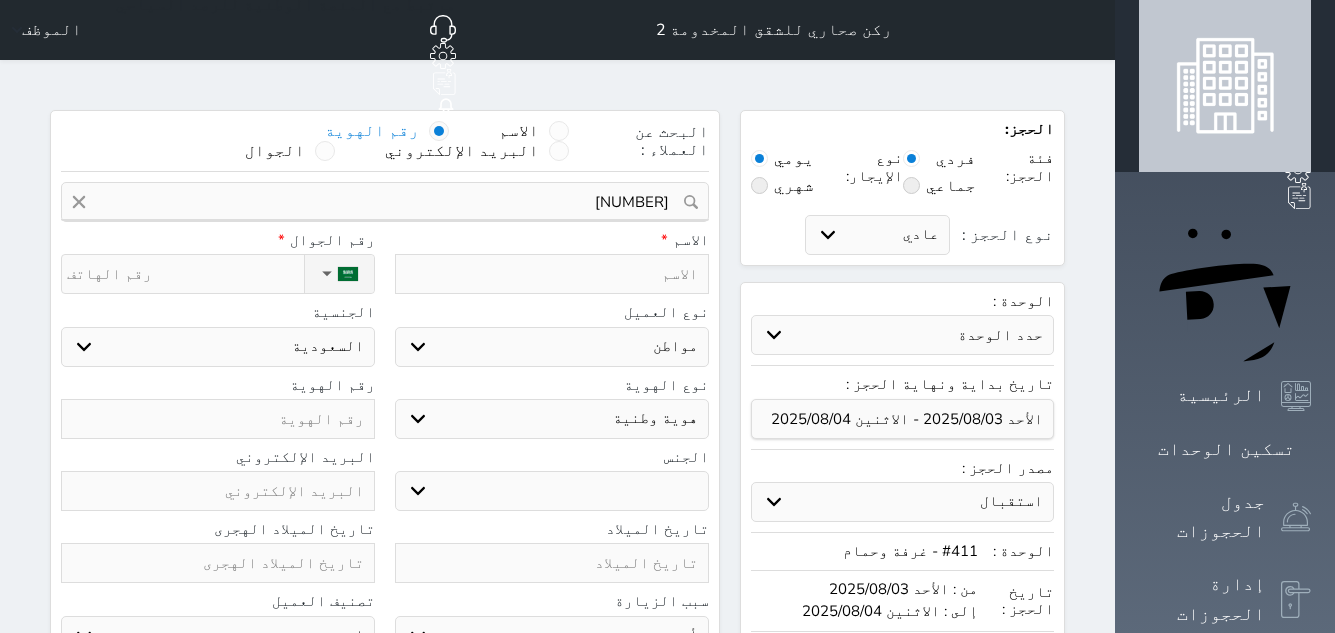 click at bounding box center [552, 274] 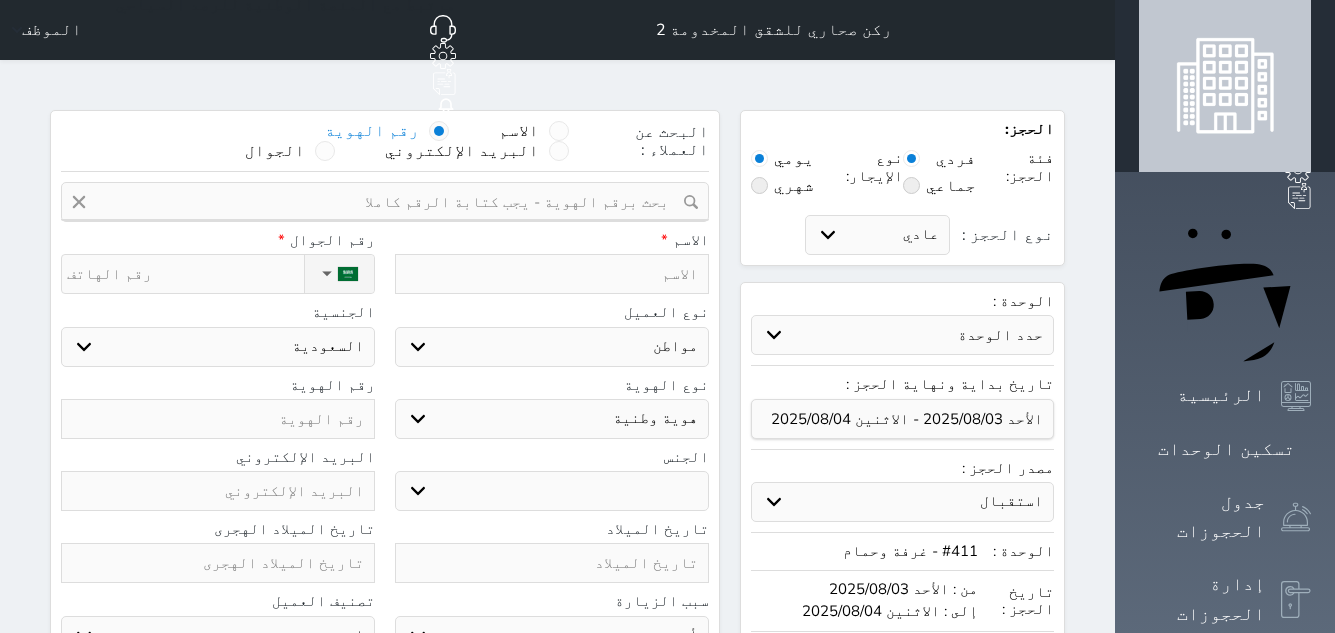 select 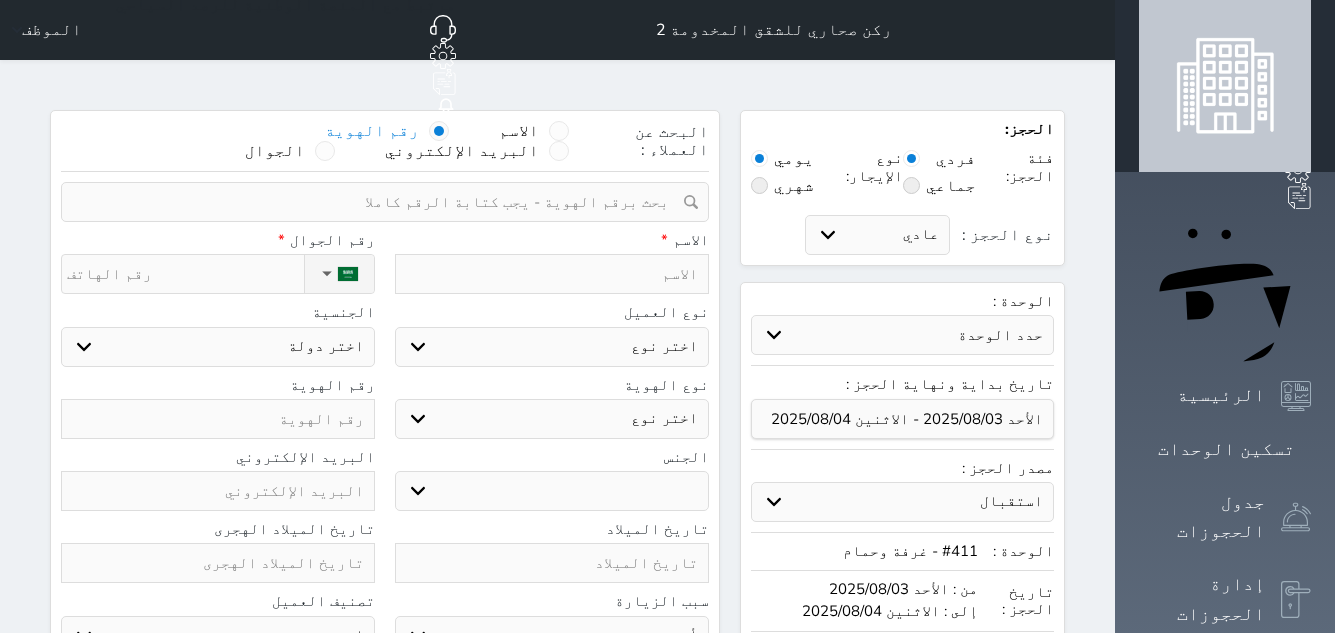 type on "ب" 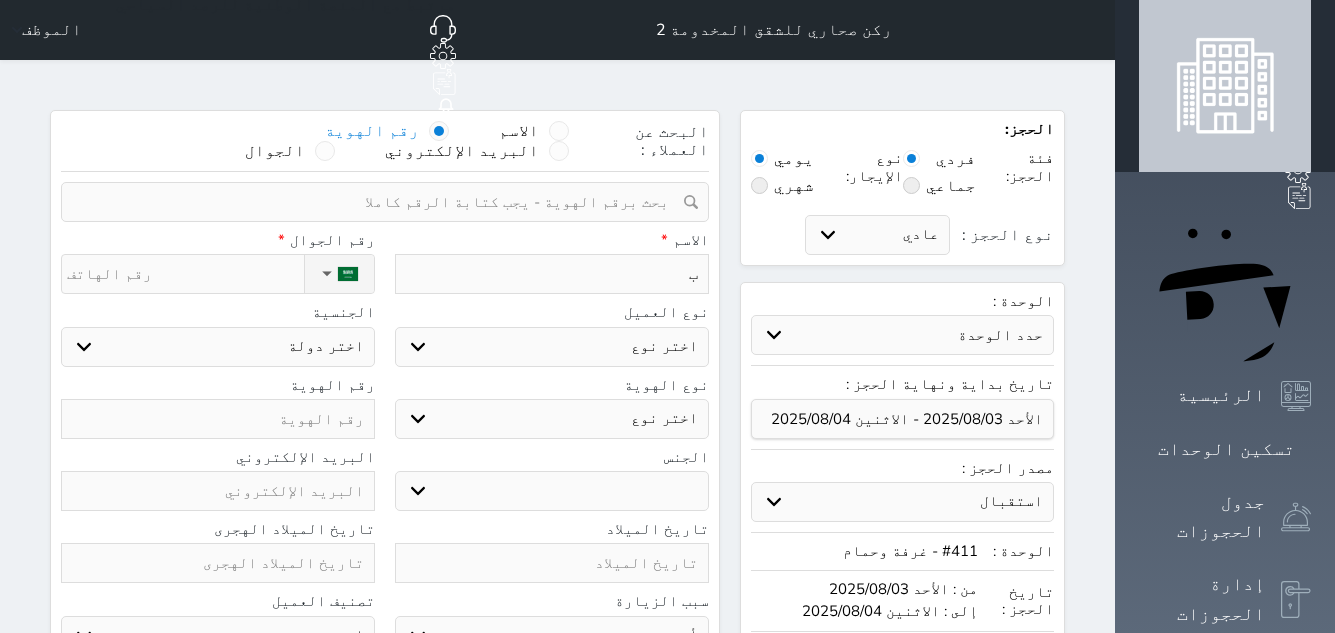 type on "بن" 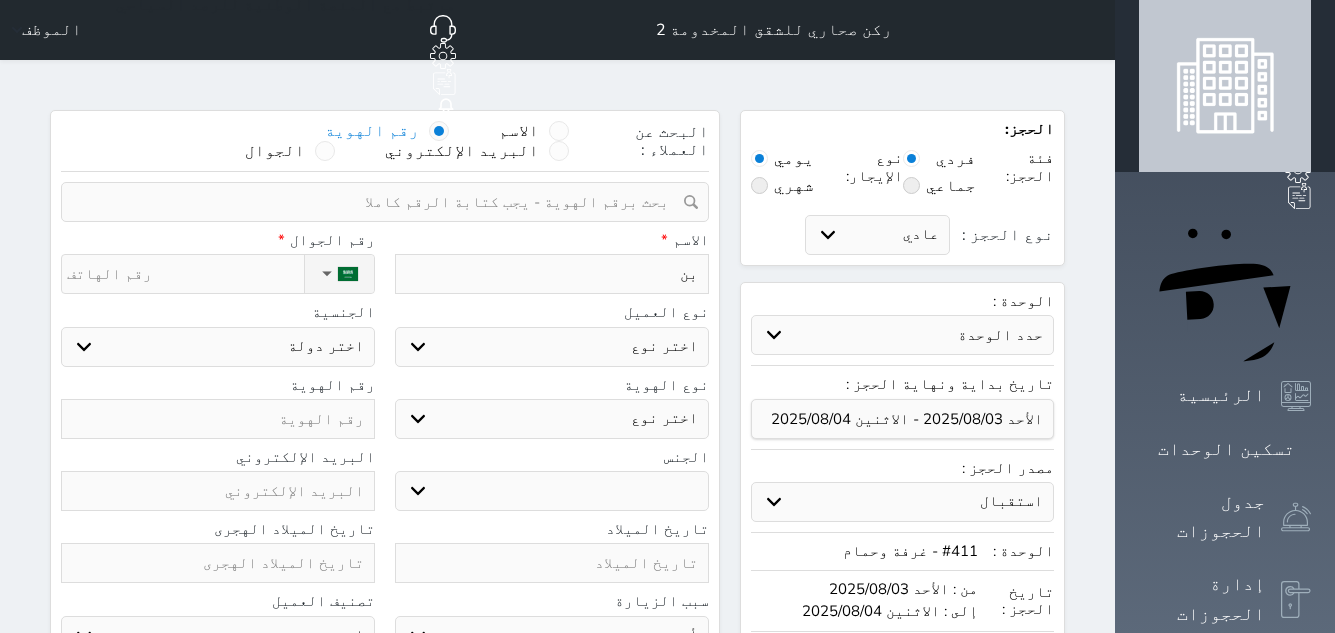 type on "بند" 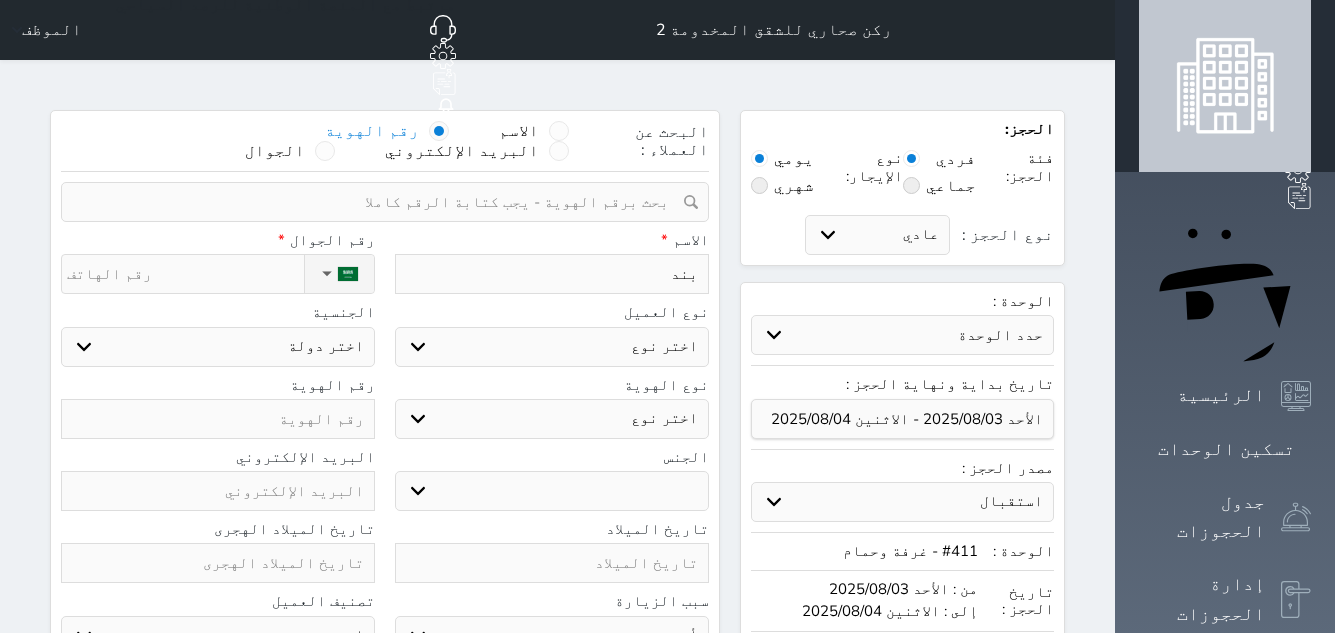 select 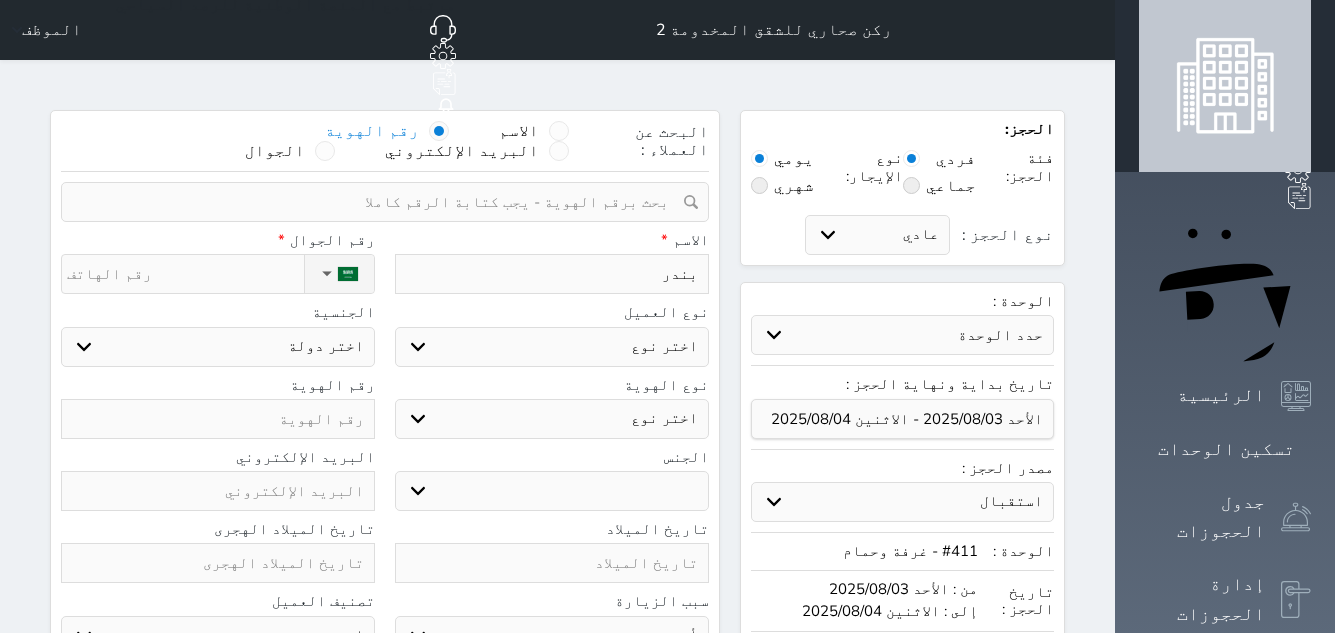 type on "بندر" 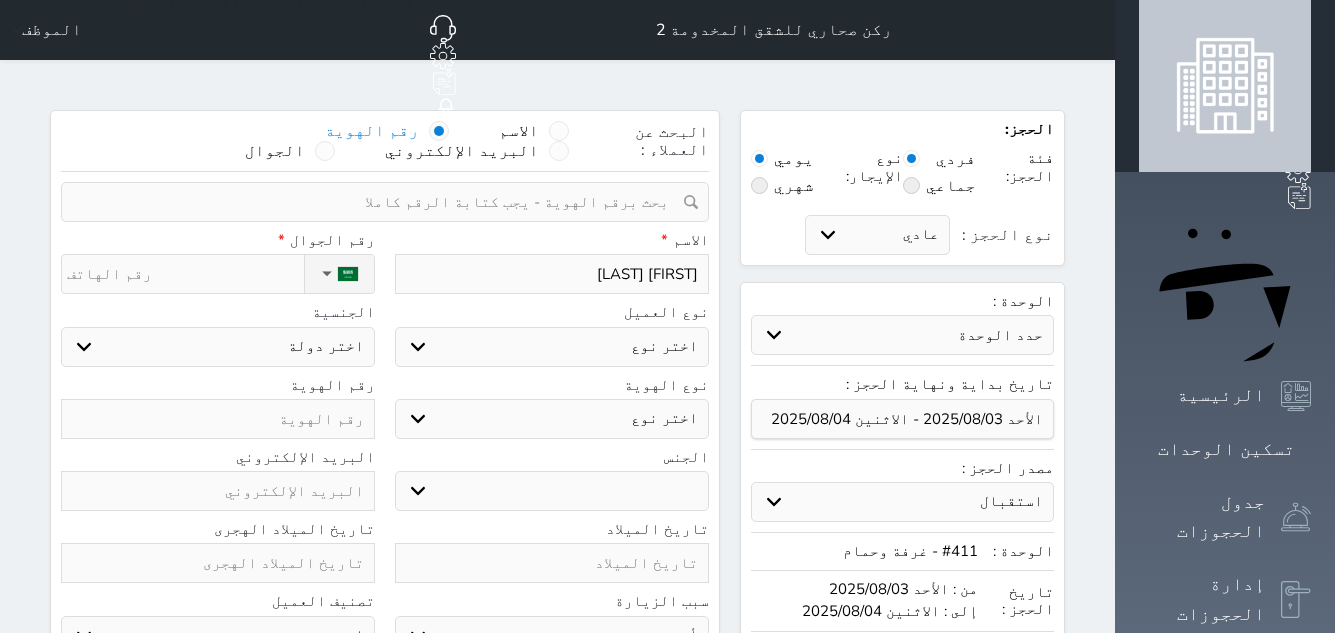 type on "[FIRST] [LAST]" 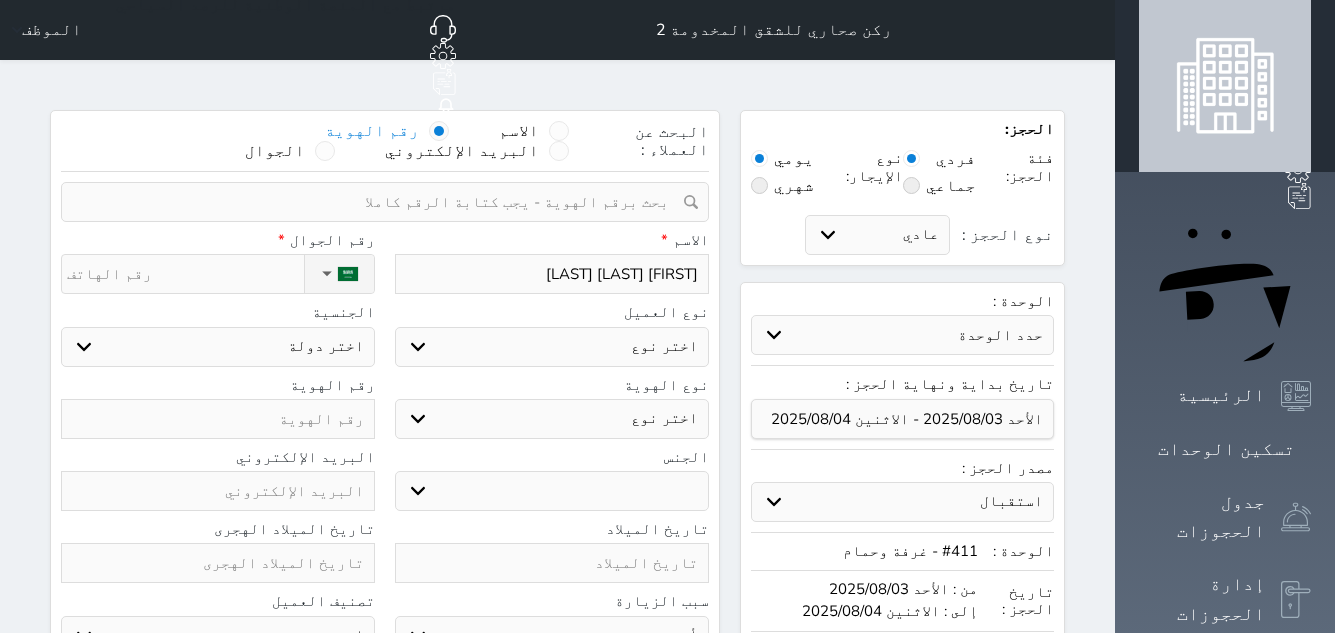 type on "[FIRST] [LAST] [LAST]" 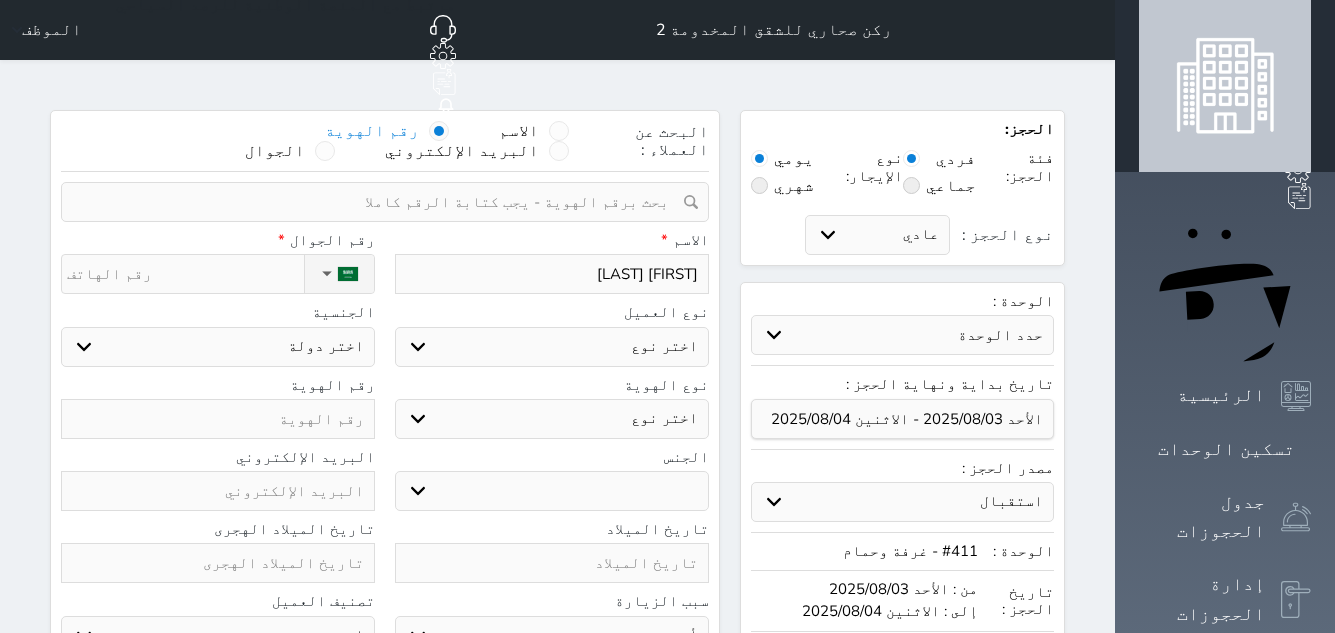 type on "[FIRST] [LAST] [LAST]" 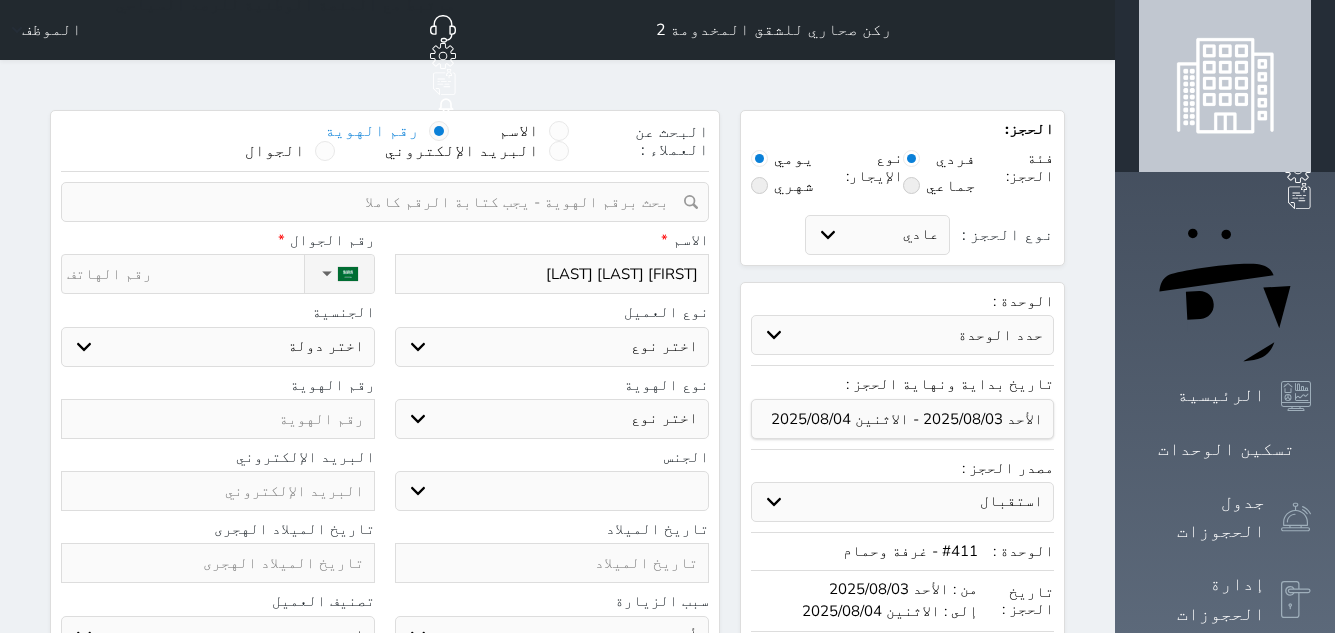 type on "[FIRST] [LAST] [LAST]" 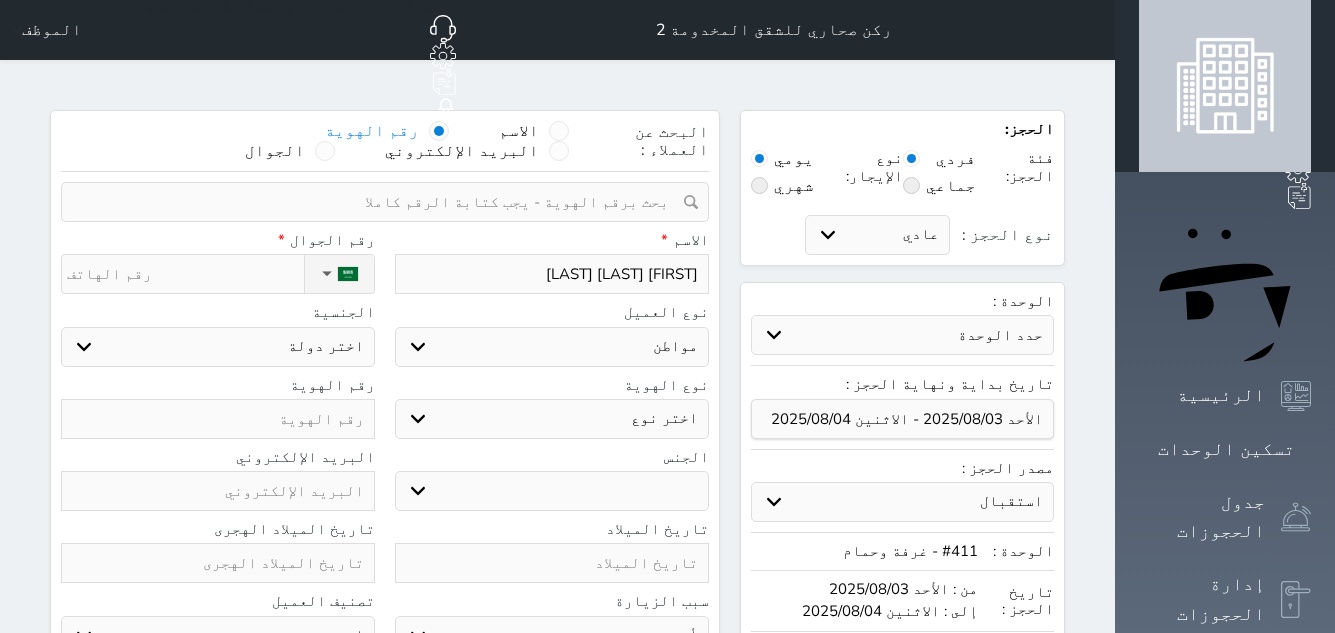 click on "اختر نوع   مواطن مواطن خليجي زائر مقيم" at bounding box center [552, 347] 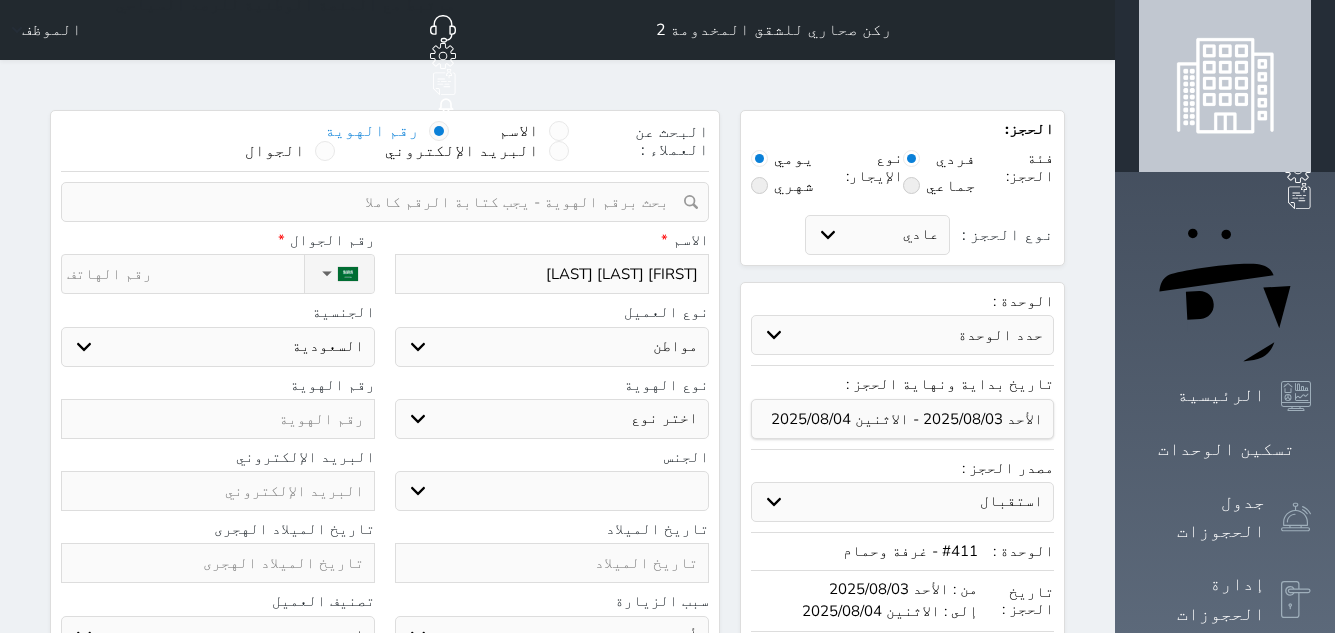 click on "اختر نوع   هوية وطنية هوية عائلية جواز السفر" at bounding box center [552, 419] 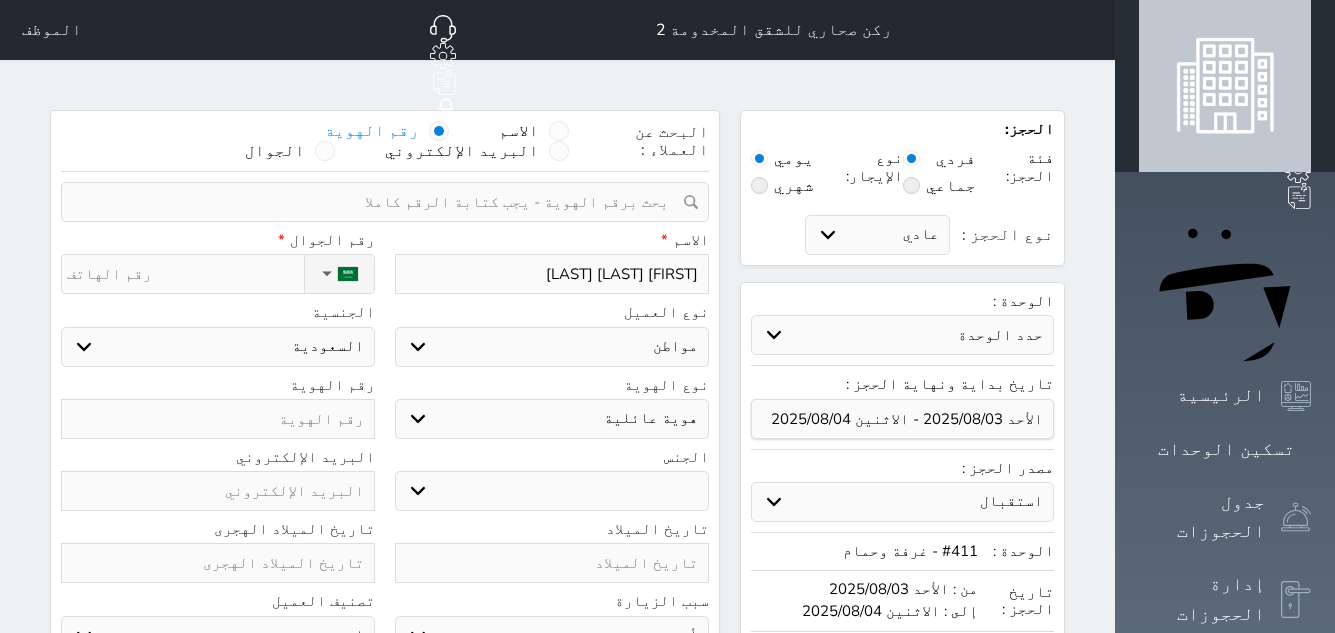 click on "اختر نوع   هوية وطنية هوية عائلية جواز السفر" at bounding box center [552, 419] 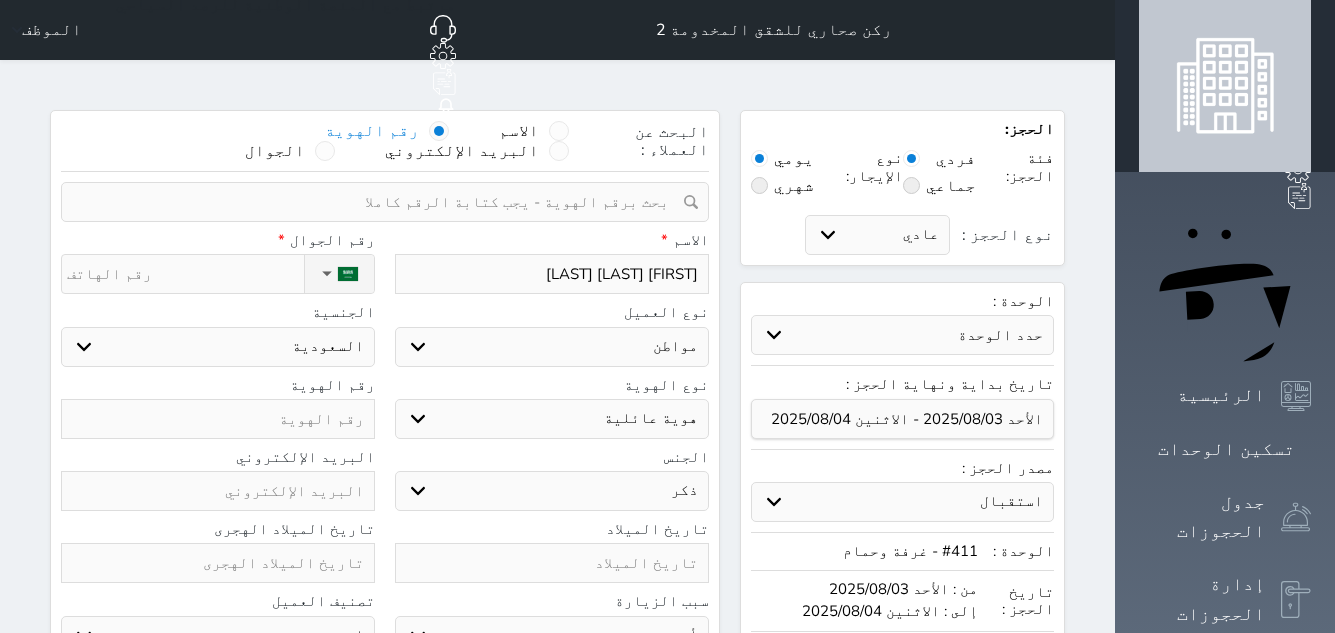 click on "ذكر   انثى" at bounding box center [552, 491] 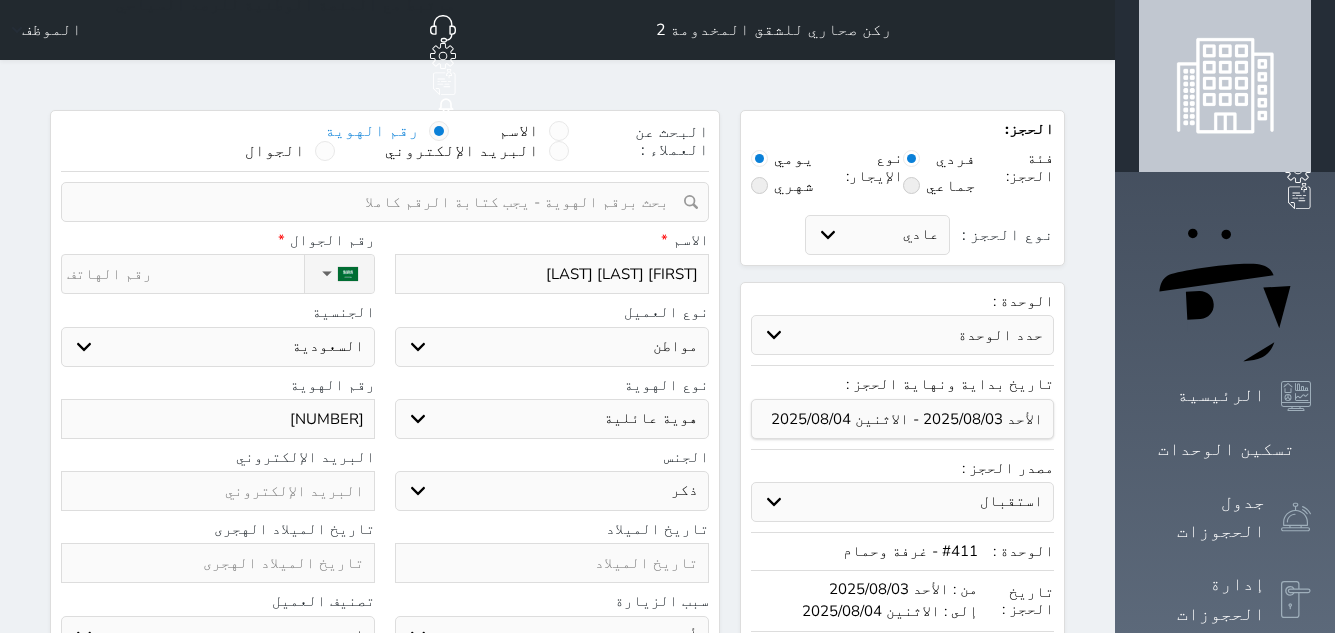 type on "[NUMBER]" 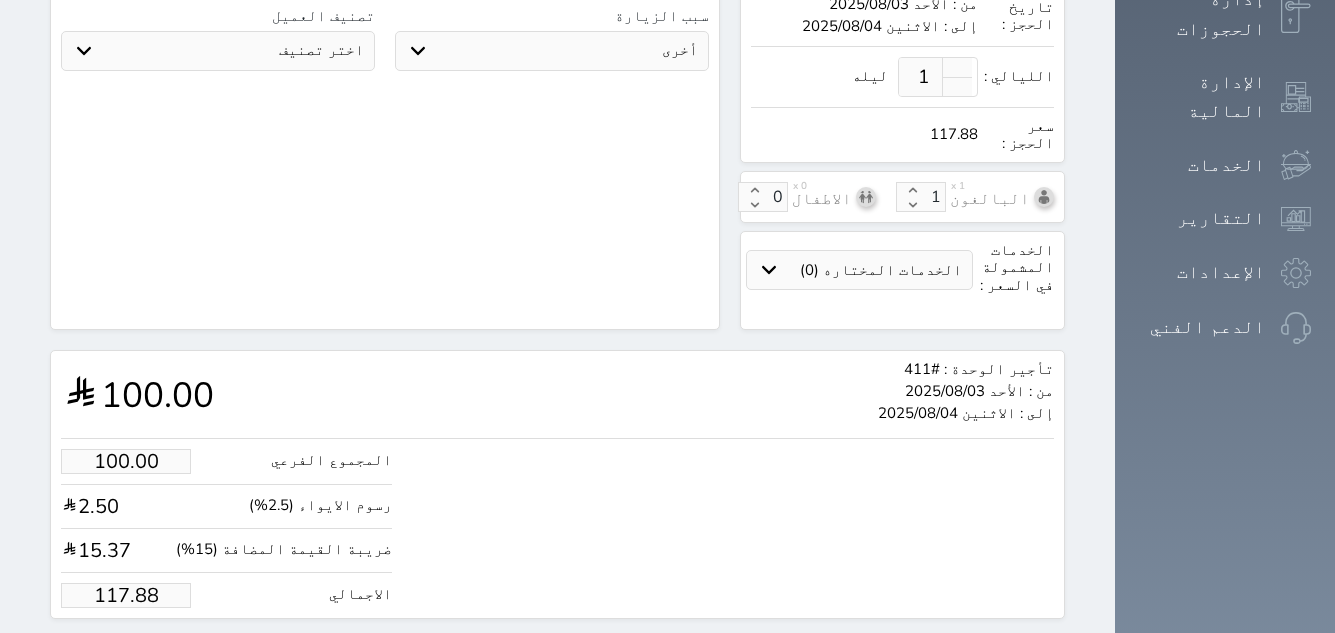 scroll, scrollTop: 594, scrollLeft: 0, axis: vertical 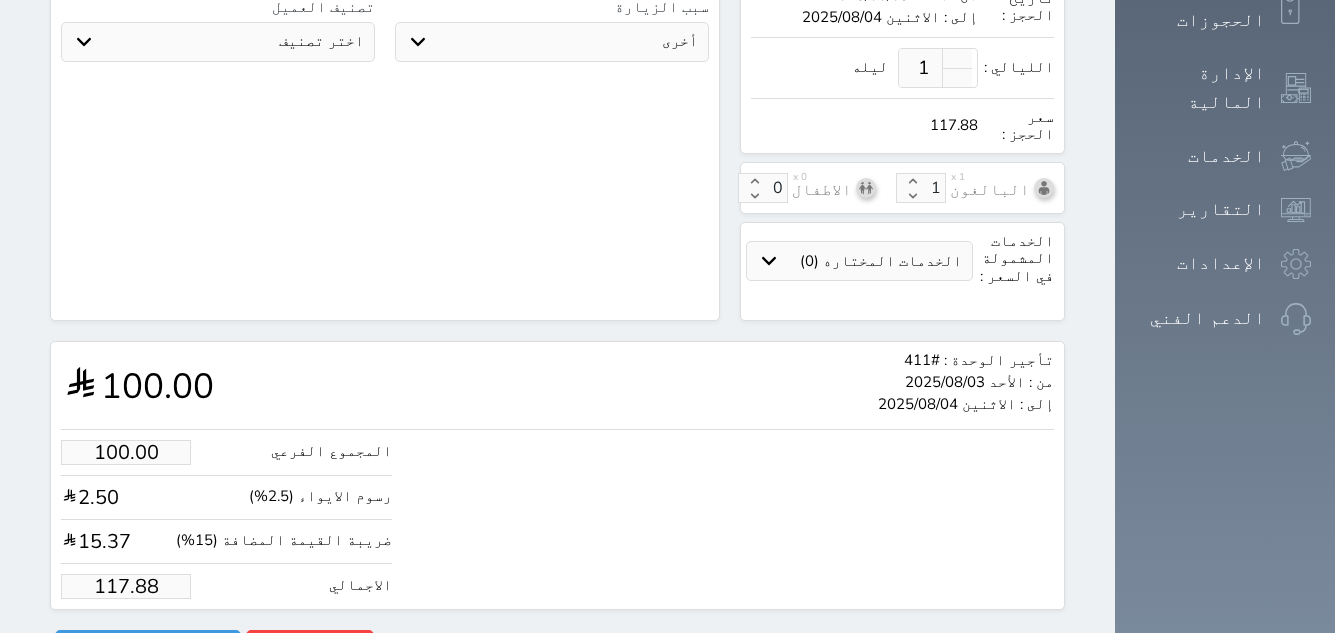 type on "[PHONE]" 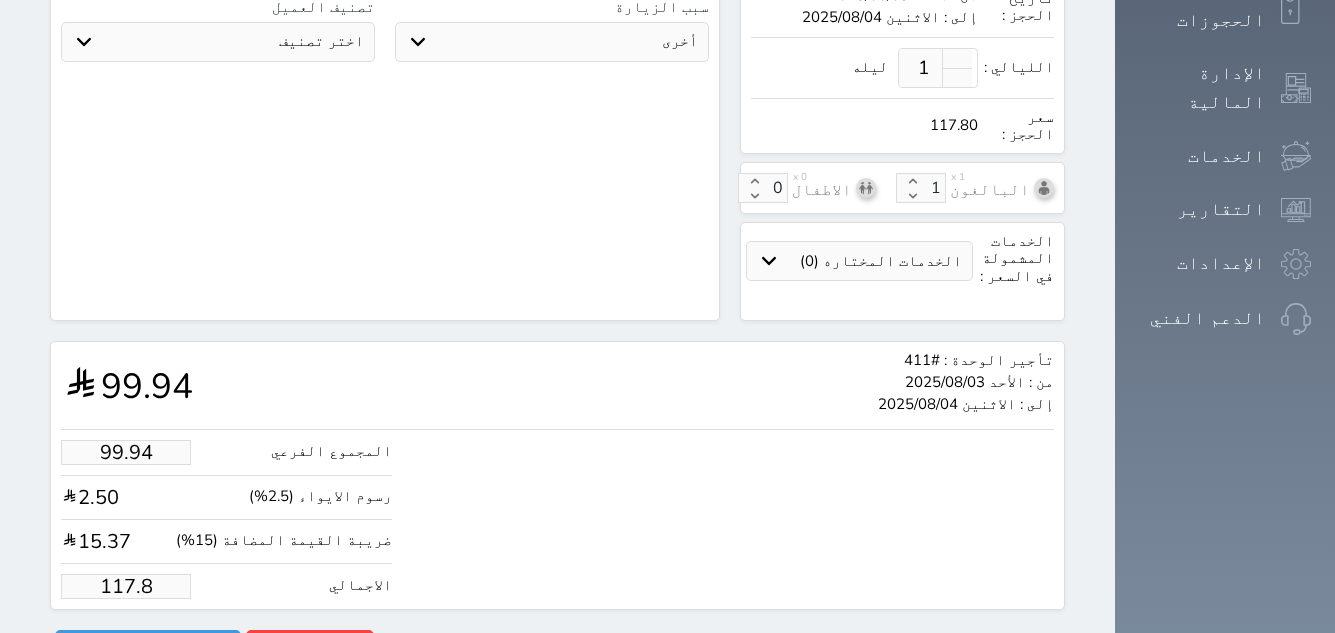 type on "99.26" 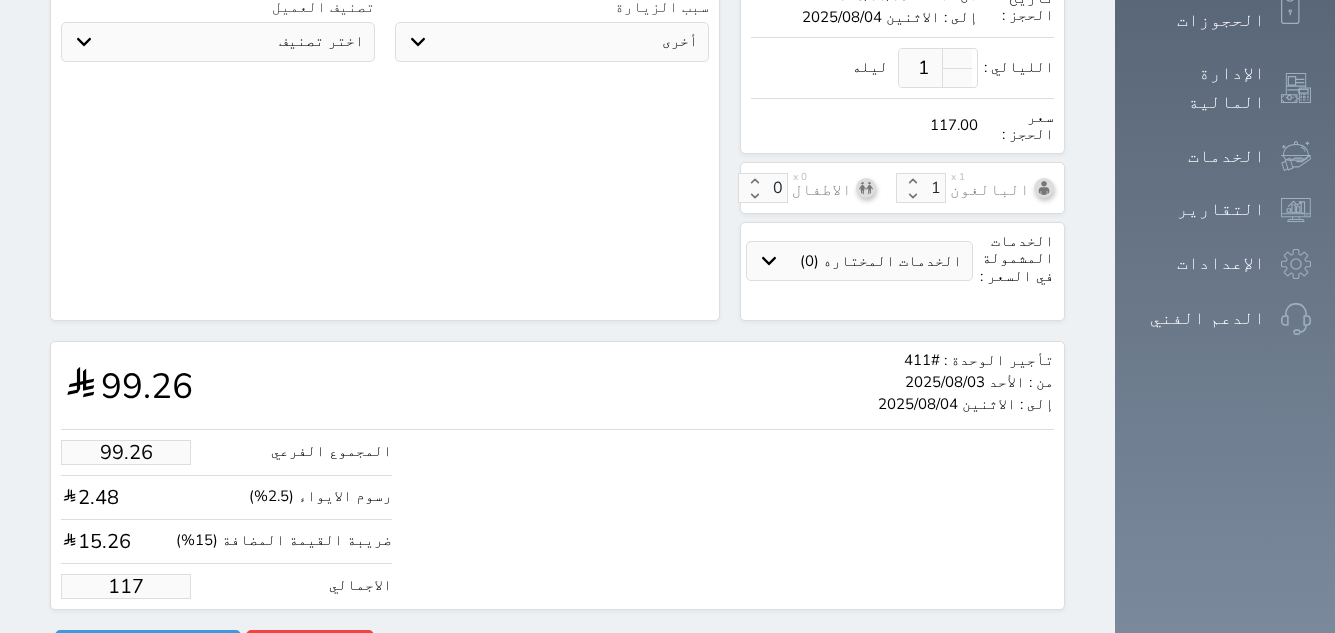 type on "9.33" 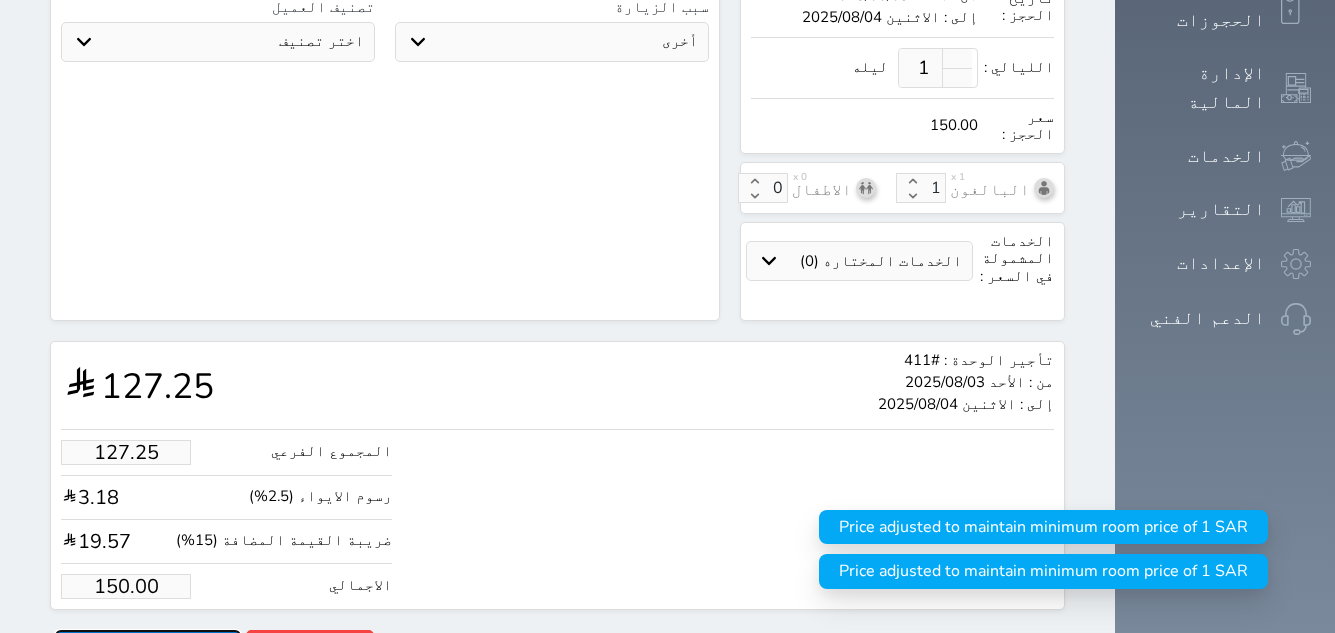 click on "حجز" at bounding box center [148, 647] 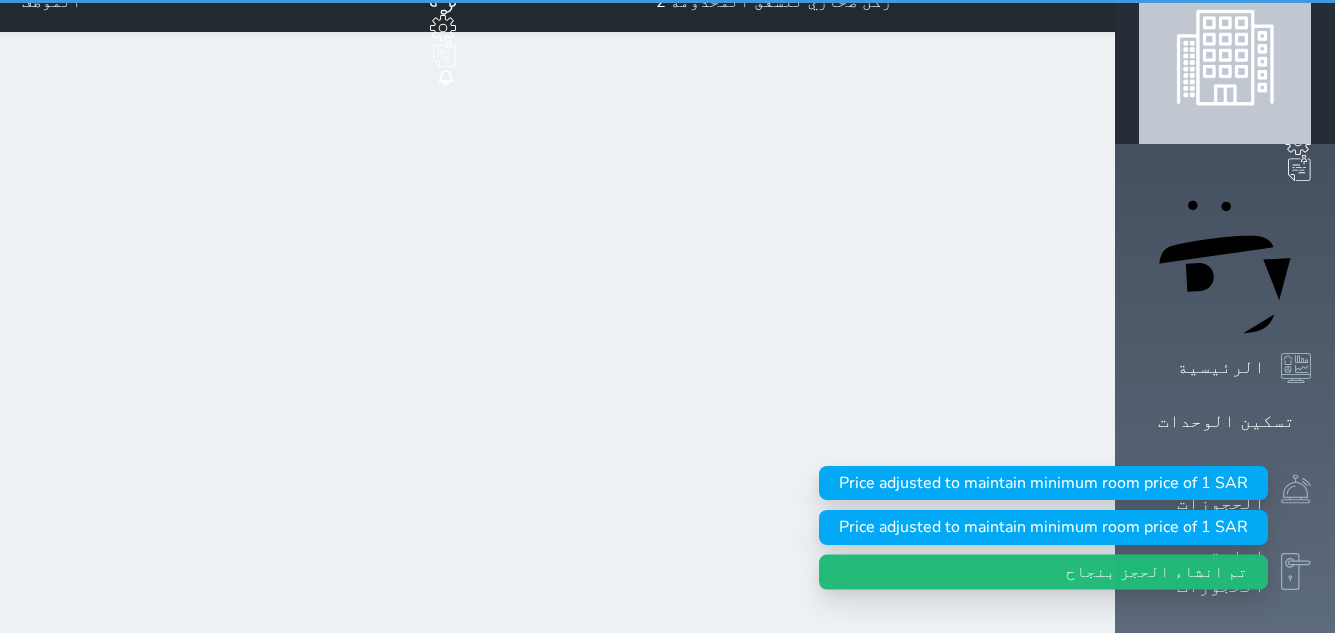 scroll, scrollTop: 0, scrollLeft: 0, axis: both 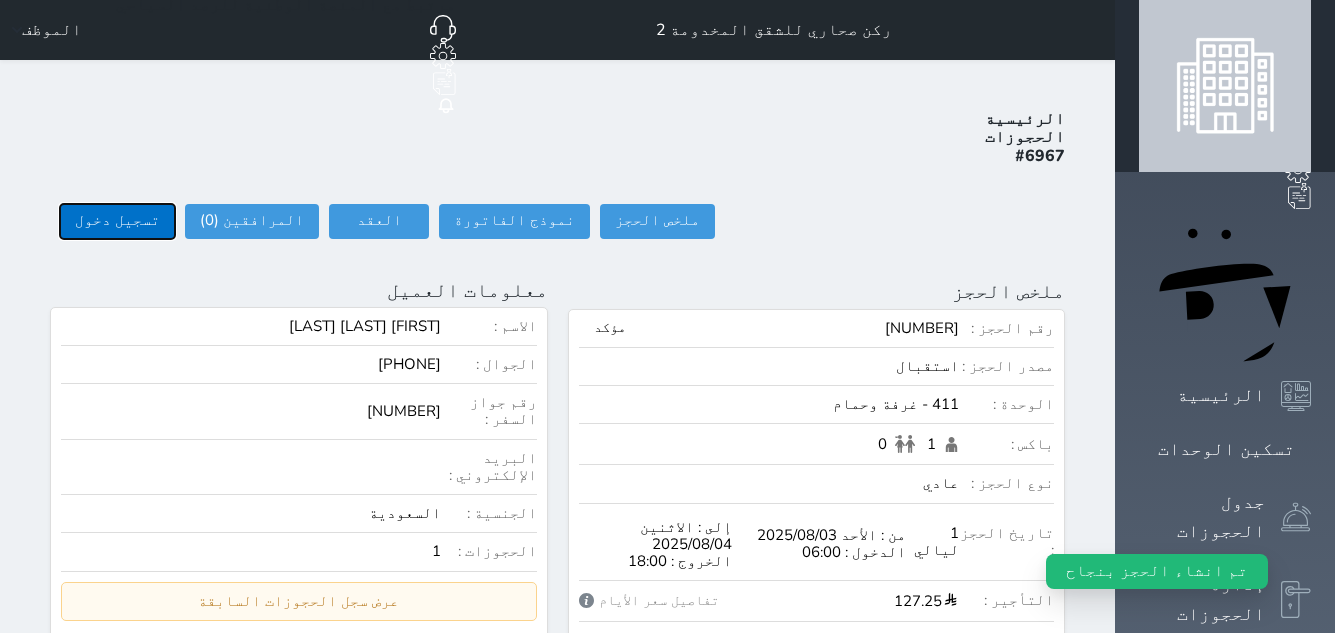 click on "تسجيل دخول" at bounding box center (117, 221) 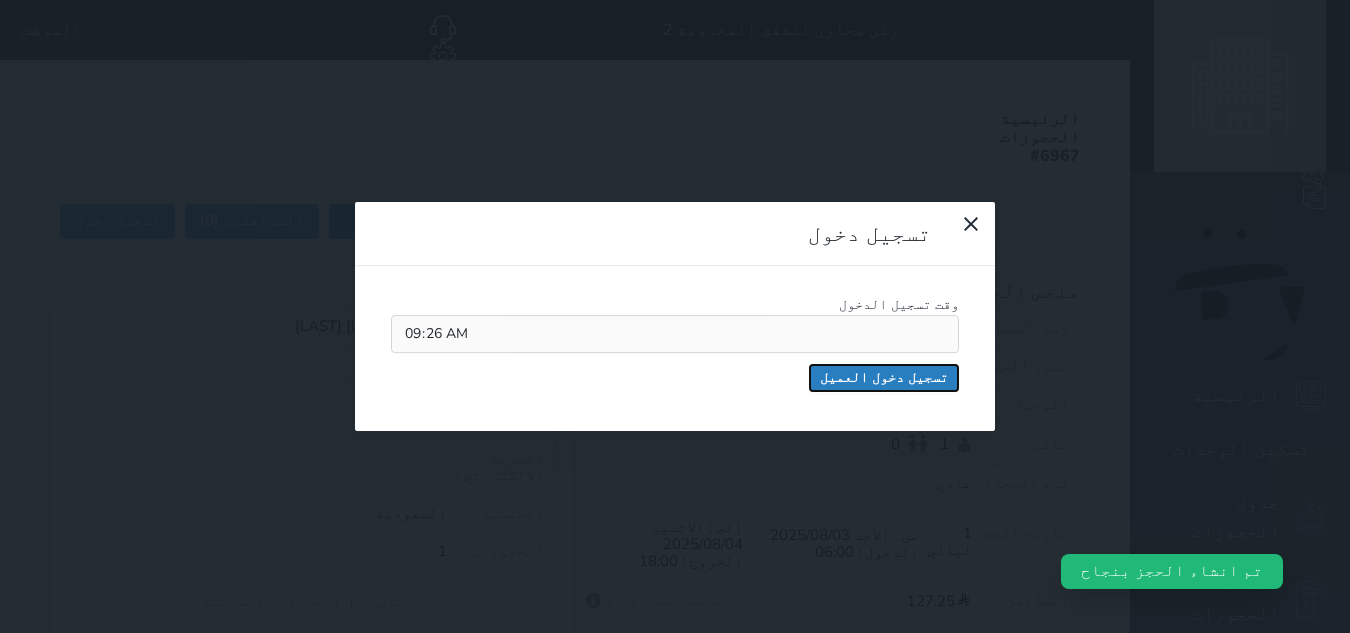 click on "تسجيل دخول العميل" at bounding box center [884, 378] 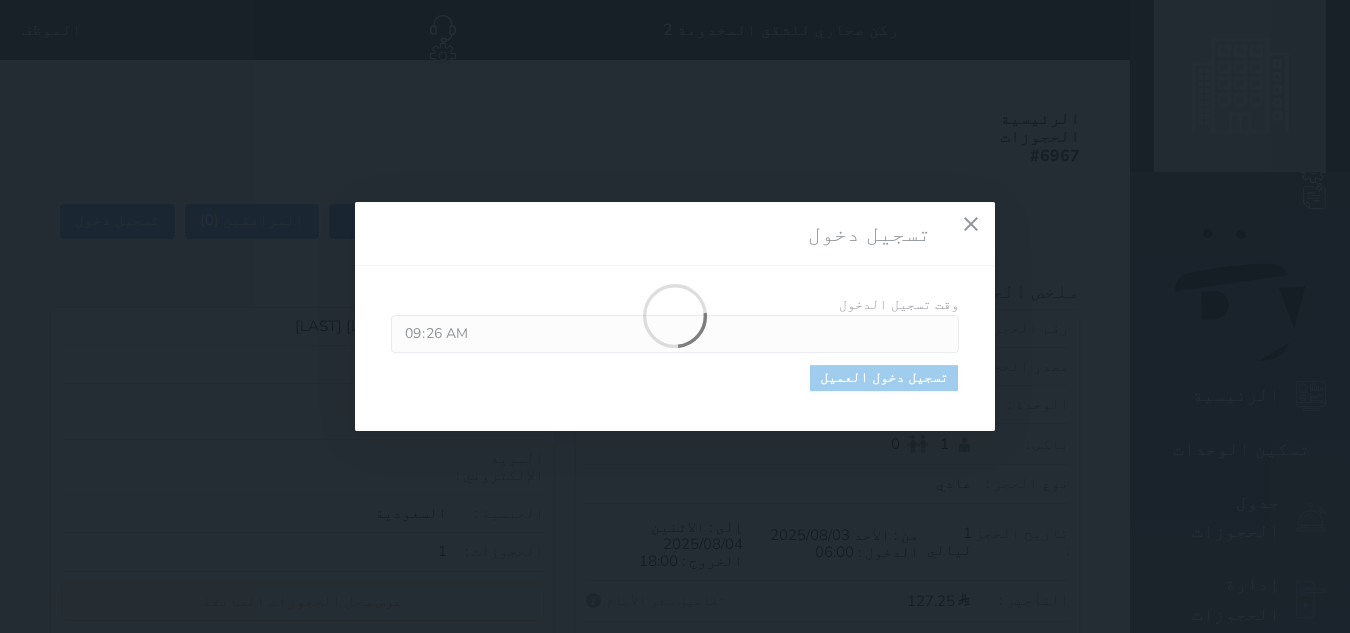 click at bounding box center (675, 317) 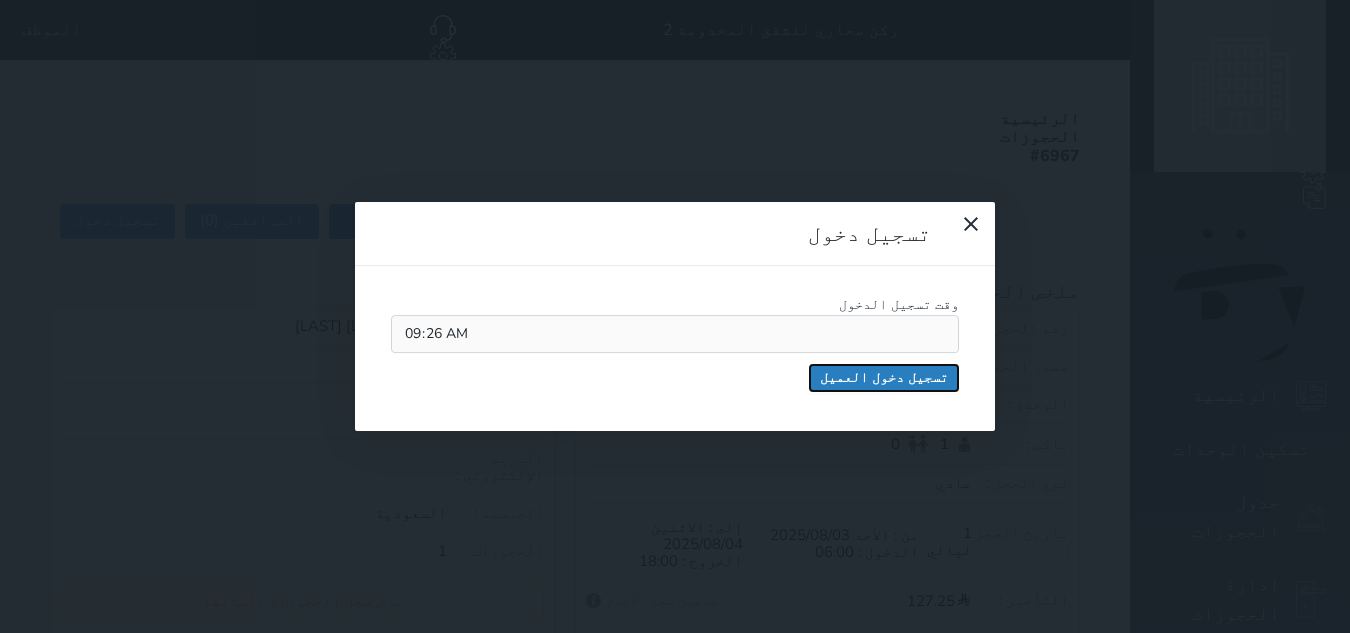 click on "تسجيل دخول العميل" at bounding box center [884, 378] 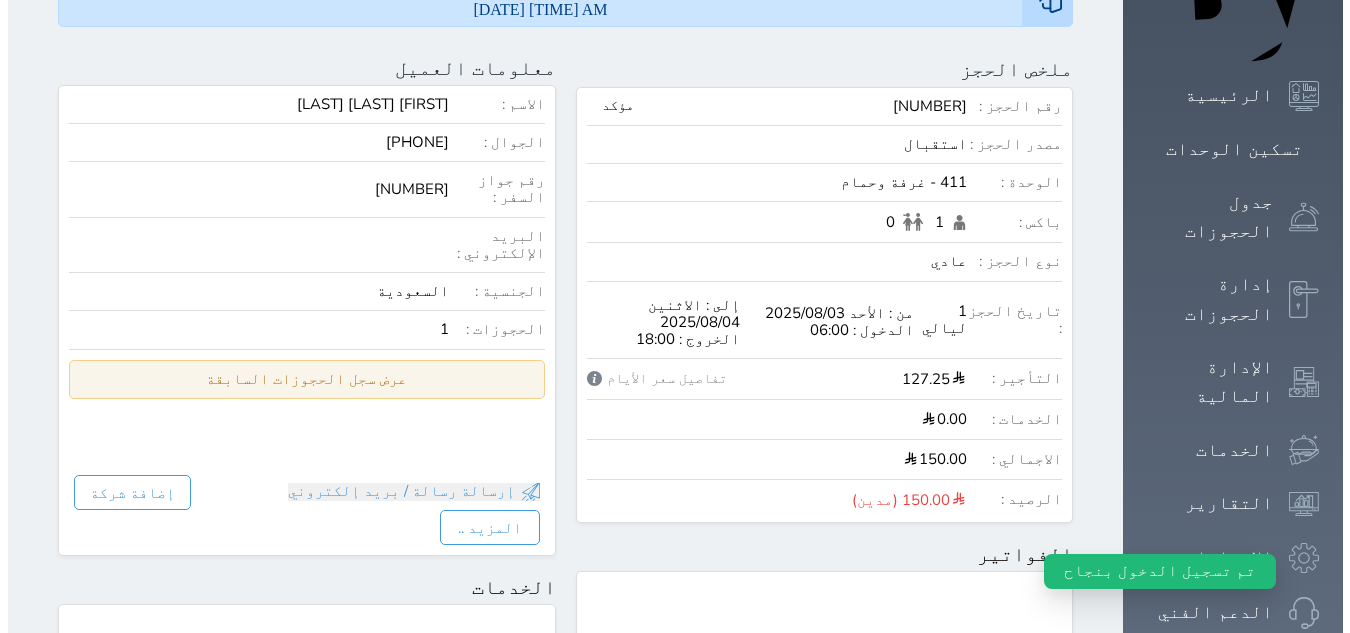 scroll, scrollTop: 0, scrollLeft: 0, axis: both 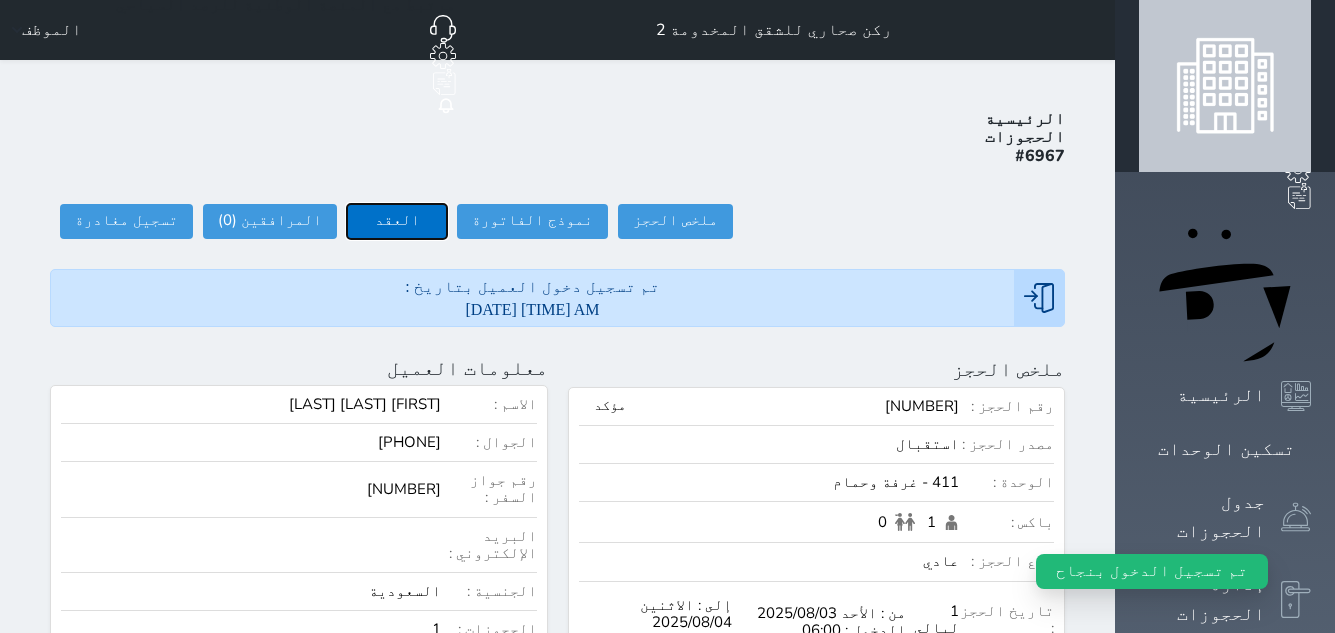 click on "العقد" at bounding box center (397, 221) 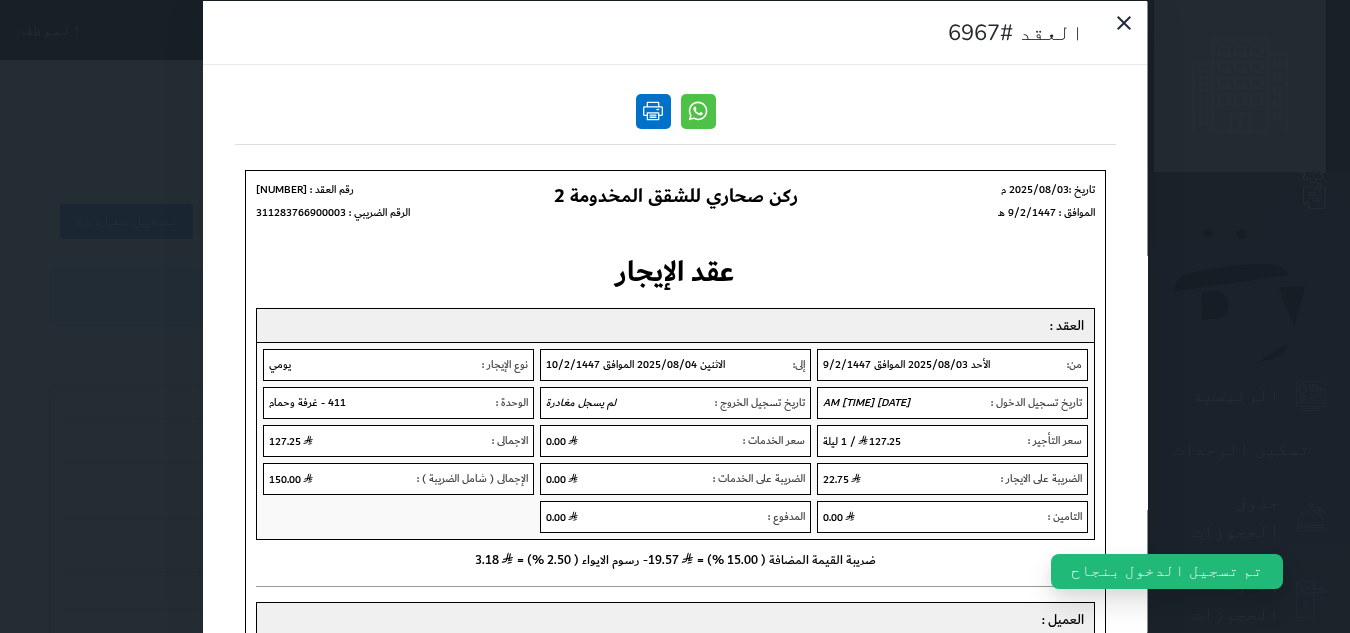 click at bounding box center (652, 110) 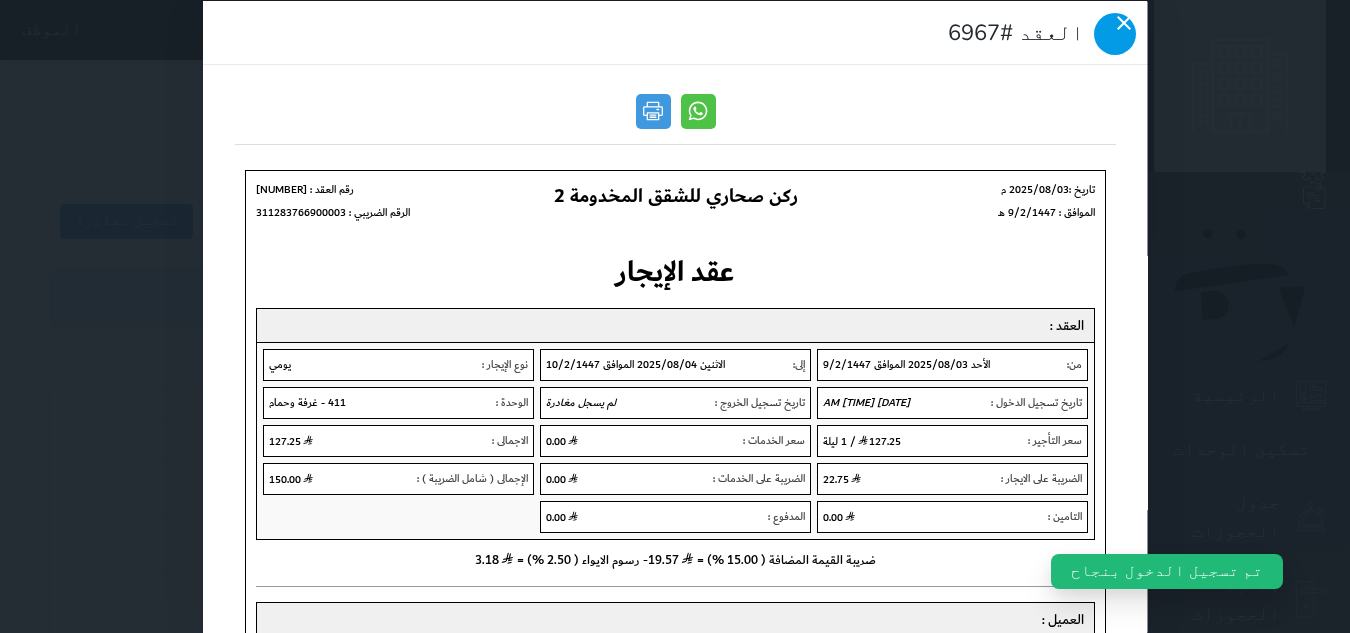 click 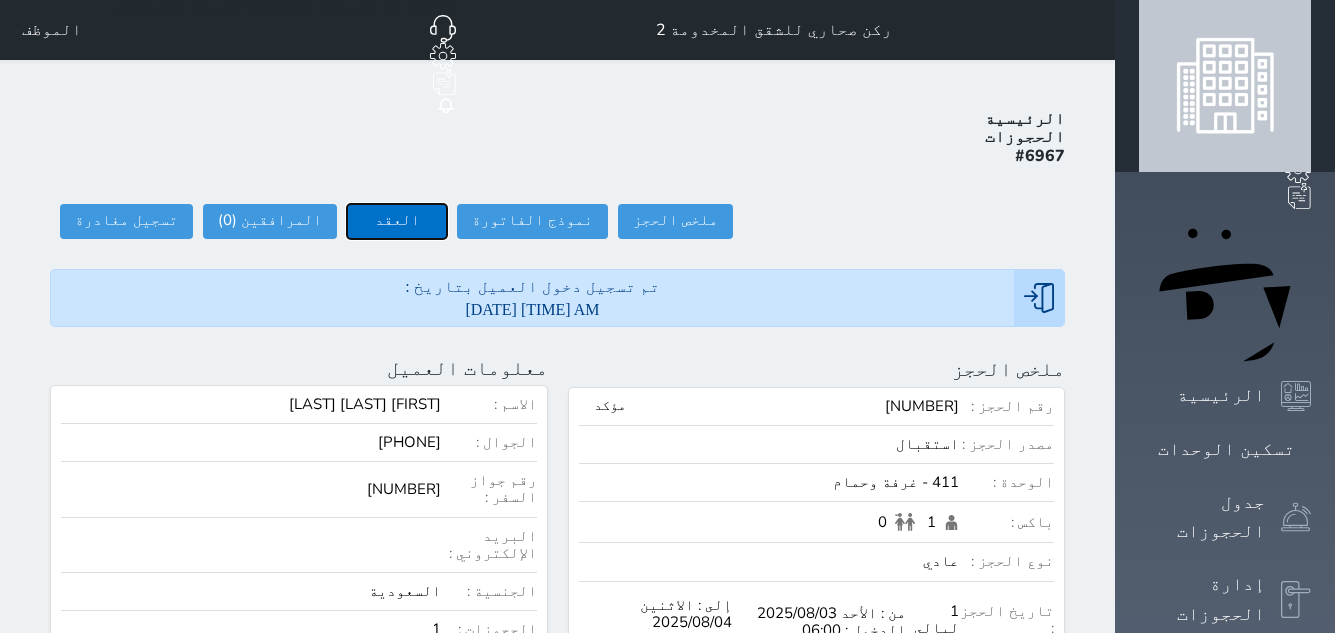click on "العقد" at bounding box center [397, 221] 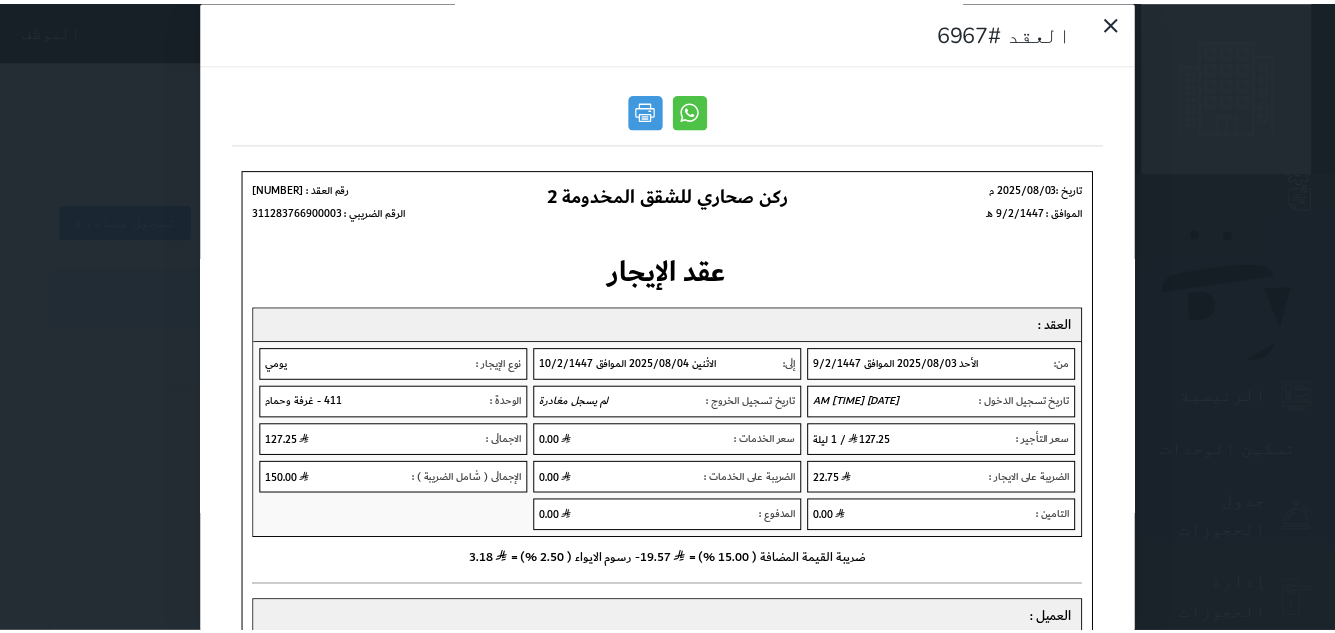 scroll, scrollTop: 0, scrollLeft: 0, axis: both 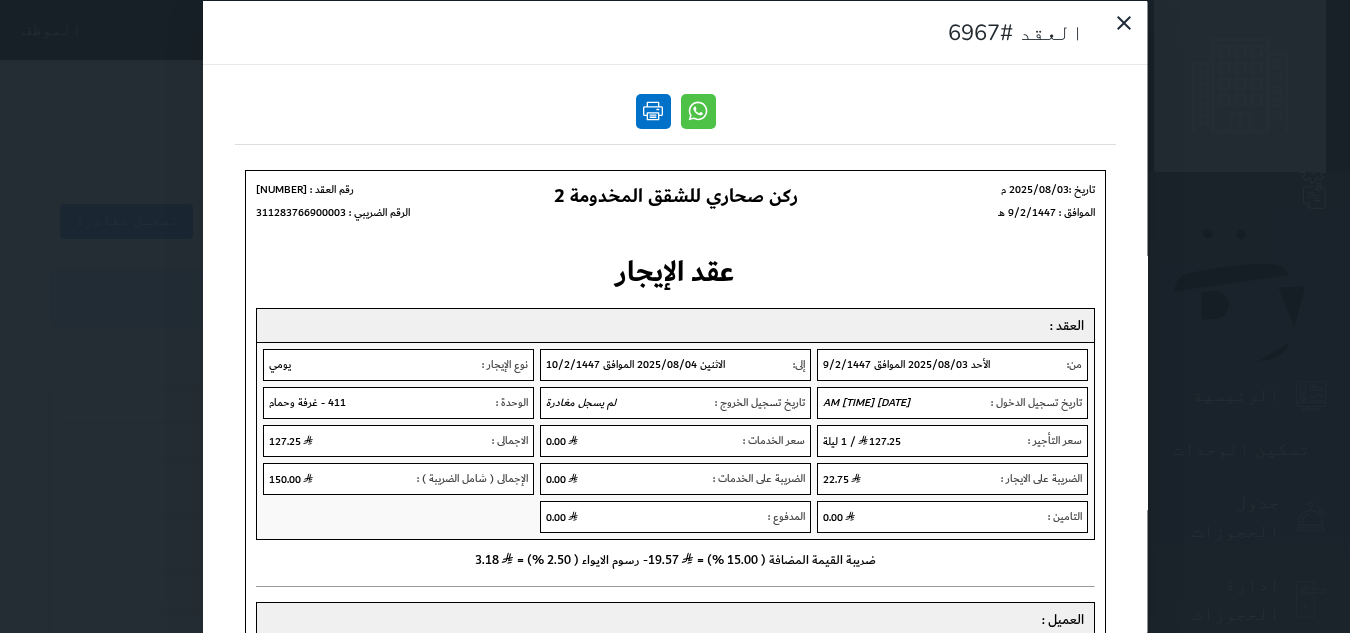 click at bounding box center [652, 110] 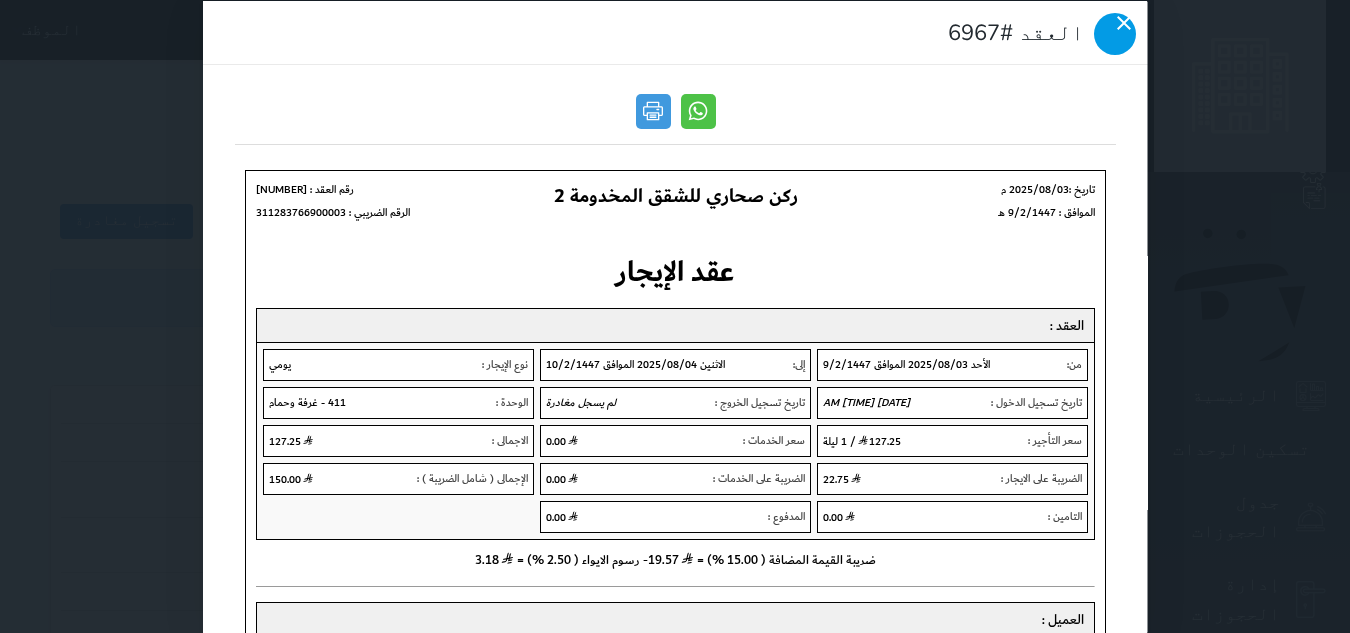 click at bounding box center [1115, 33] 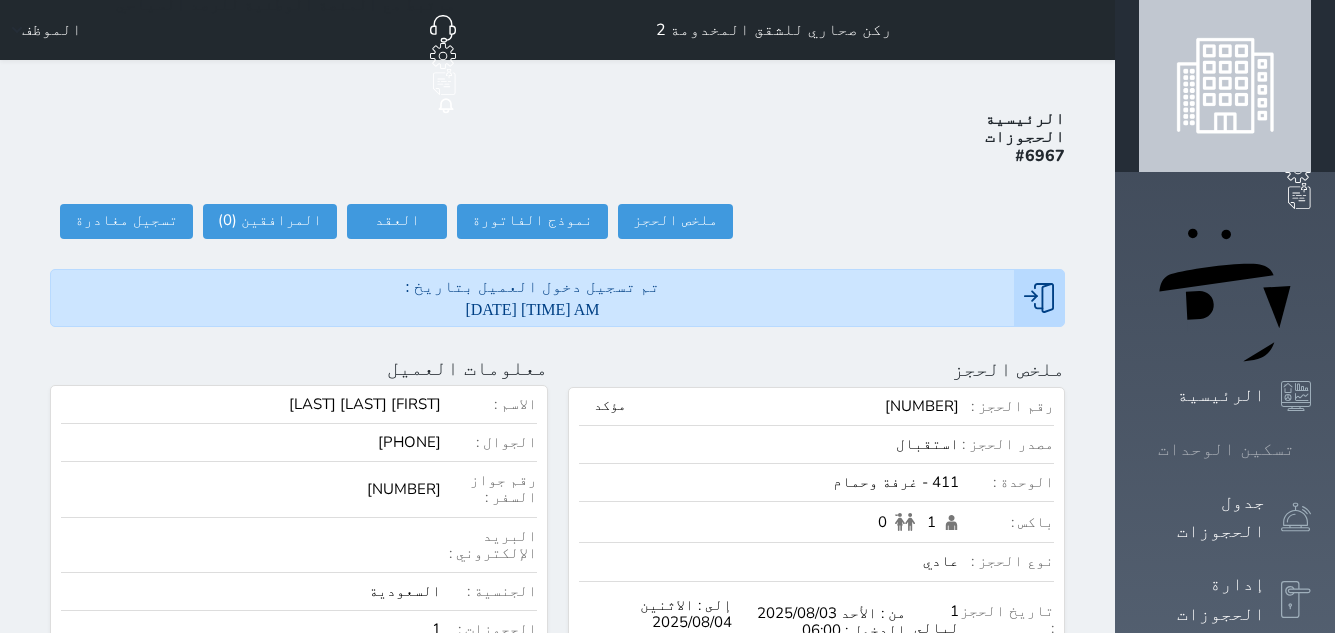 click on "تسكين الوحدات" at bounding box center (1226, 449) 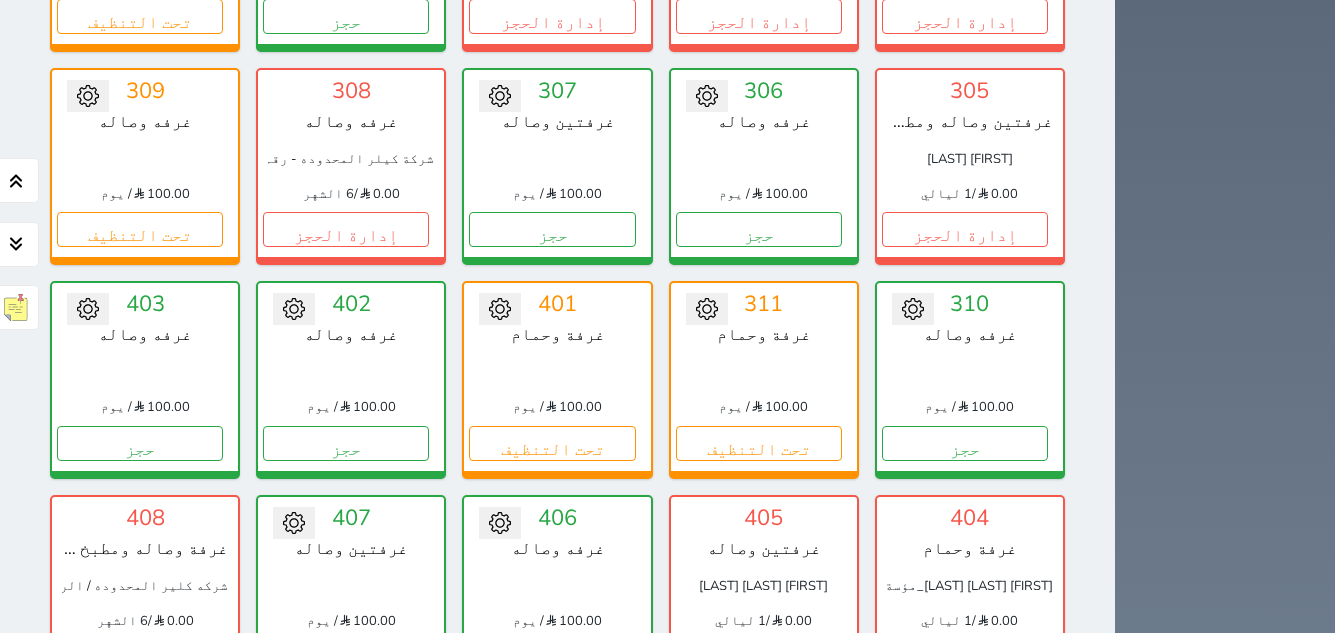 scroll, scrollTop: 1278, scrollLeft: 0, axis: vertical 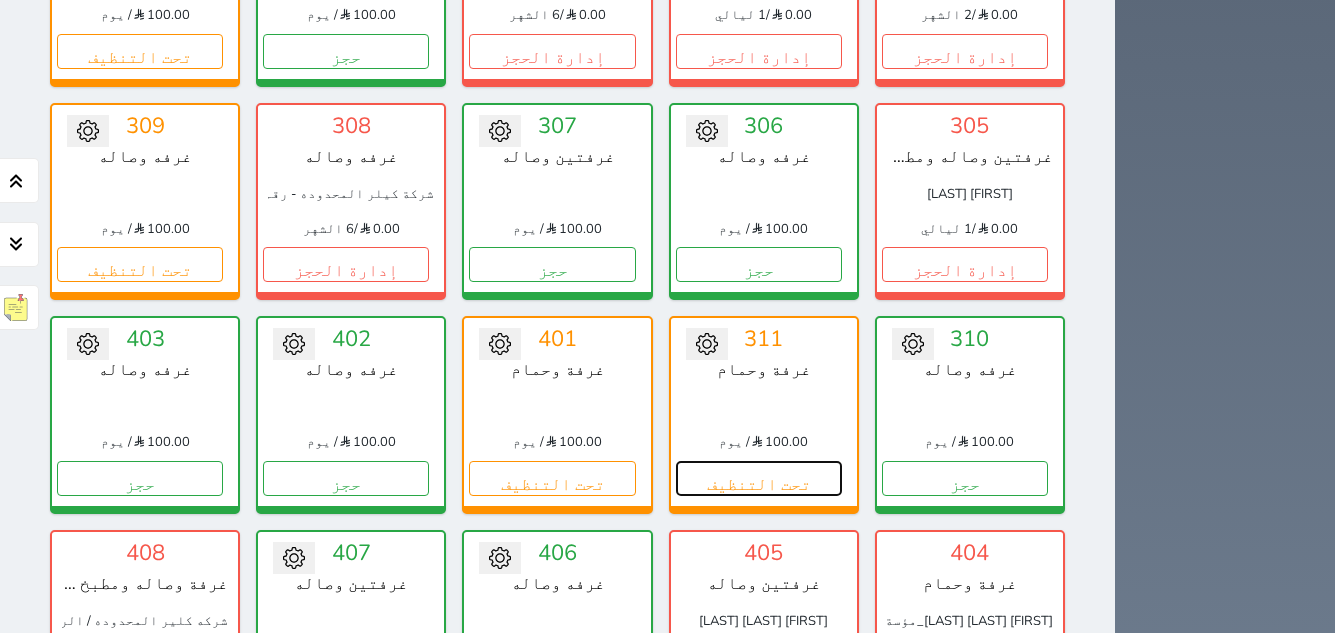 click on "تحت التنظيف" at bounding box center [759, 478] 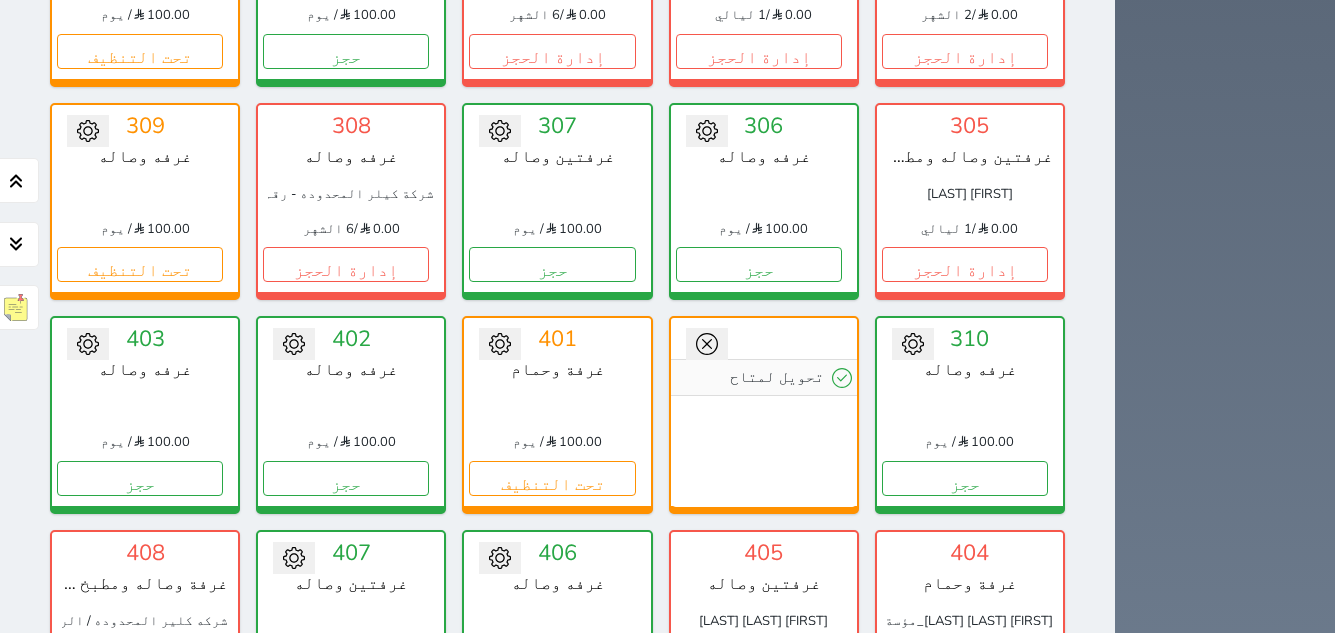 drag, startPoint x: 782, startPoint y: 510, endPoint x: 813, endPoint y: 544, distance: 46.010868 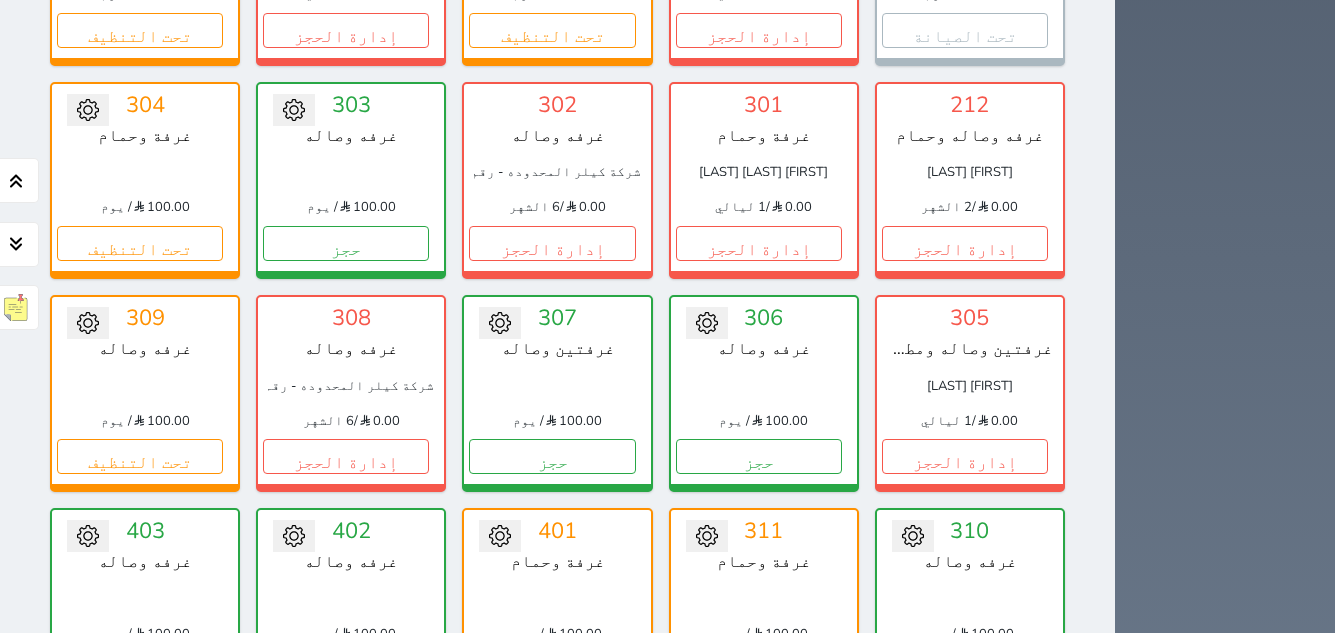 scroll, scrollTop: 1078, scrollLeft: 0, axis: vertical 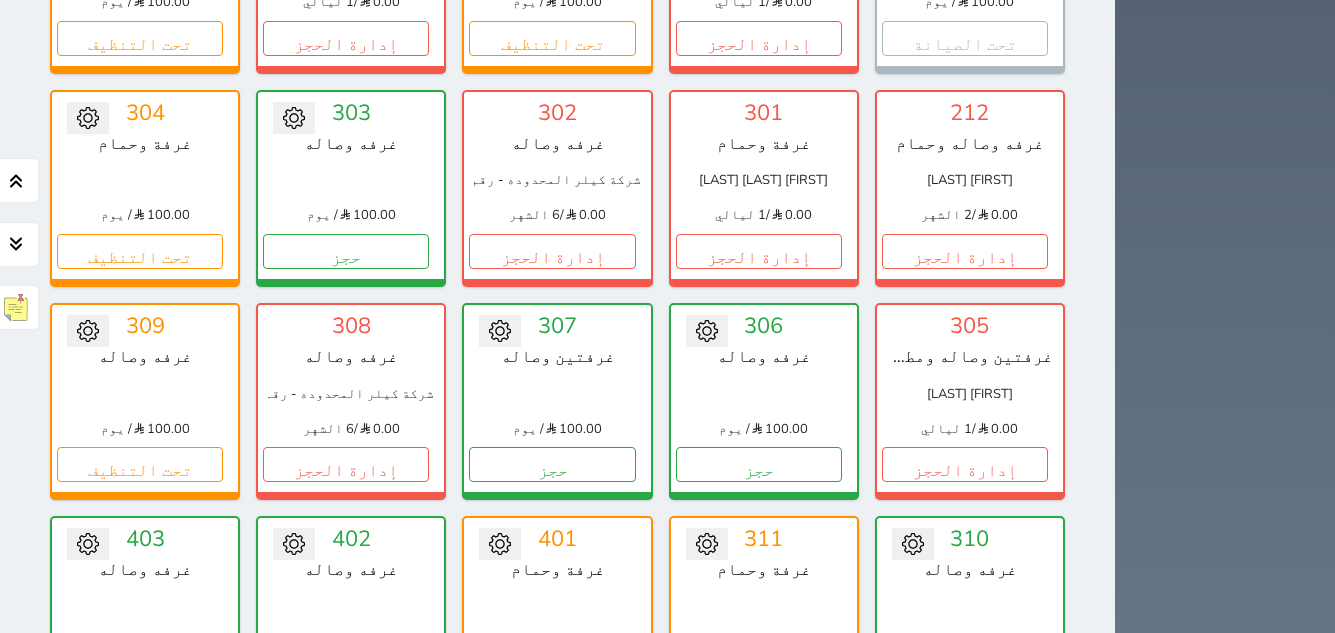 click on "تحت التنظيف" at bounding box center (759, 678) 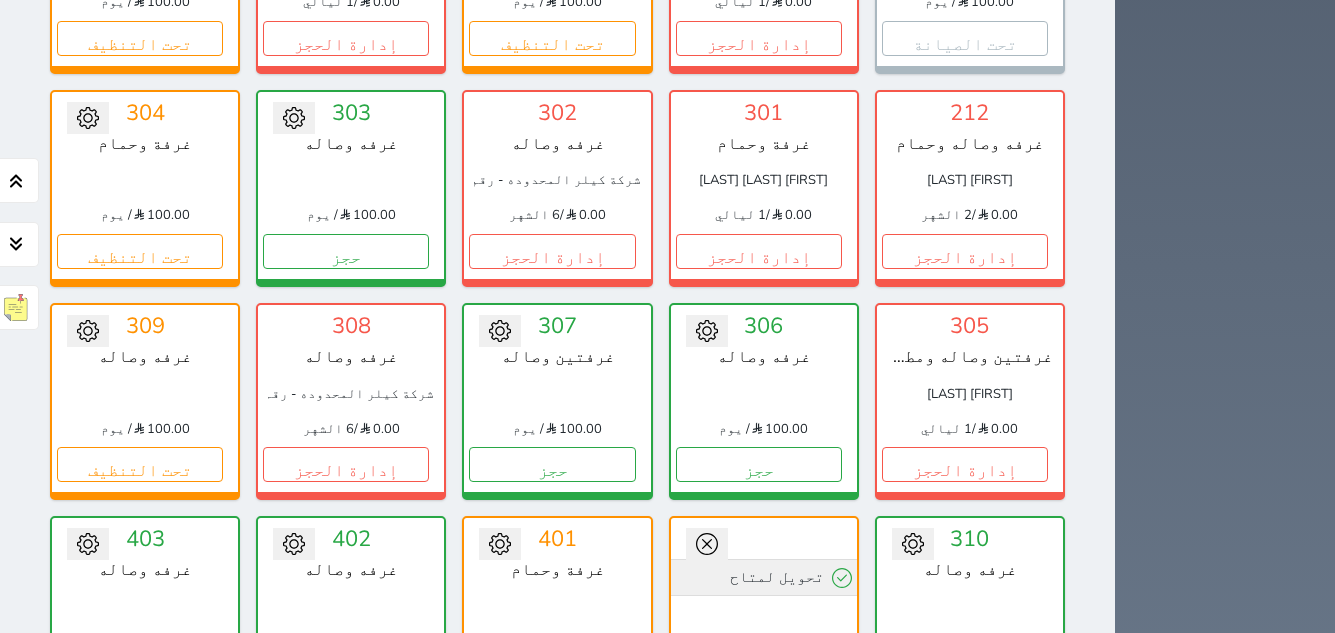 click on "تحويل لمتاح" at bounding box center [764, 577] 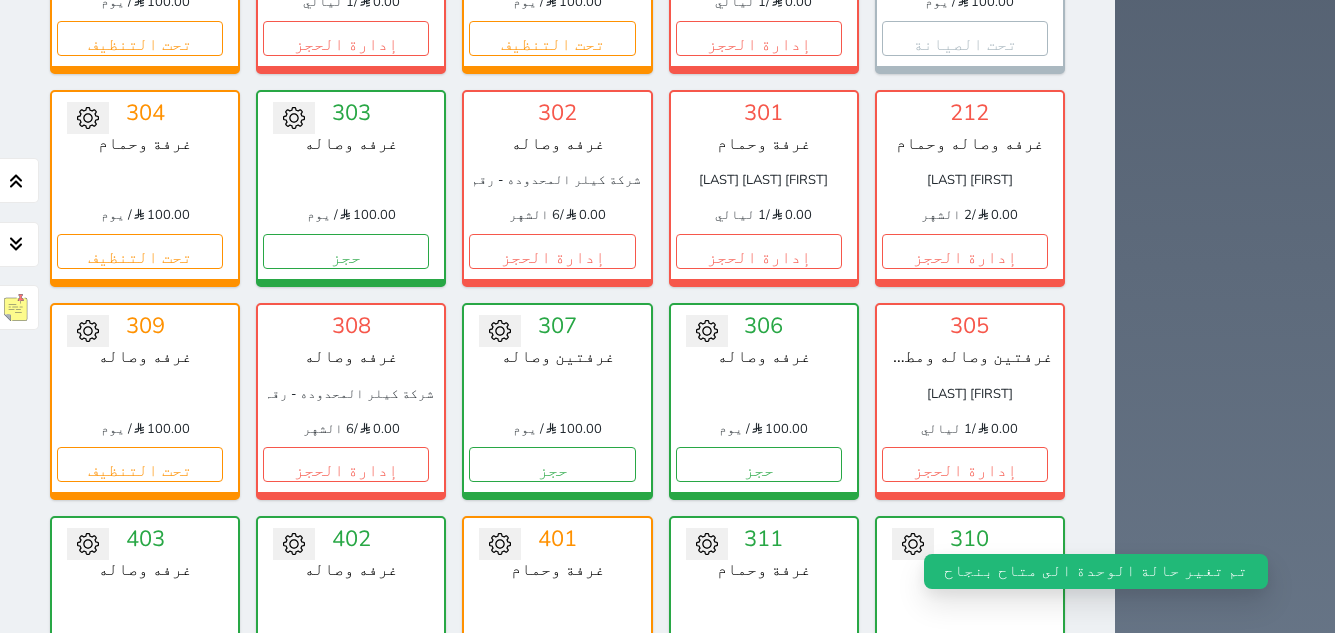 scroll, scrollTop: 978, scrollLeft: 0, axis: vertical 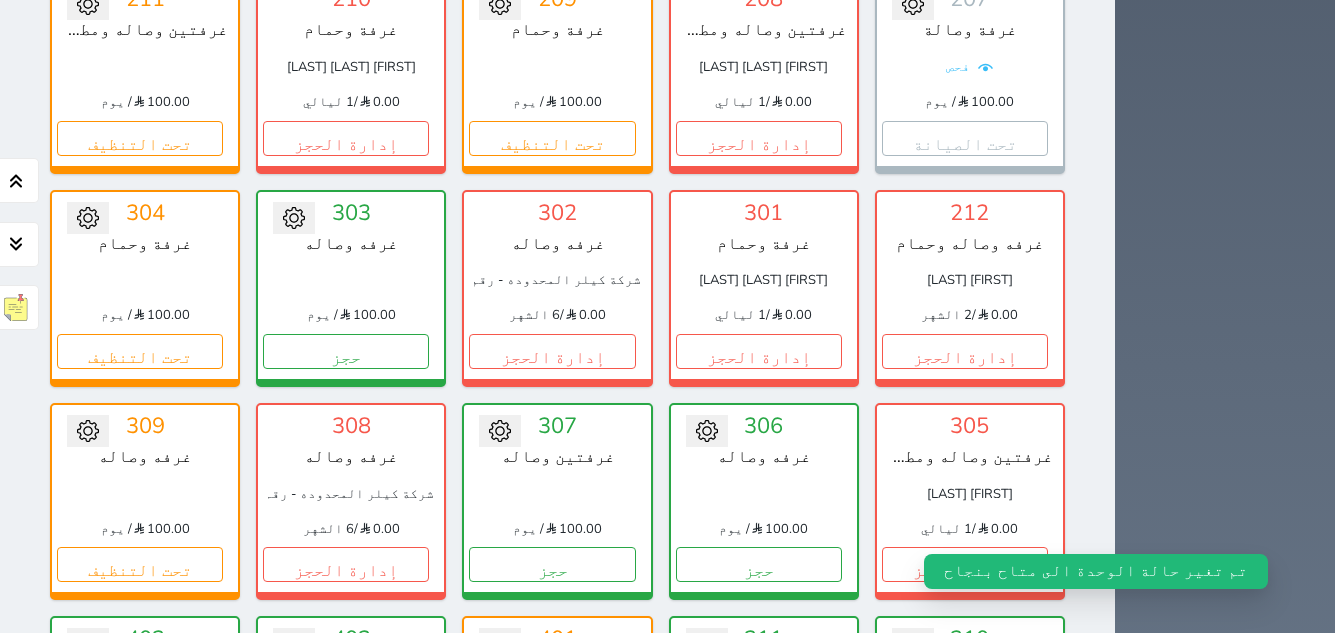 click on "تحت التنظيف" at bounding box center [552, 778] 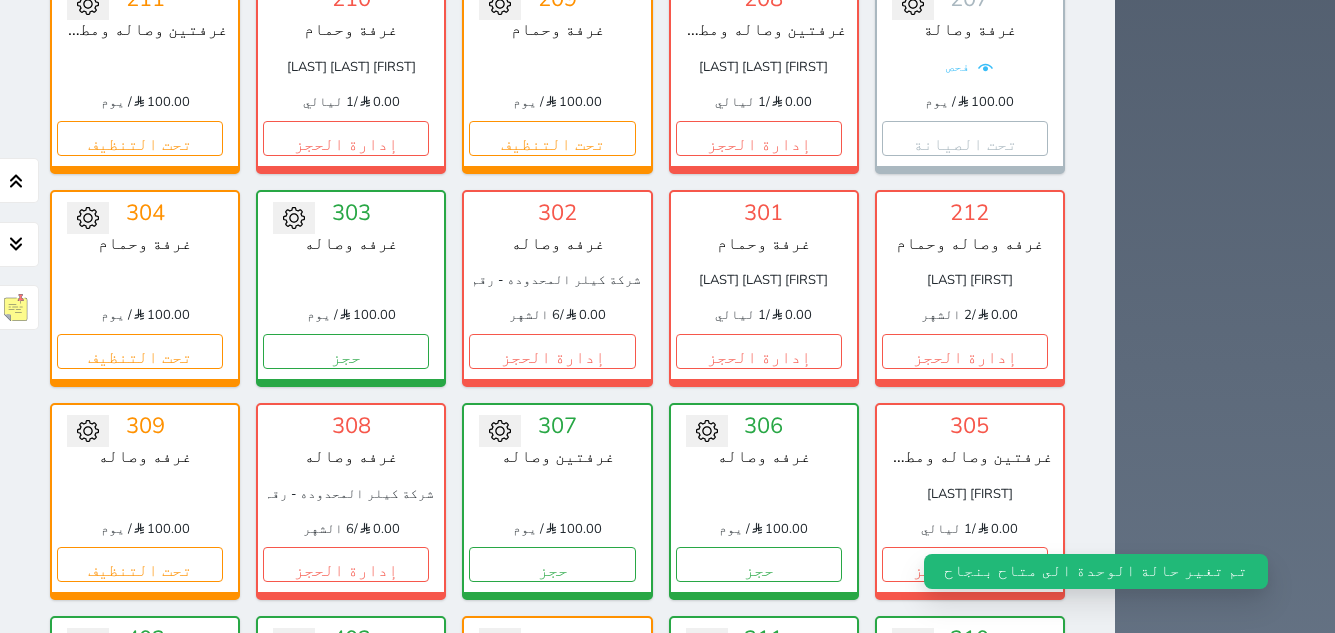 click on "تحويل لمتاح" at bounding box center [557, 677] 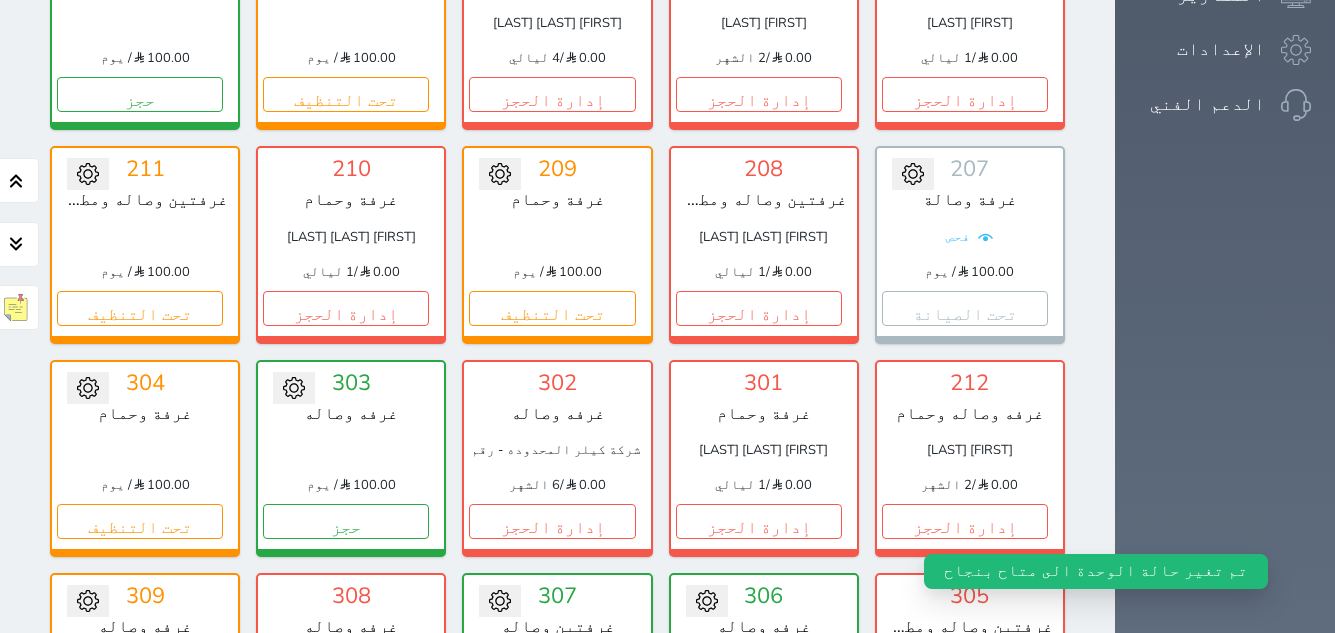 scroll, scrollTop: 678, scrollLeft: 0, axis: vertical 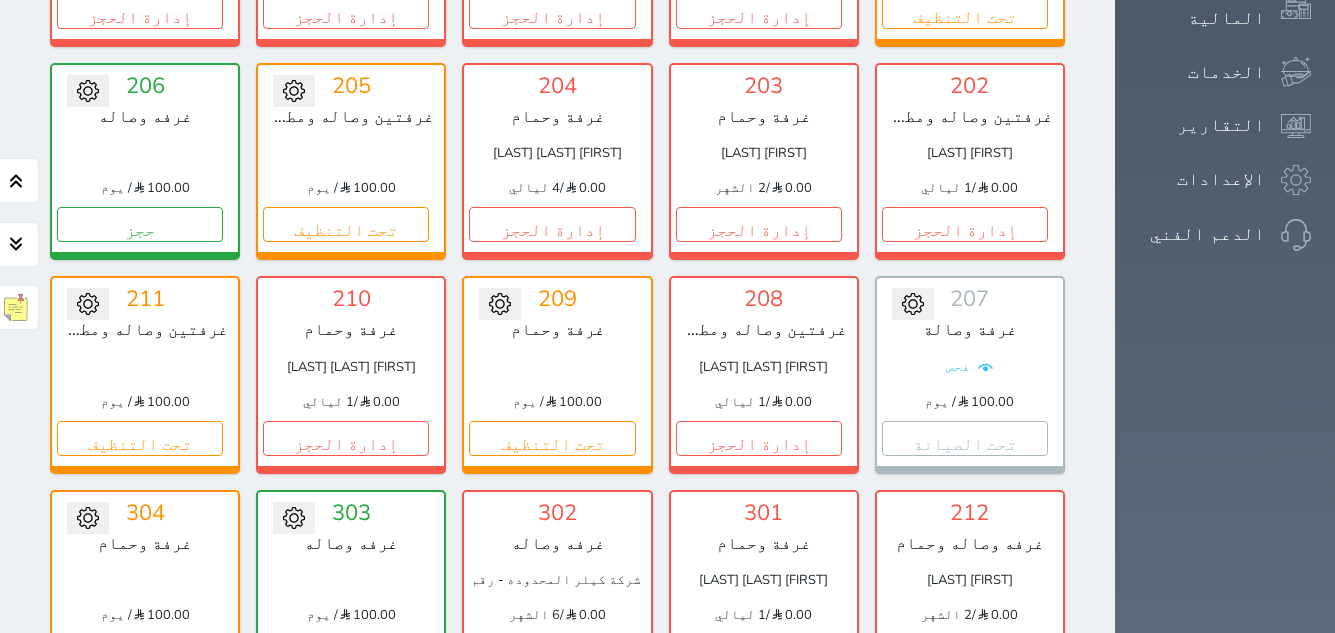 click at bounding box center [145, 367] 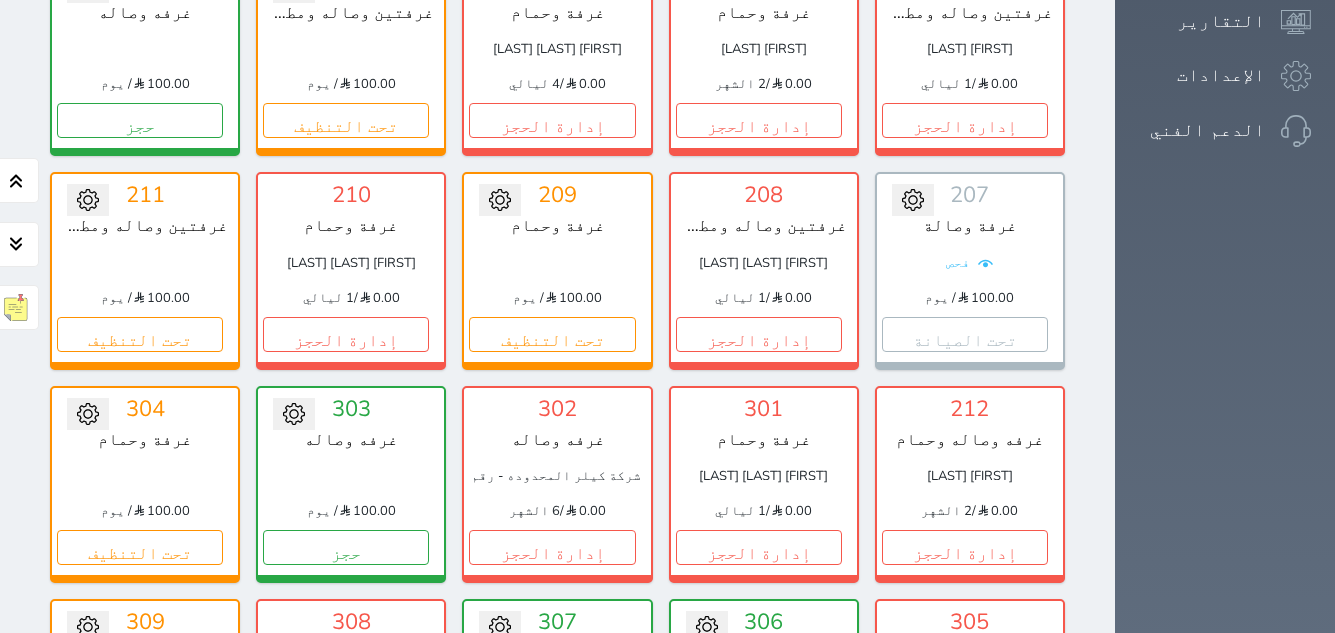 scroll, scrollTop: 778, scrollLeft: 0, axis: vertical 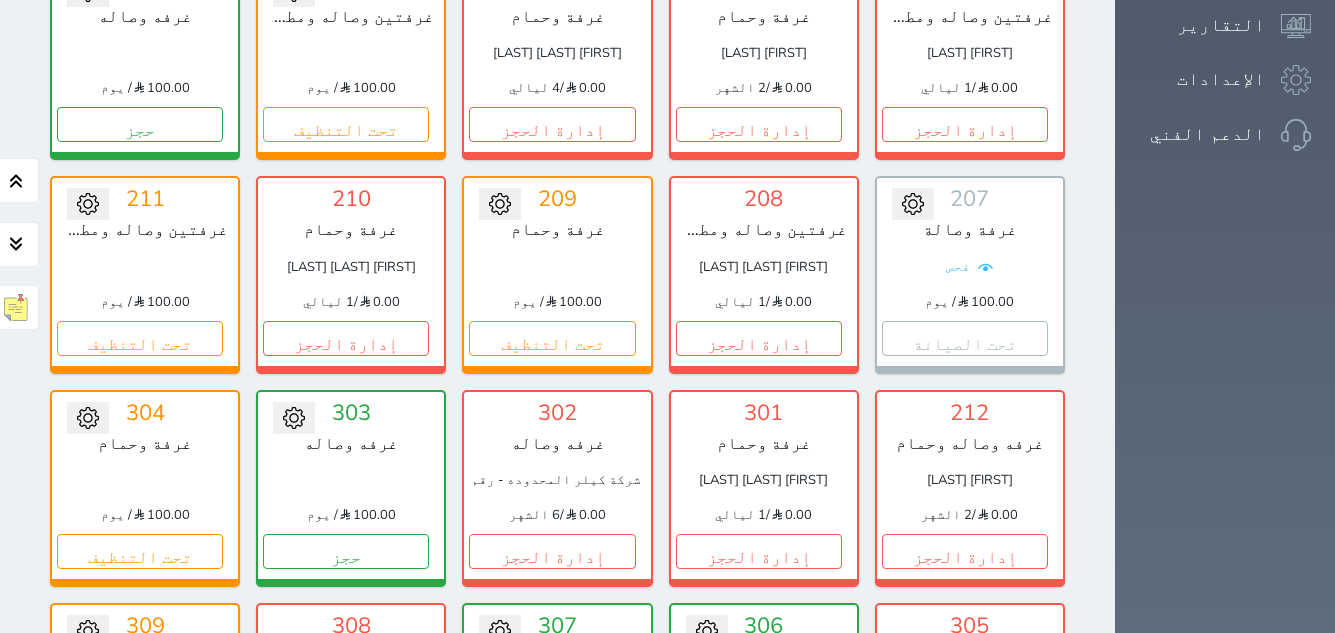 click on "[FIRST] [LAST]" at bounding box center [970, 480] 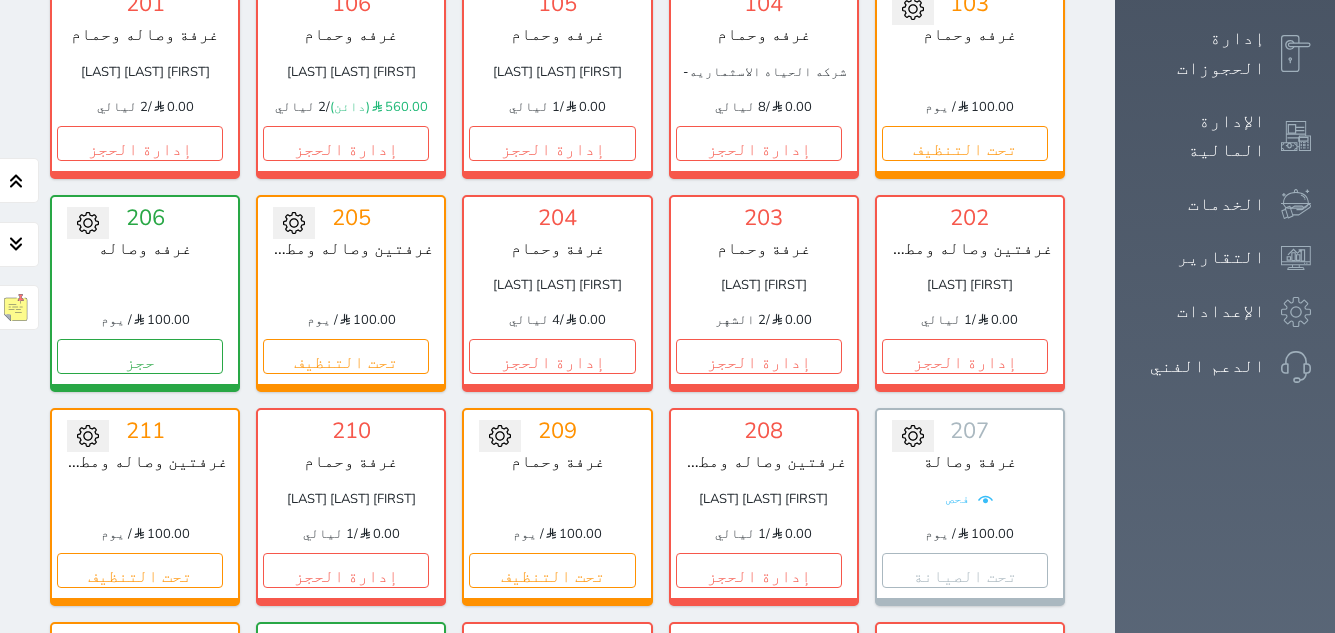 scroll, scrollTop: 478, scrollLeft: 0, axis: vertical 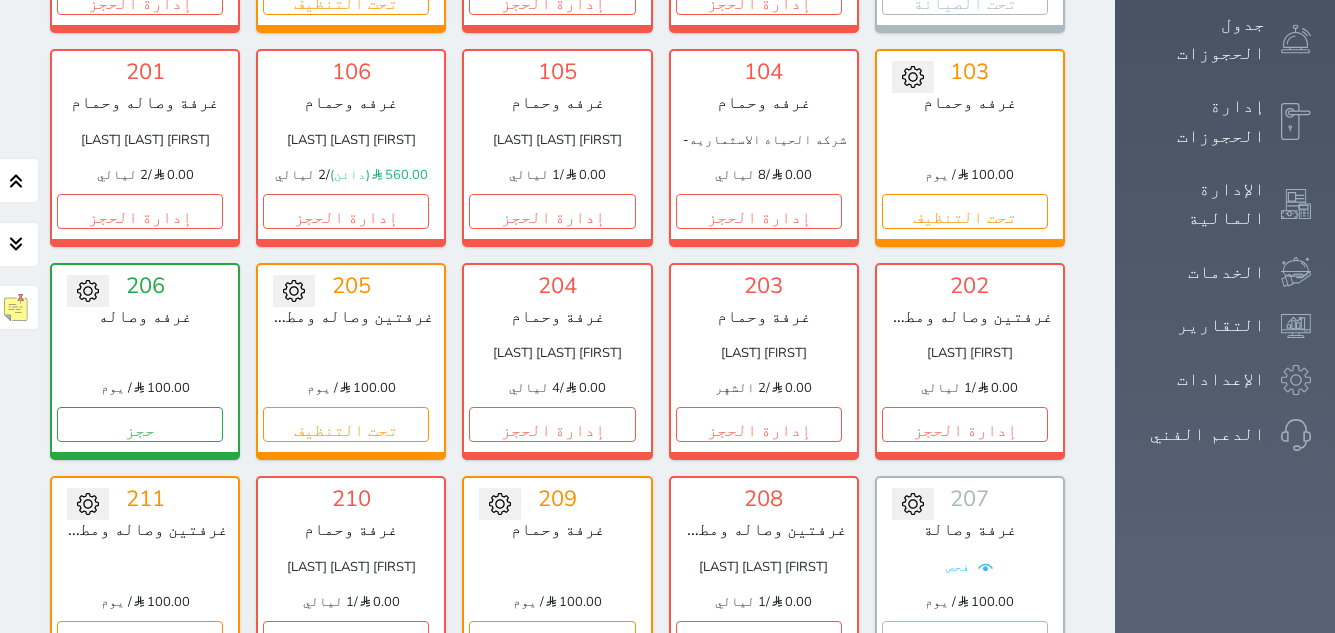 click on "206" at bounding box center (145, 286) 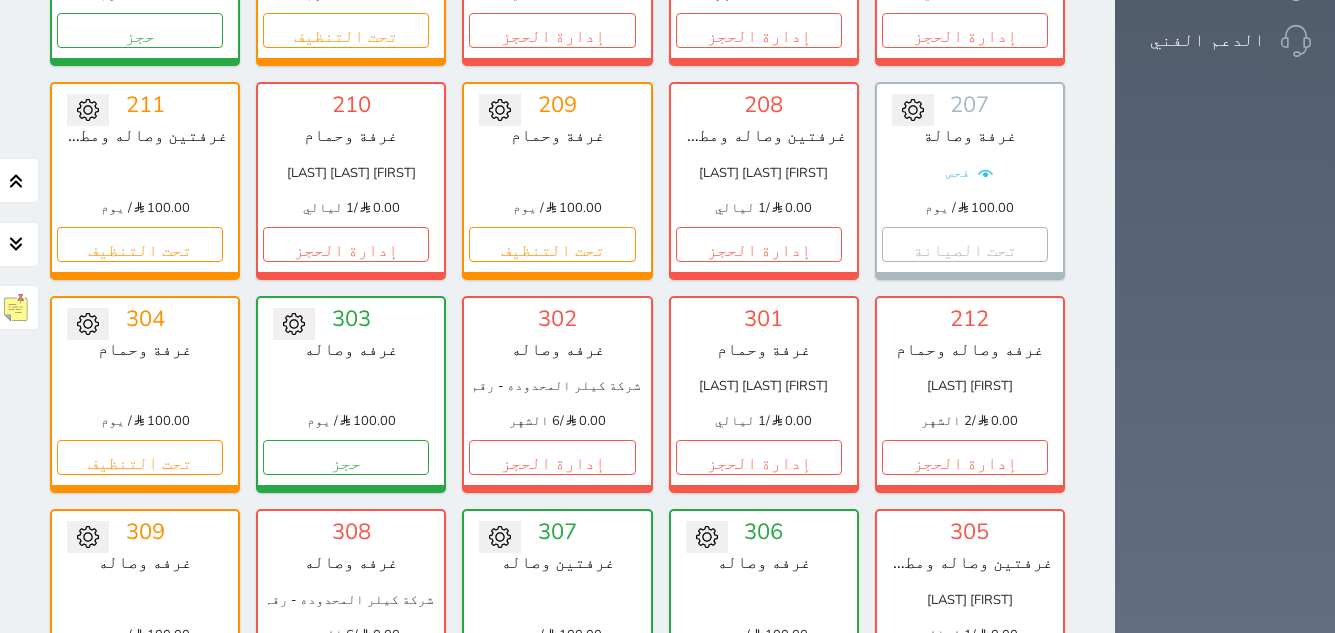 scroll, scrollTop: 878, scrollLeft: 0, axis: vertical 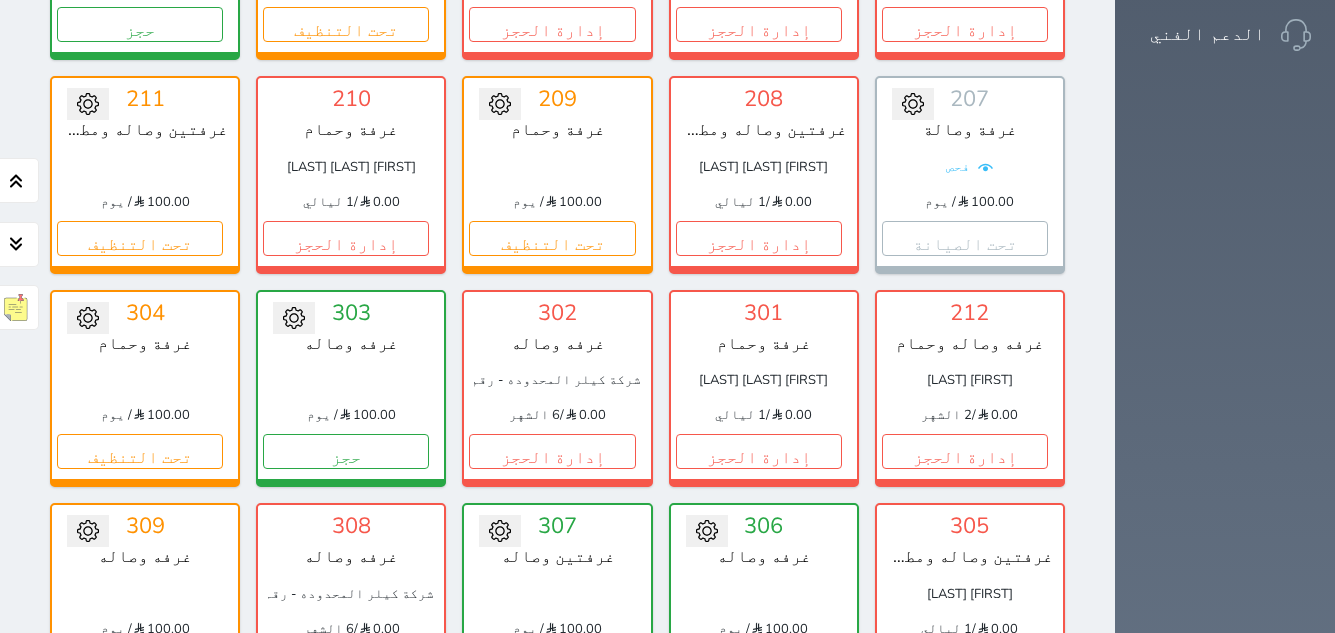 click on "شركة كيلر  المحدوده - رقم ضريبي - [NUMBER]" at bounding box center (351, 594) 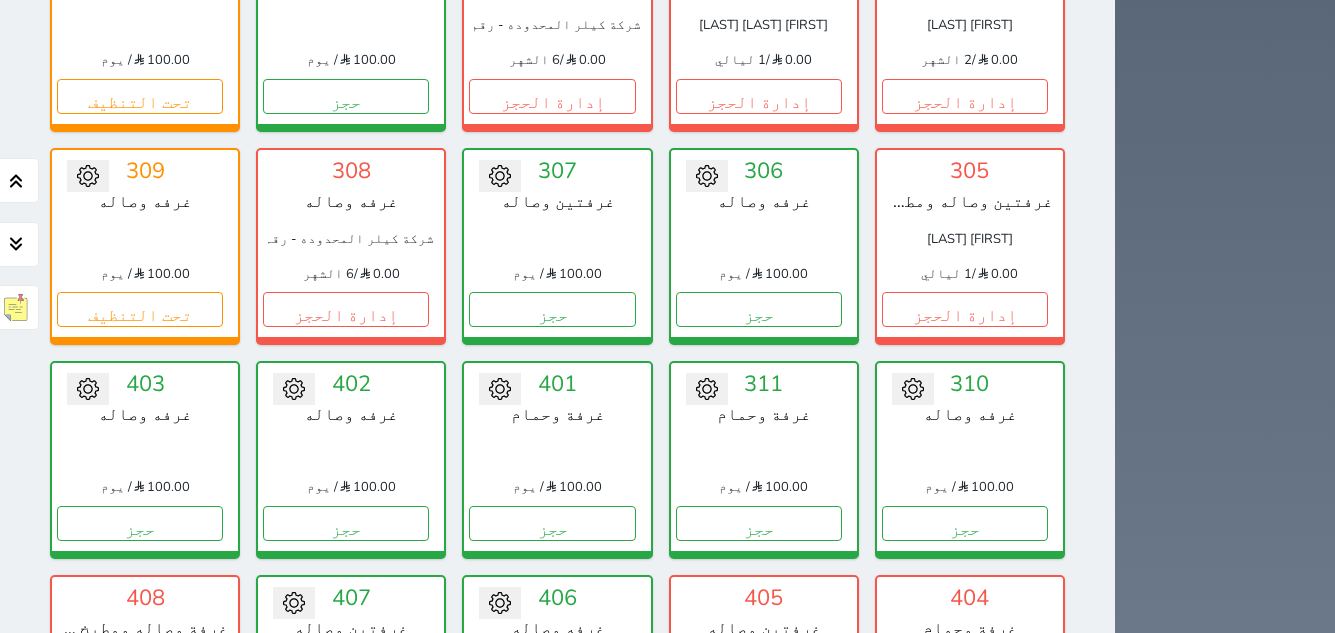 scroll, scrollTop: 1378, scrollLeft: 0, axis: vertical 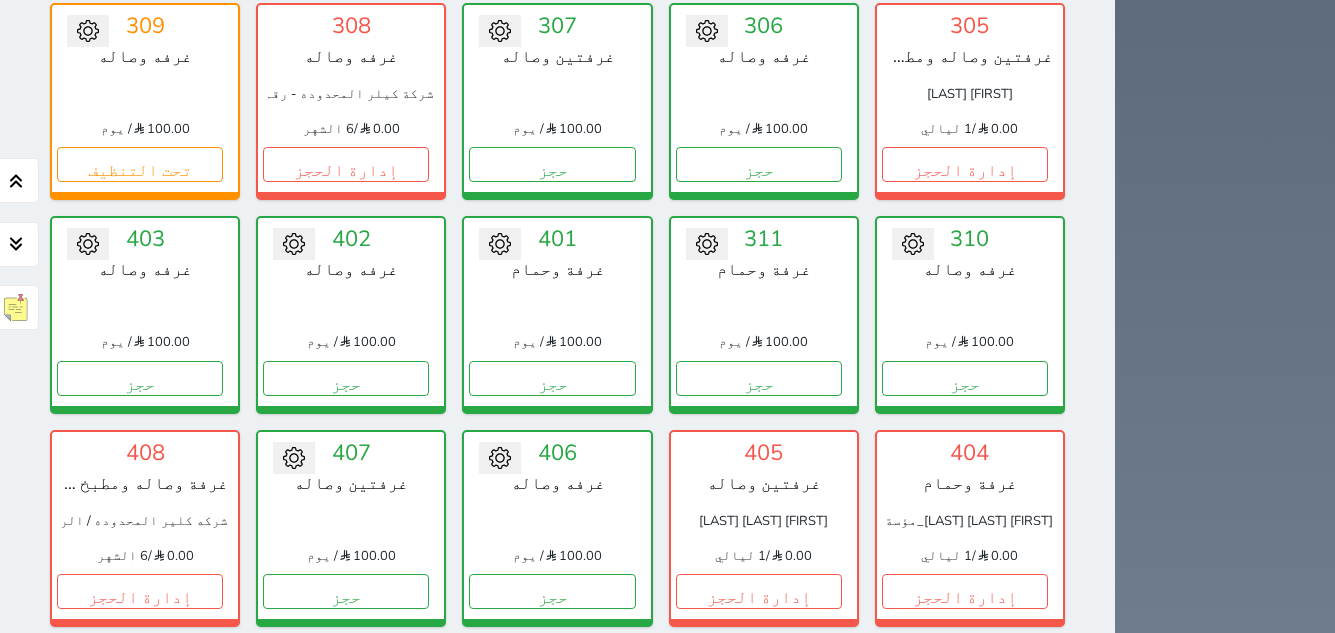 click on "غرفتين وصاله" at bounding box center (351, 484) 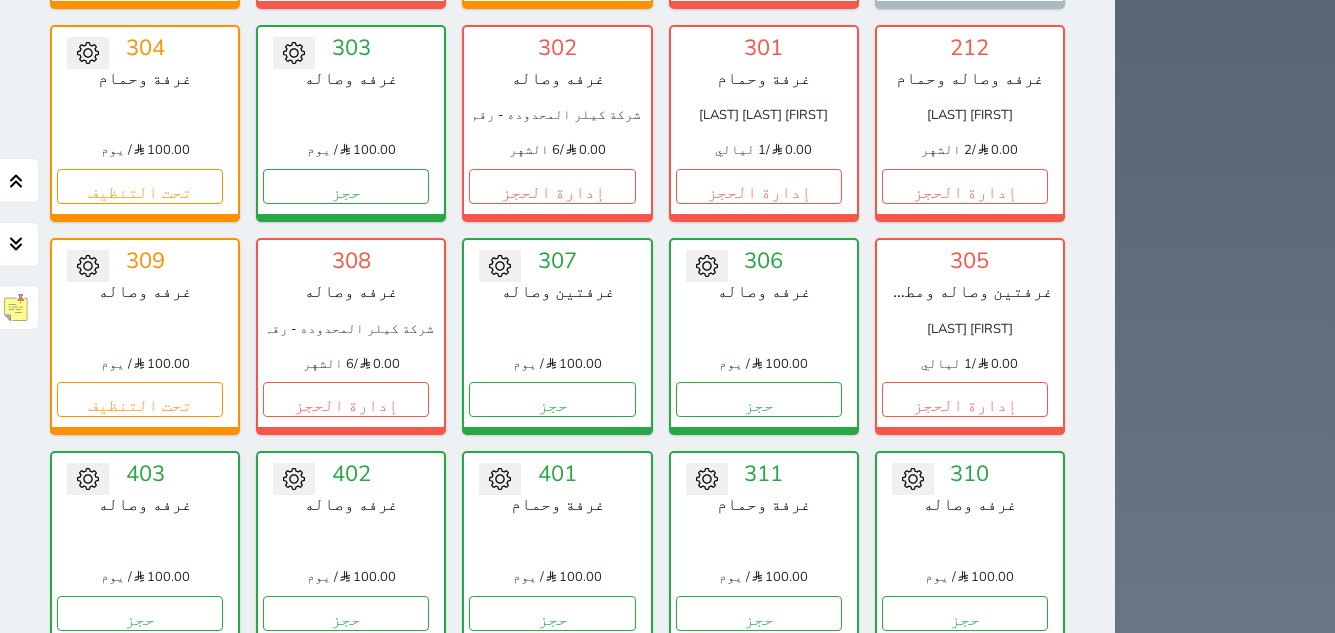 scroll, scrollTop: 1178, scrollLeft: 0, axis: vertical 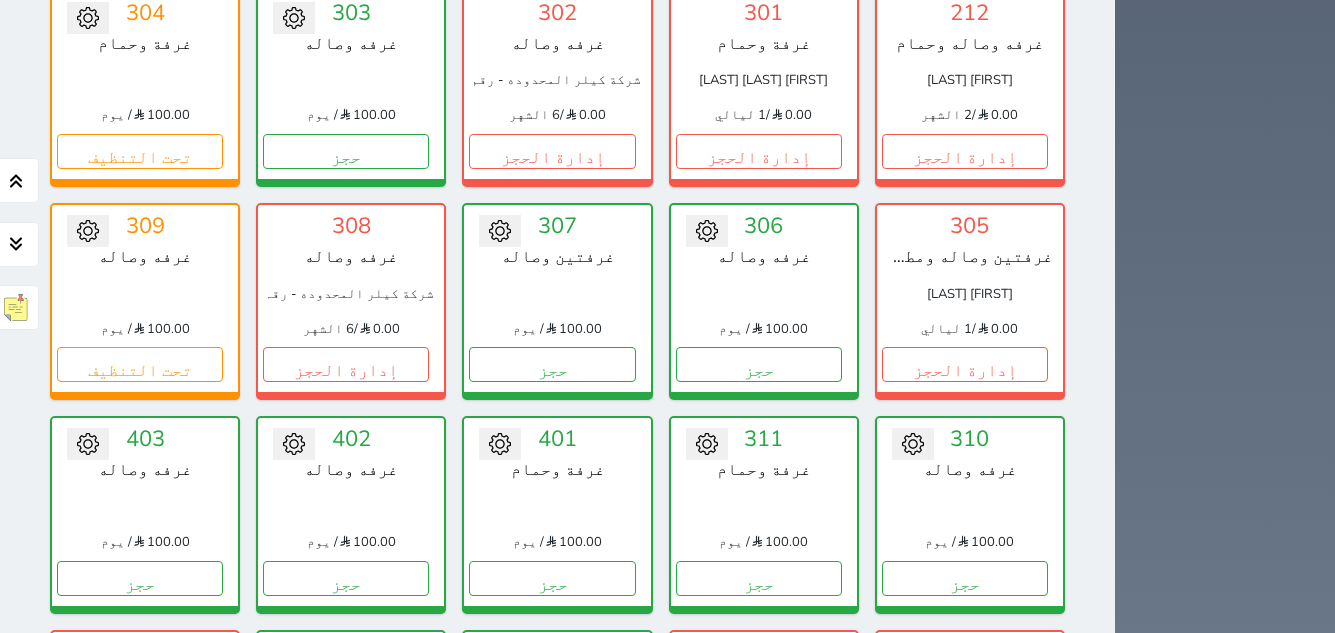 click at bounding box center [351, 507] 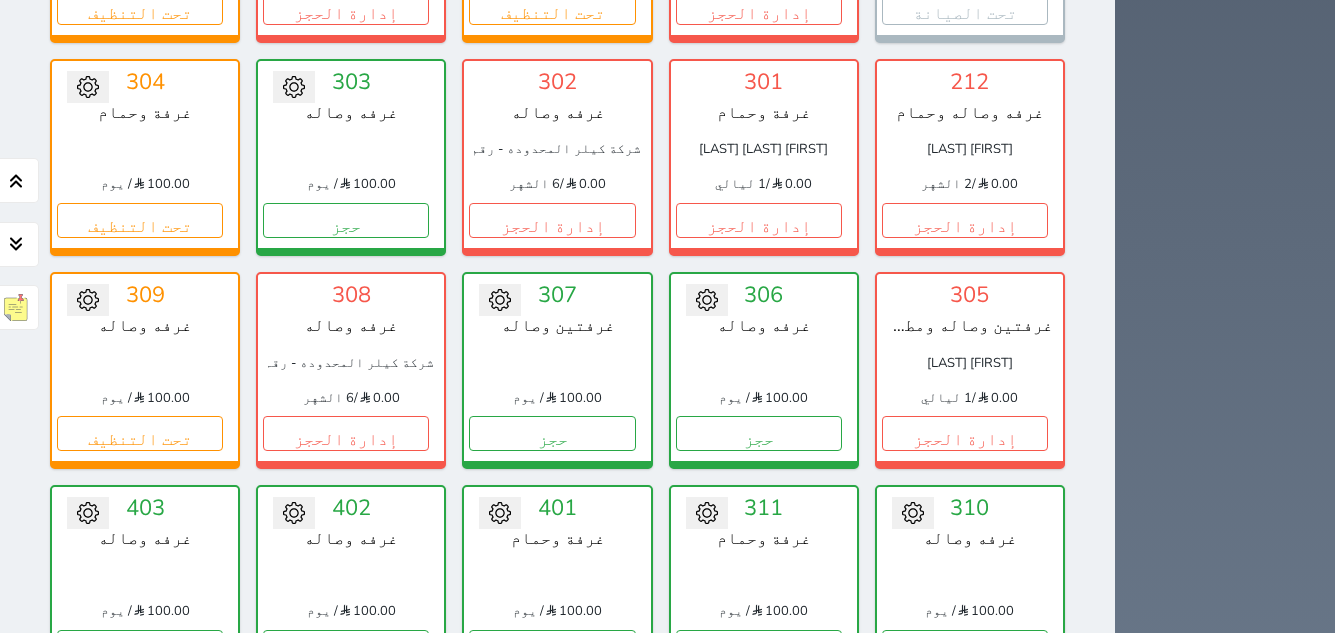 scroll, scrollTop: 978, scrollLeft: 0, axis: vertical 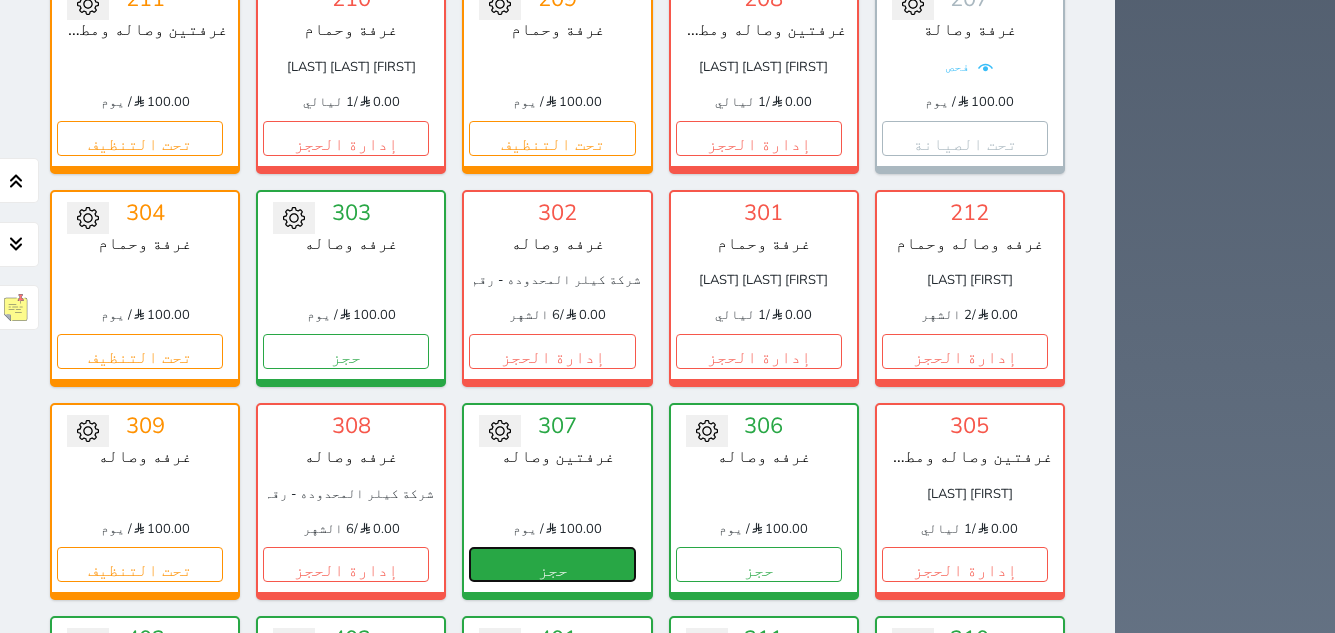 click on "حجز" at bounding box center [552, 564] 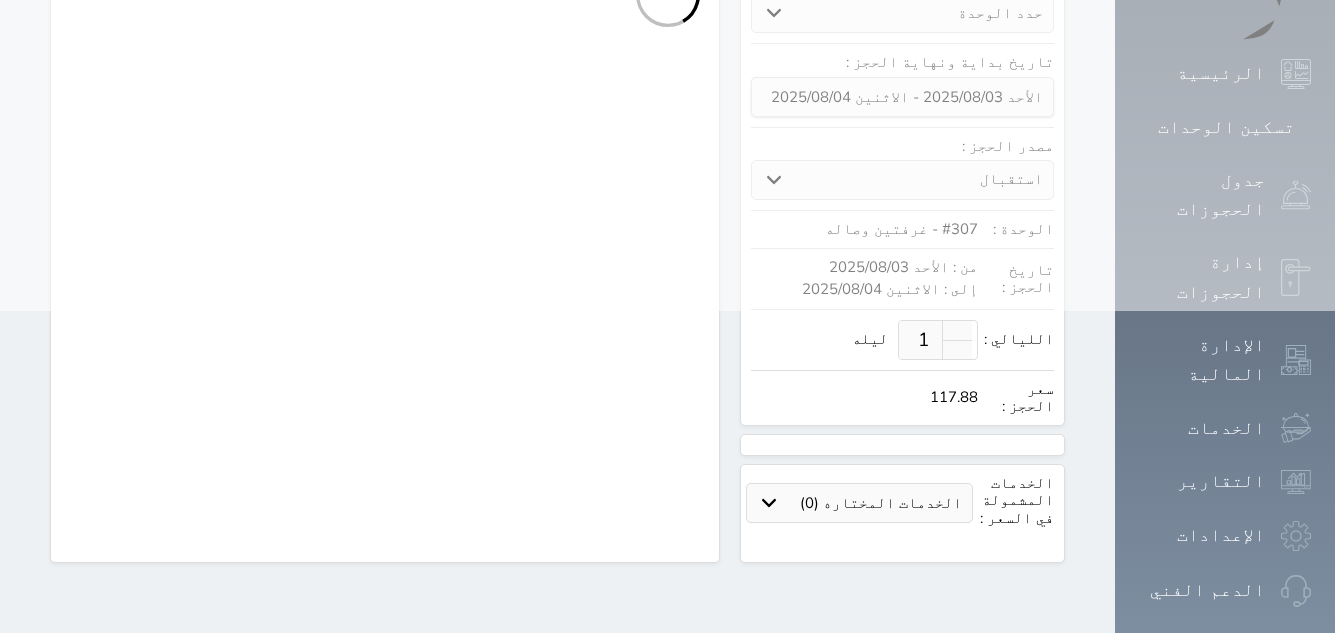 scroll, scrollTop: 0, scrollLeft: 0, axis: both 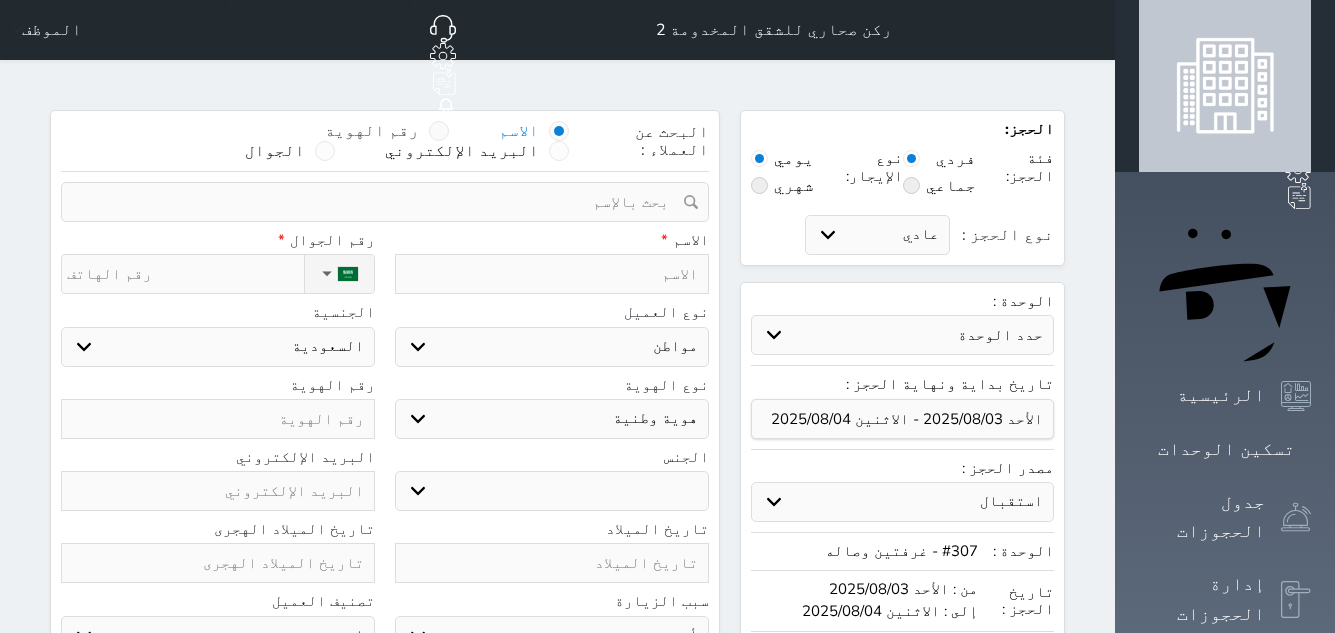 click at bounding box center (439, 131) 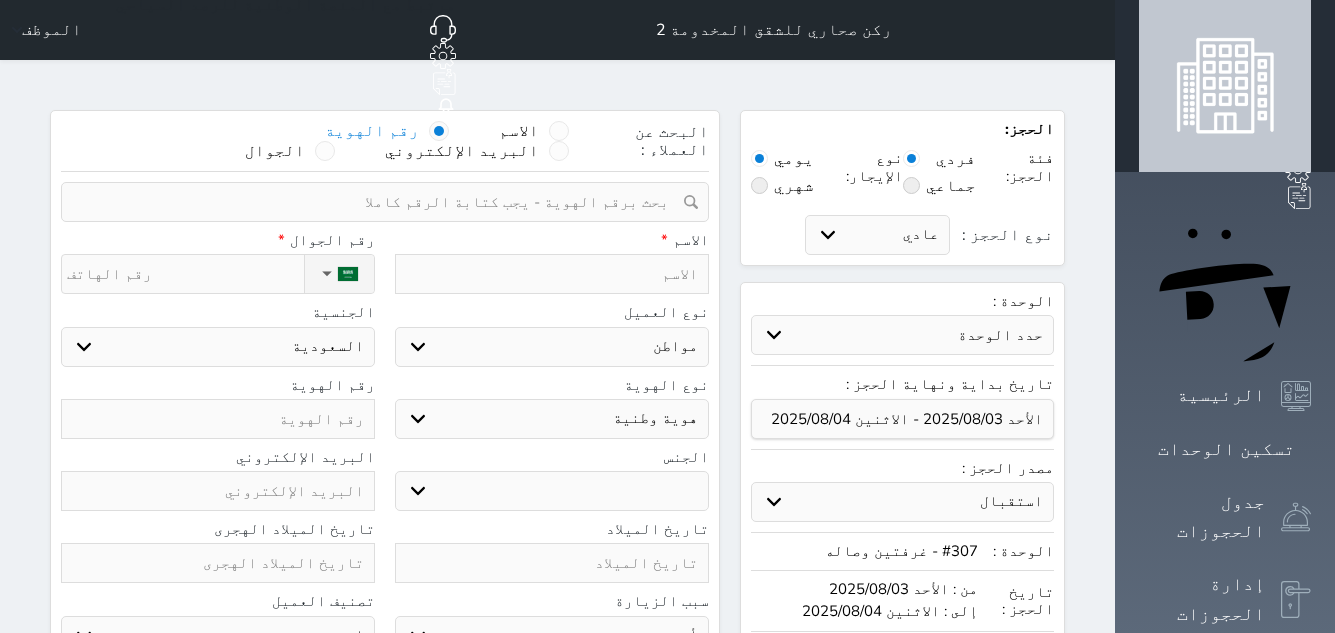 click at bounding box center (378, 202) 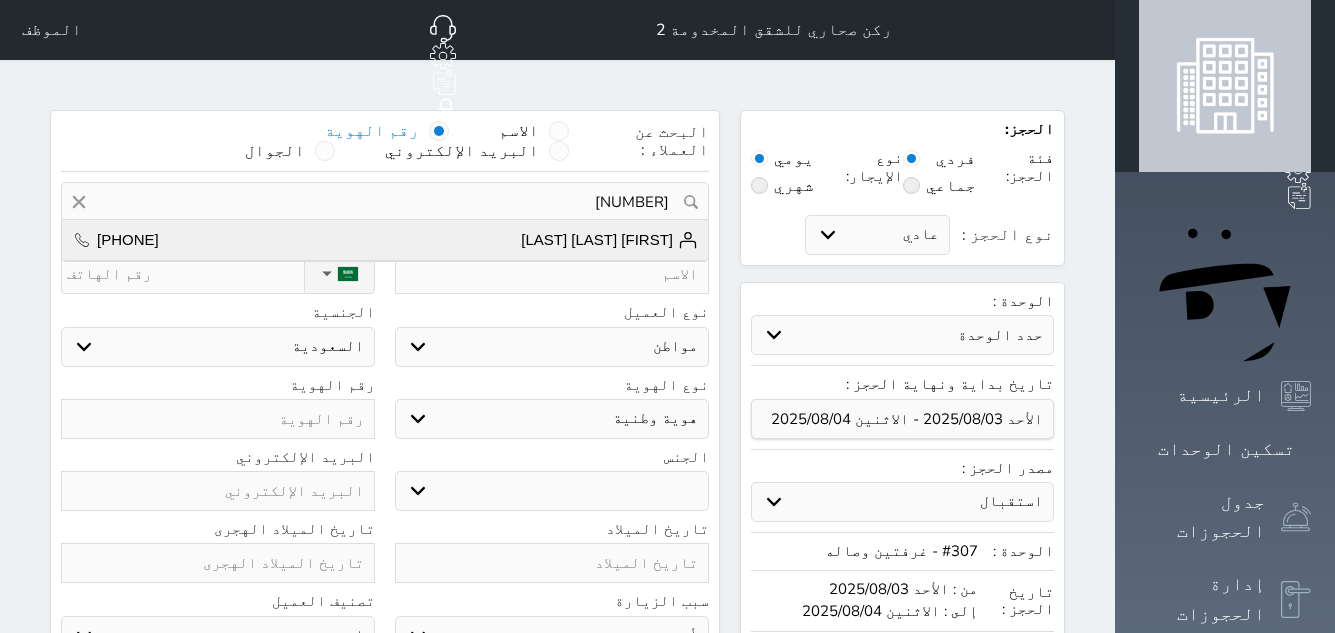 click on "[FIRST] [LAST] [PHONE]" at bounding box center (385, 240) 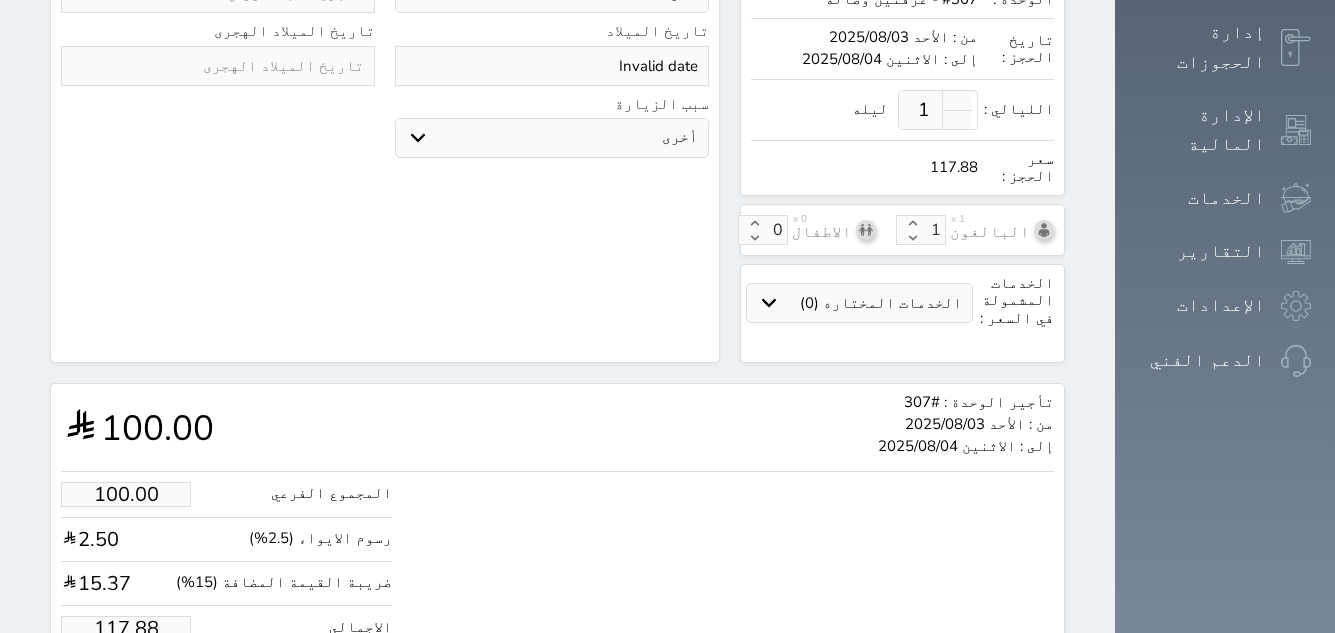 scroll, scrollTop: 594, scrollLeft: 0, axis: vertical 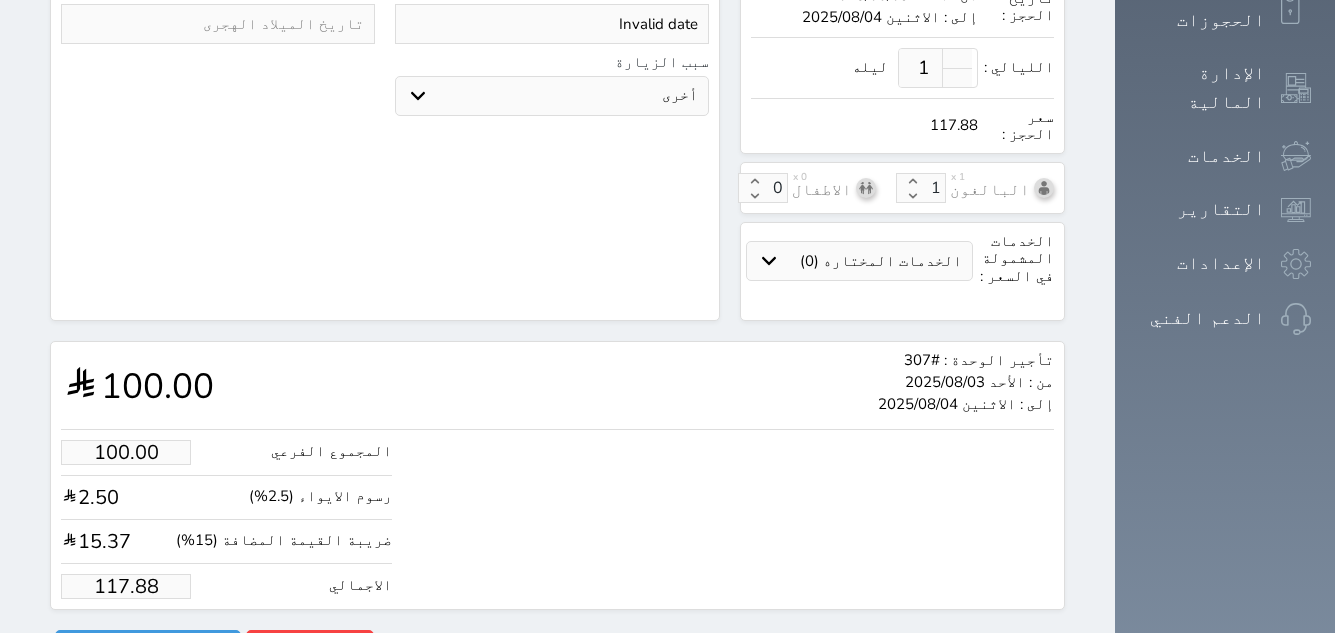 click on "117.88" at bounding box center [126, 586] 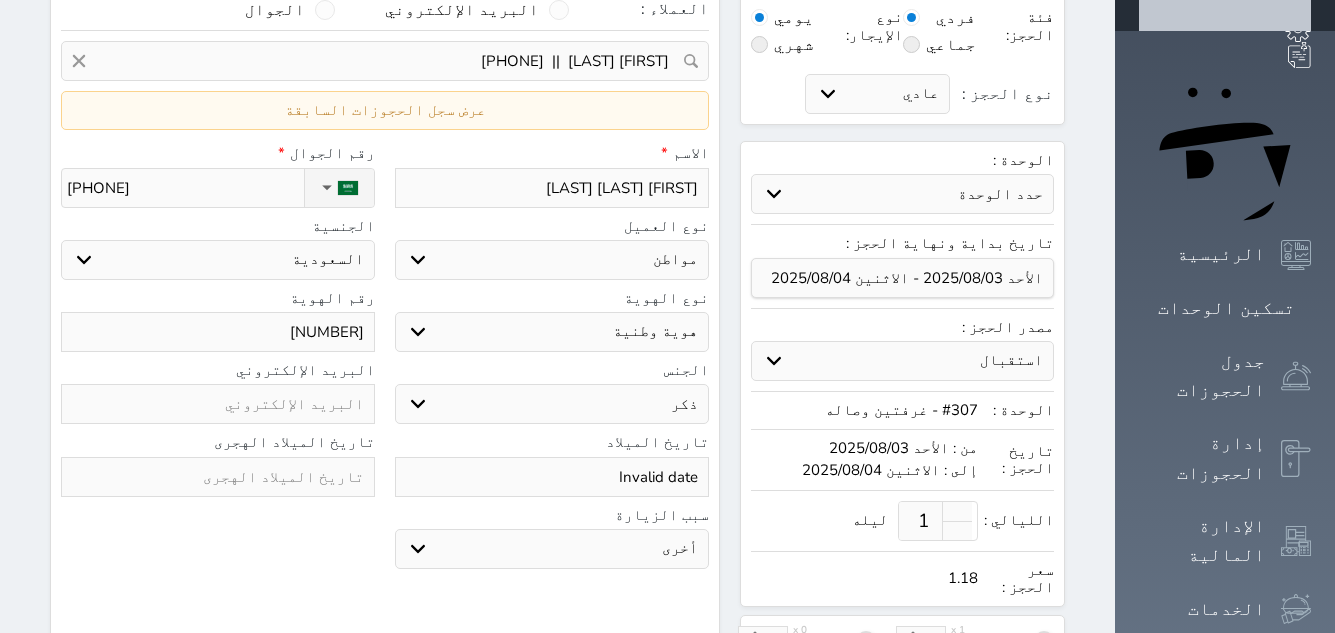scroll, scrollTop: 94, scrollLeft: 0, axis: vertical 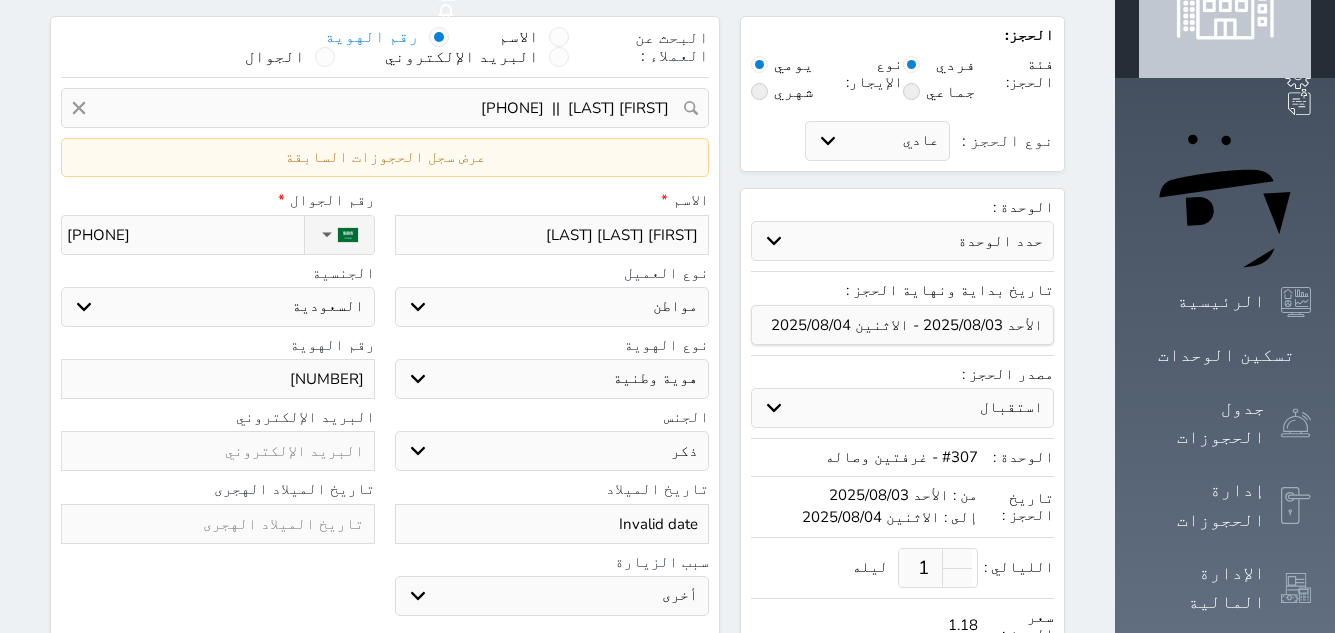 click on "[NUMBER]" at bounding box center (218, 379) 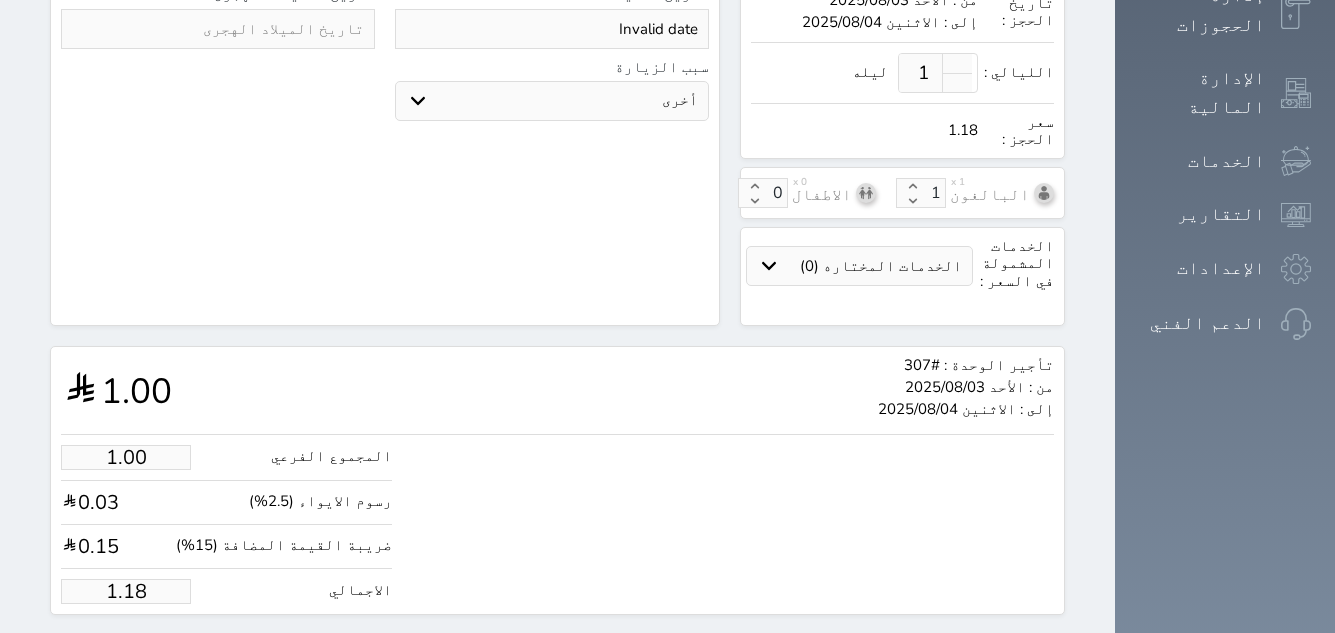 scroll, scrollTop: 594, scrollLeft: 0, axis: vertical 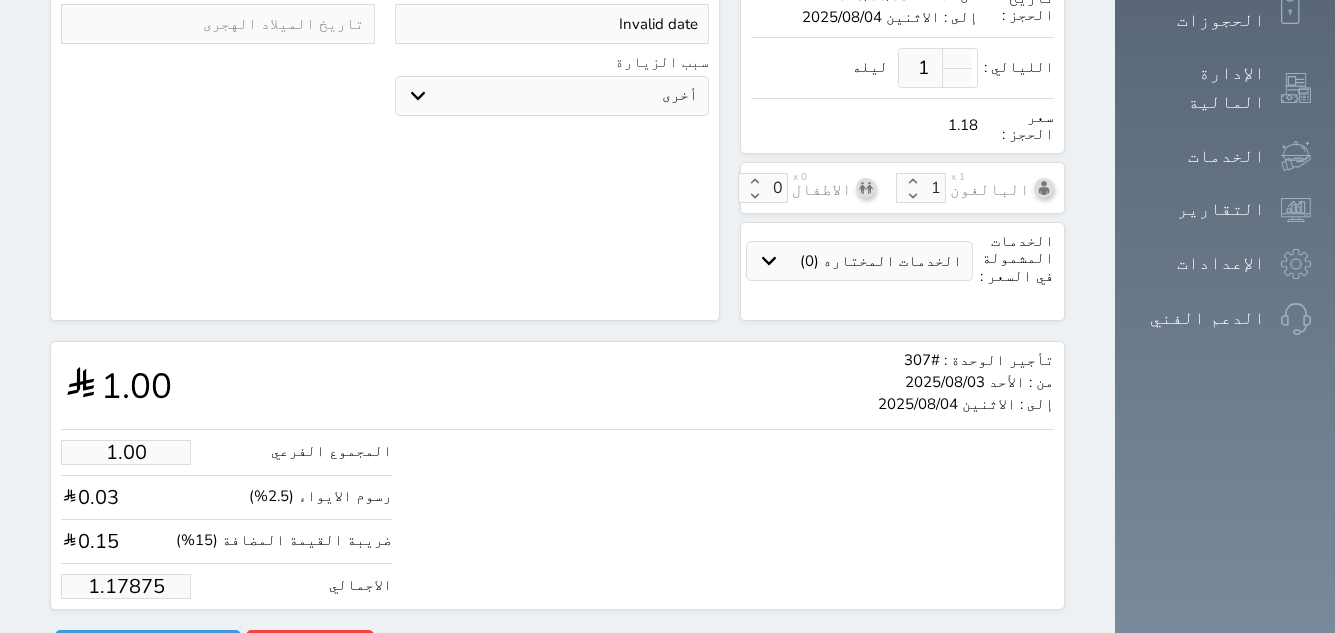 click on "1.17875" at bounding box center (126, 586) 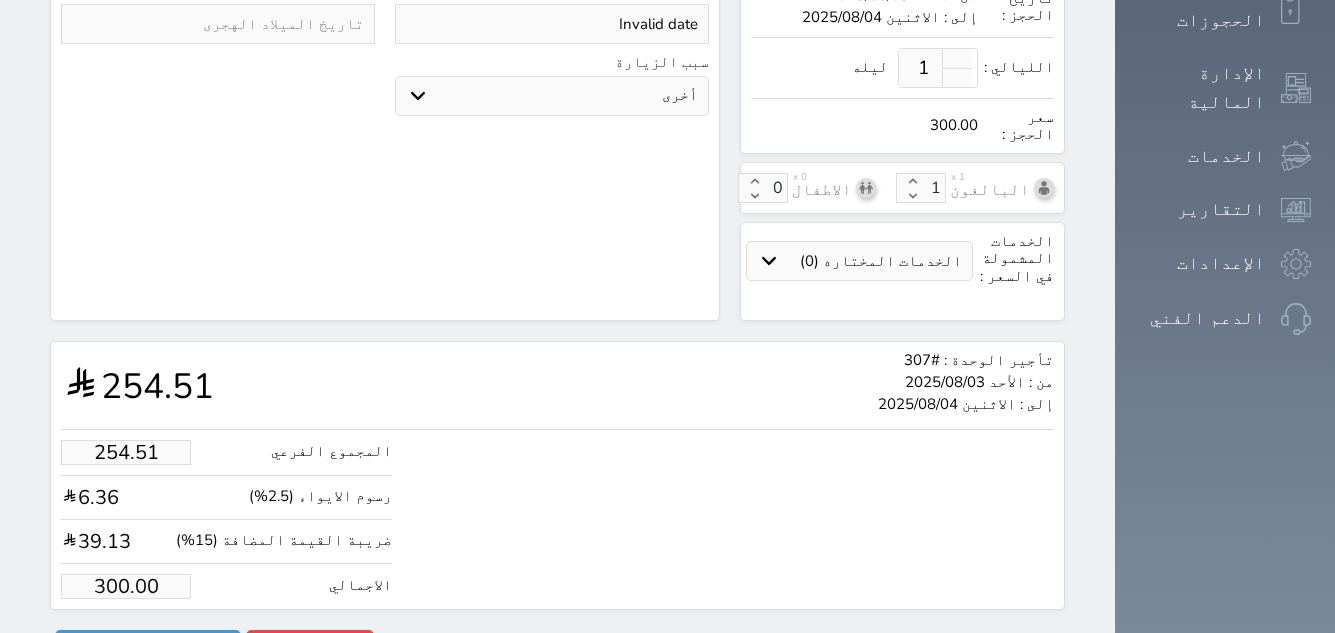 click on "تأجير الوحدة : #[NUMBER]   من : [DATE]   إلى : [DATE]    [PRICE]" at bounding box center (557, 385) 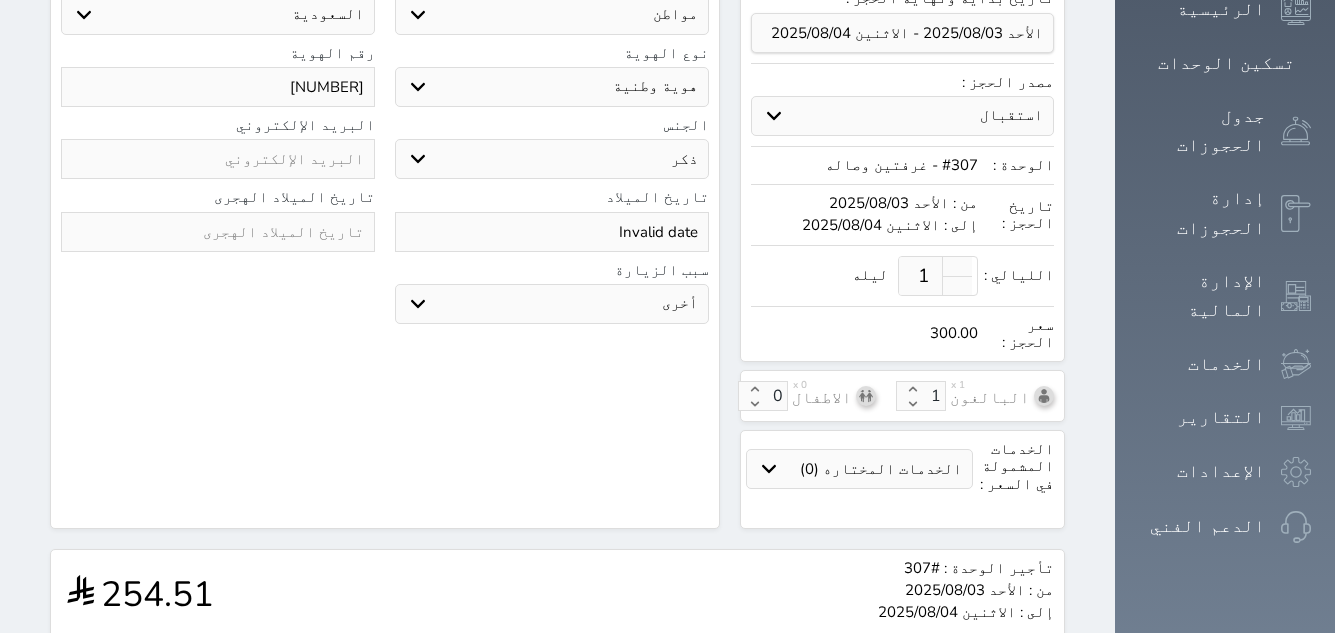 scroll, scrollTop: 594, scrollLeft: 0, axis: vertical 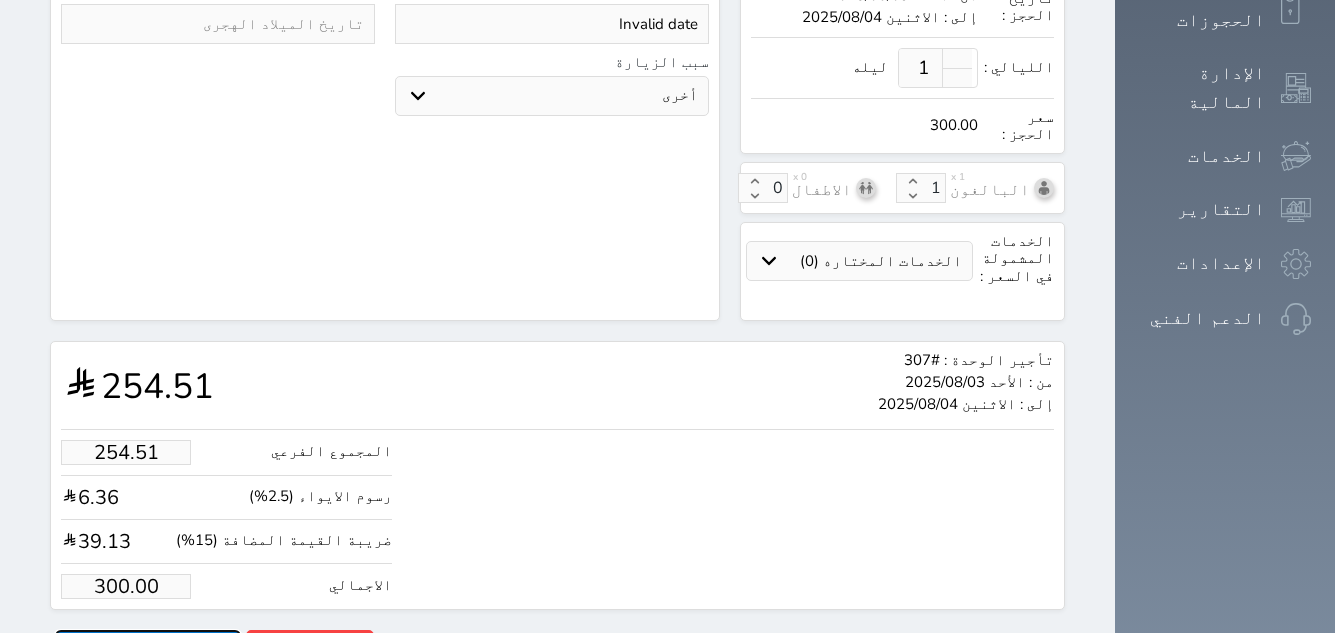 click on "حجز" at bounding box center [148, 647] 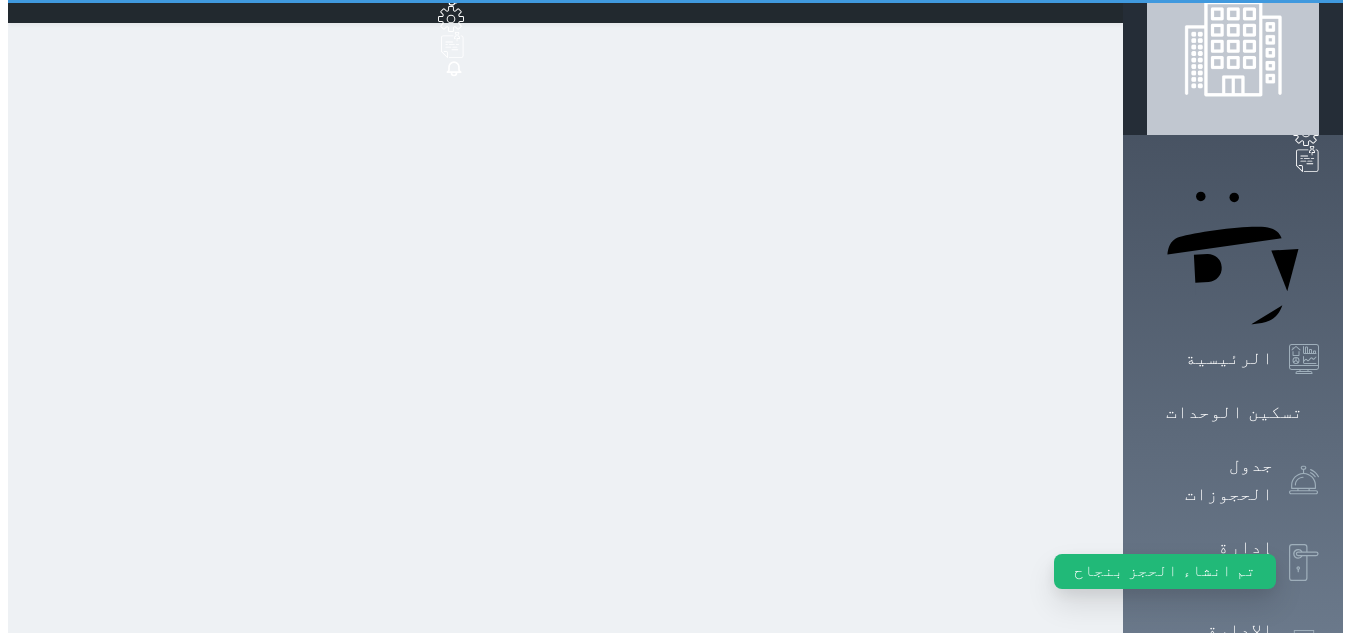 scroll, scrollTop: 0, scrollLeft: 0, axis: both 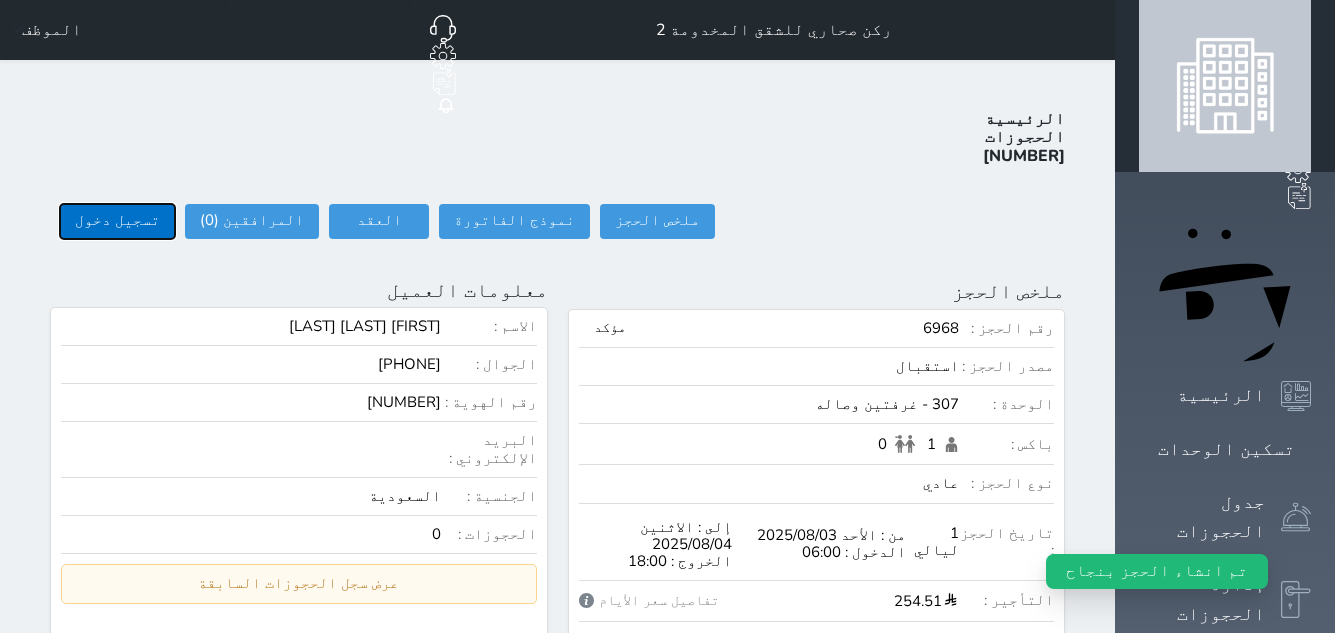 click on "تسجيل دخول" at bounding box center (117, 221) 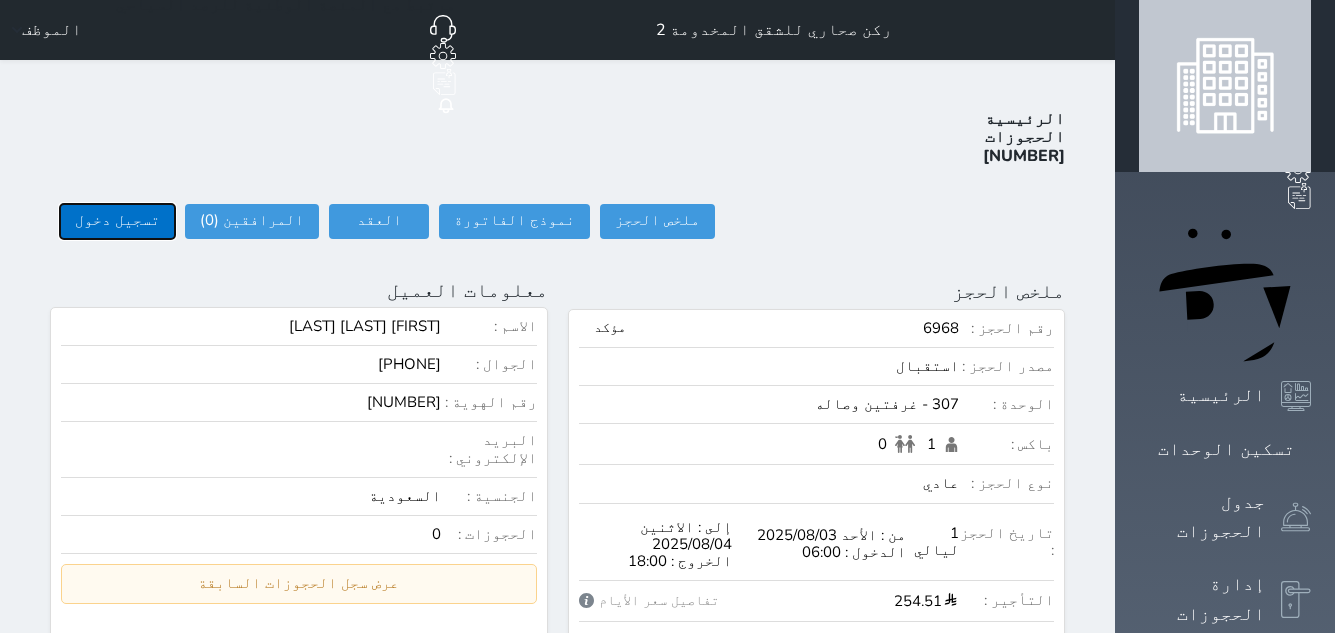 click on "تسجيل دخول" at bounding box center [117, 221] 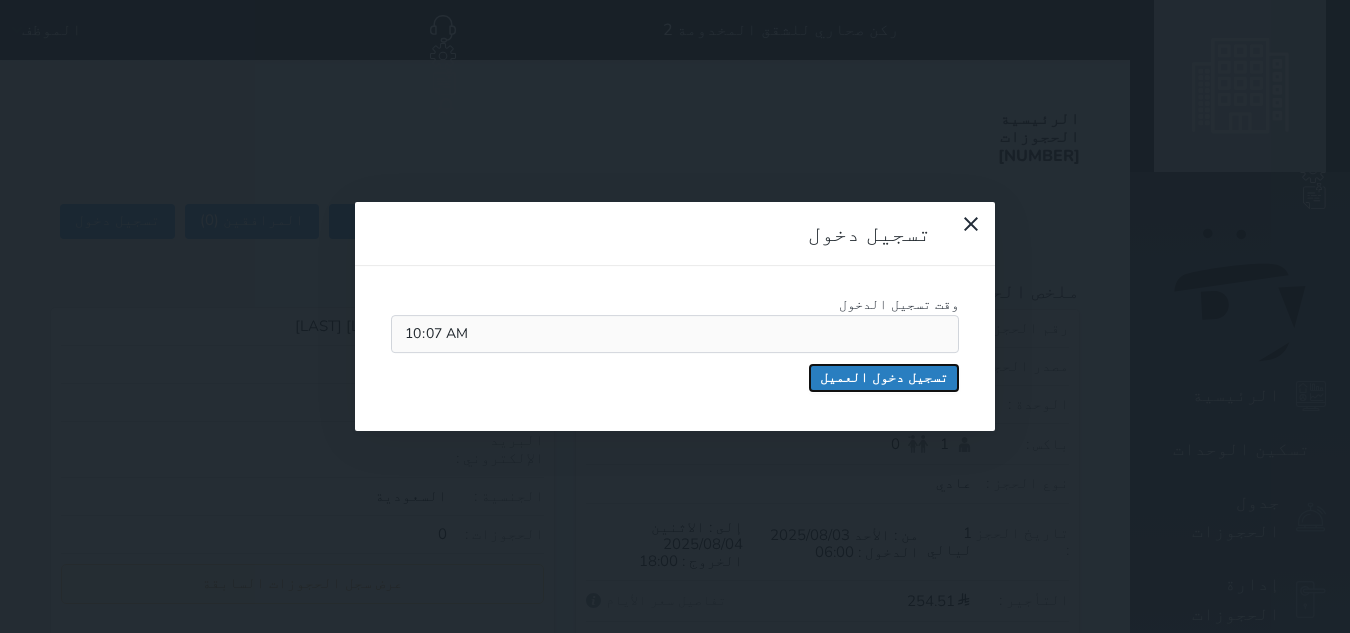 click on "تسجيل دخول العميل" at bounding box center [884, 378] 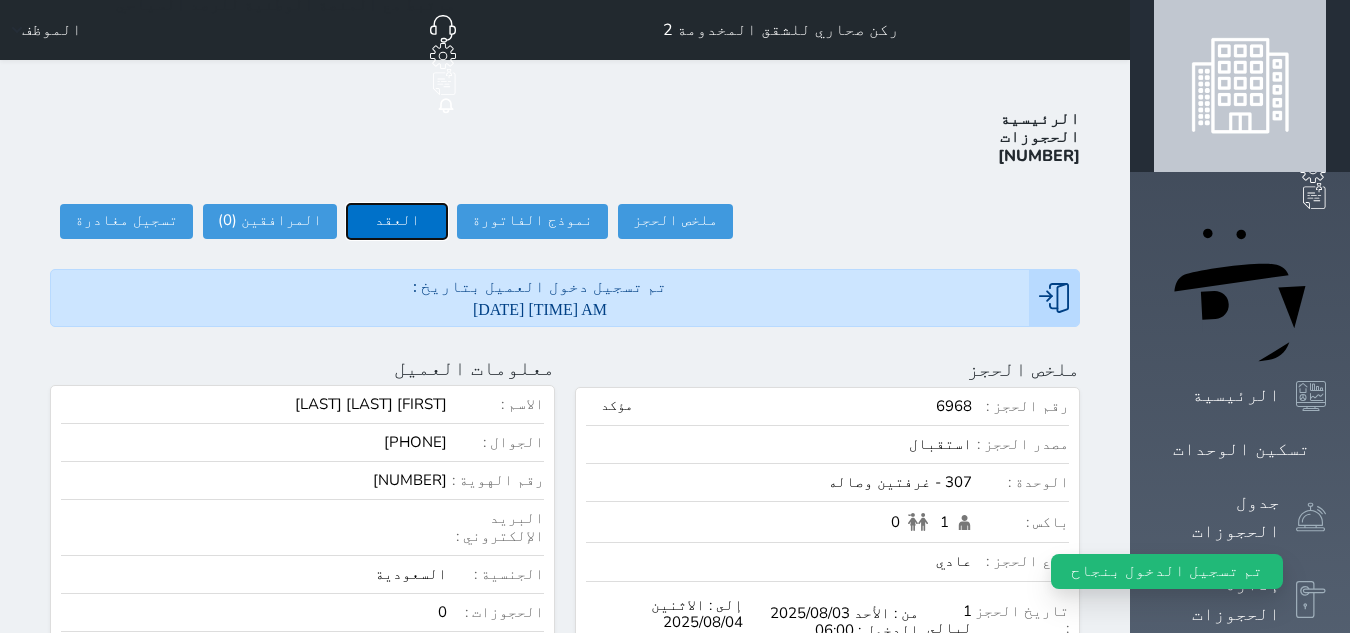 click on "العقد" at bounding box center (397, 221) 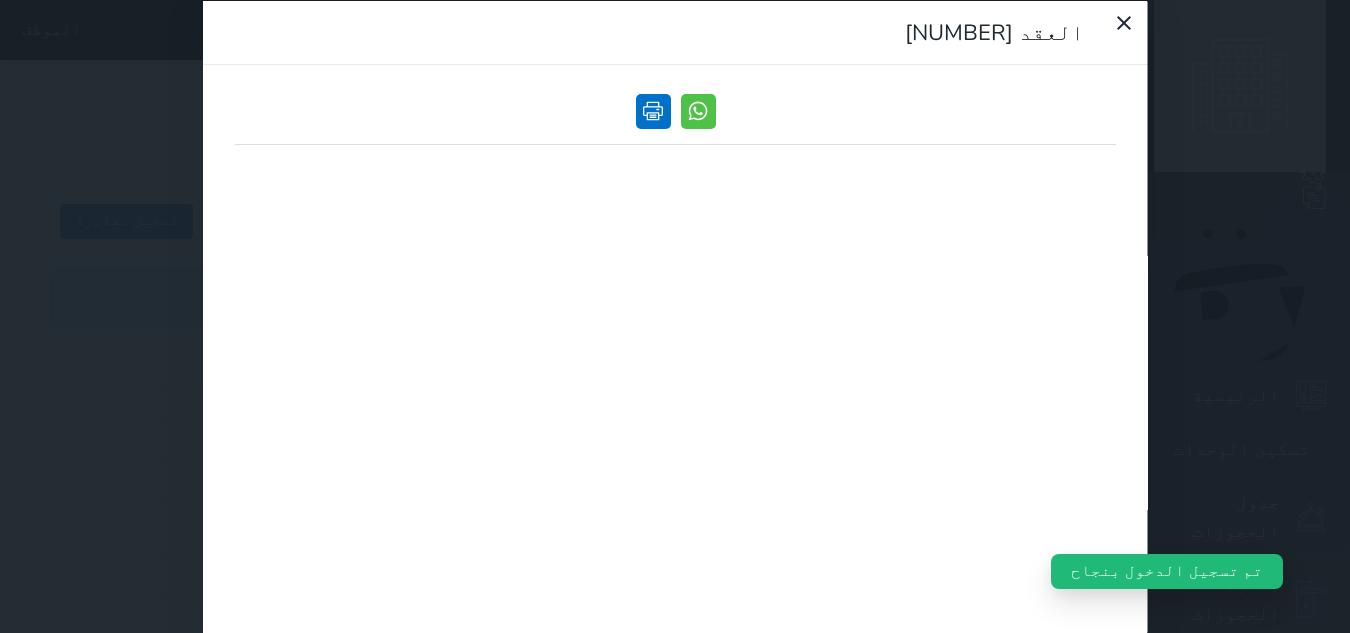 click at bounding box center (652, 110) 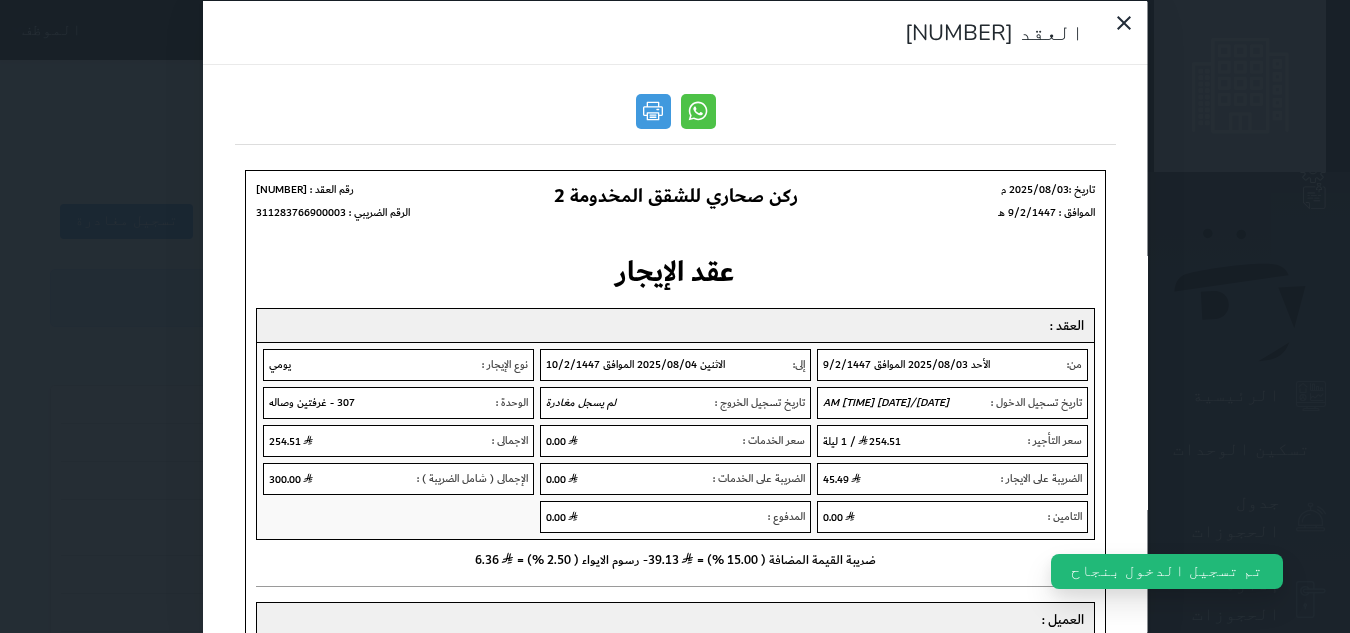 scroll, scrollTop: 0, scrollLeft: 0, axis: both 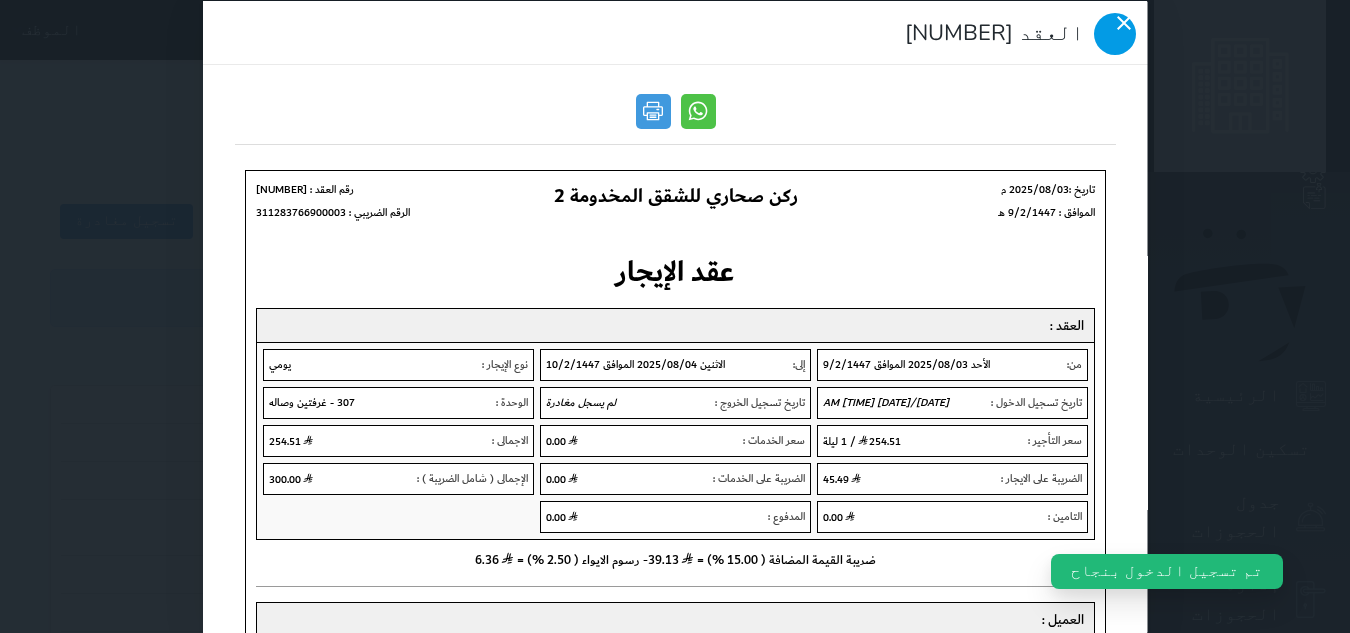 click 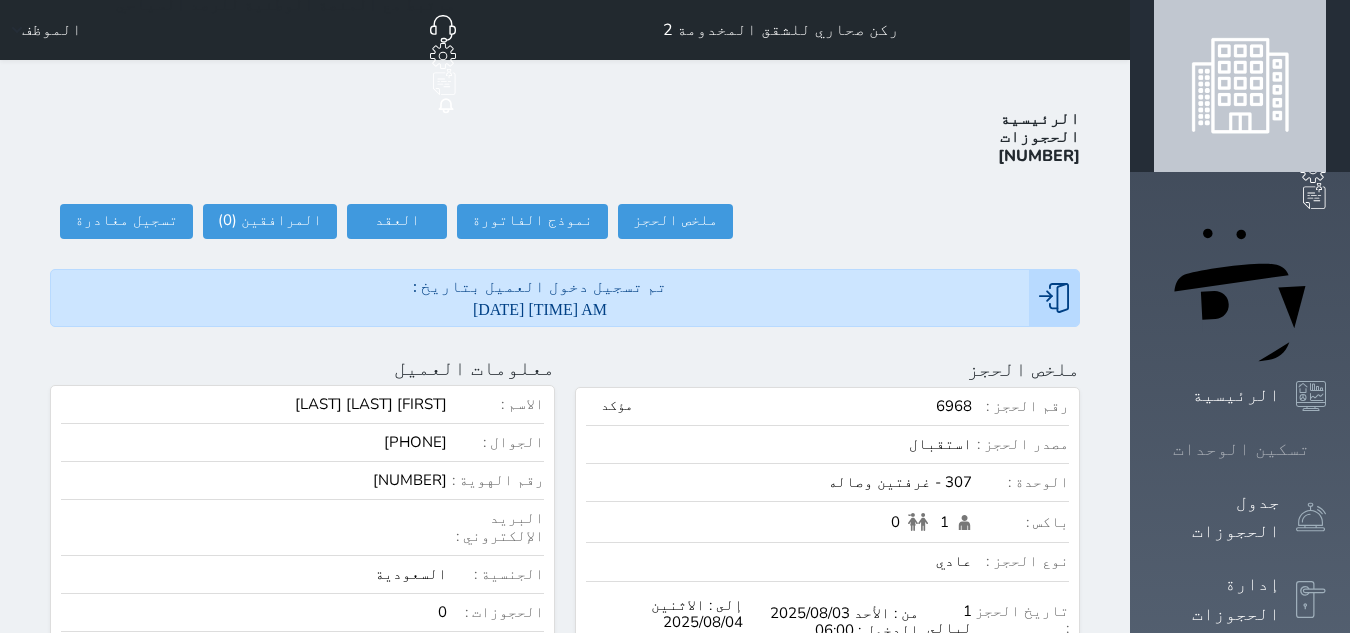 click 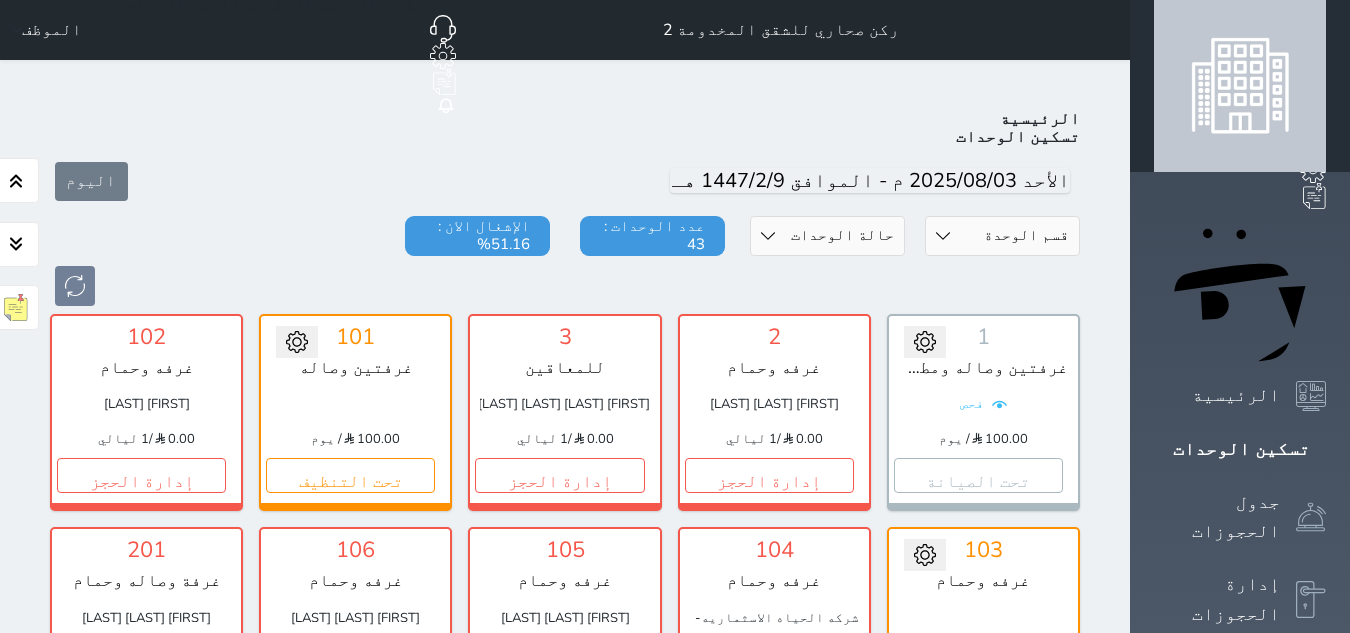 scroll, scrollTop: 78, scrollLeft: 0, axis: vertical 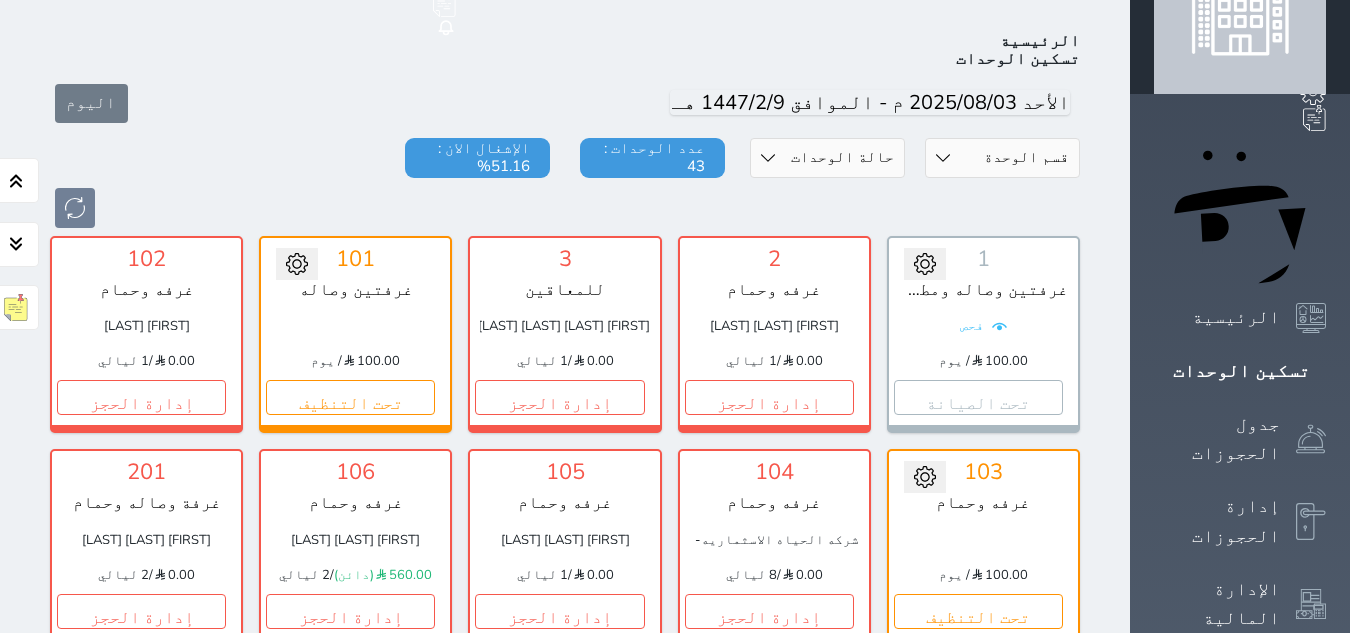 click at bounding box center (355, 326) 